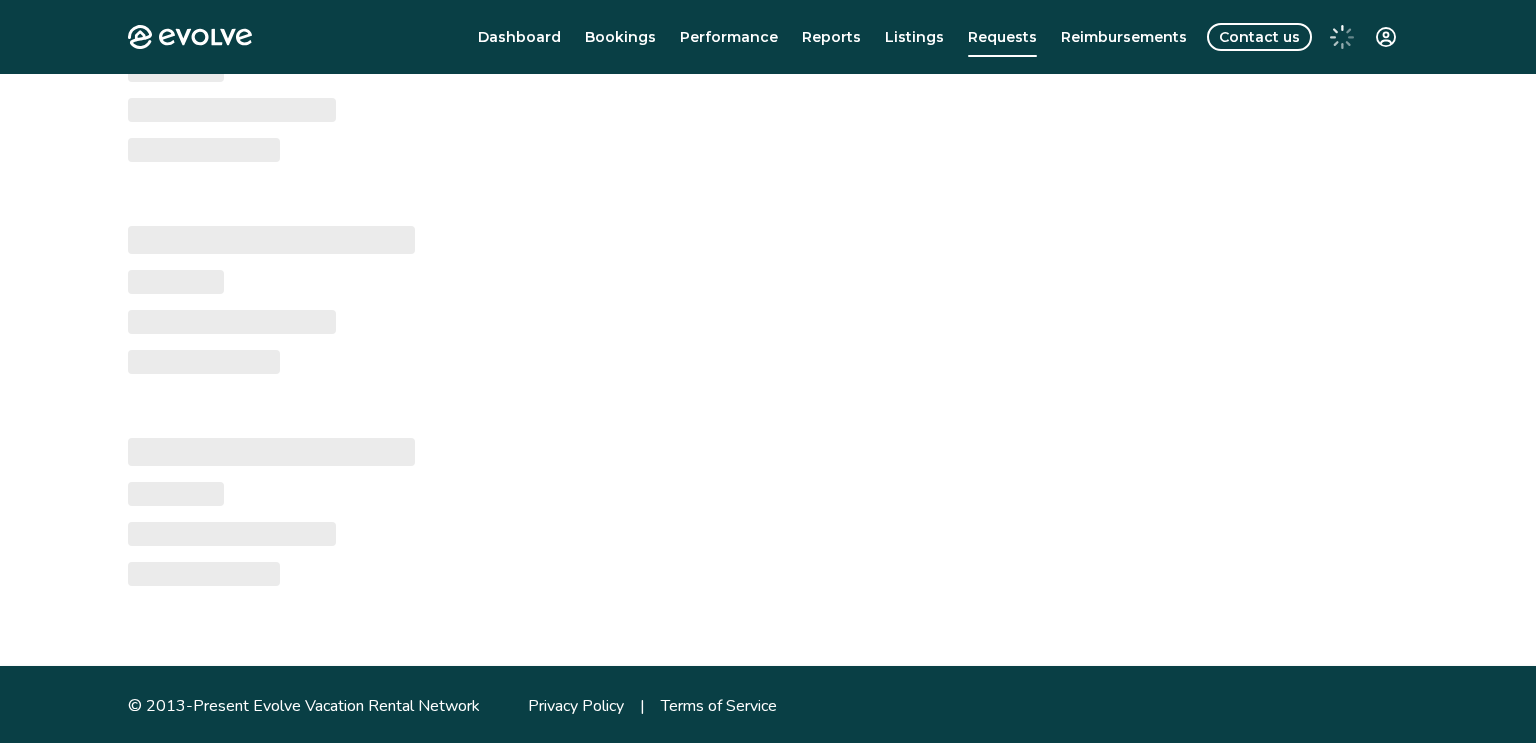 type on "*" 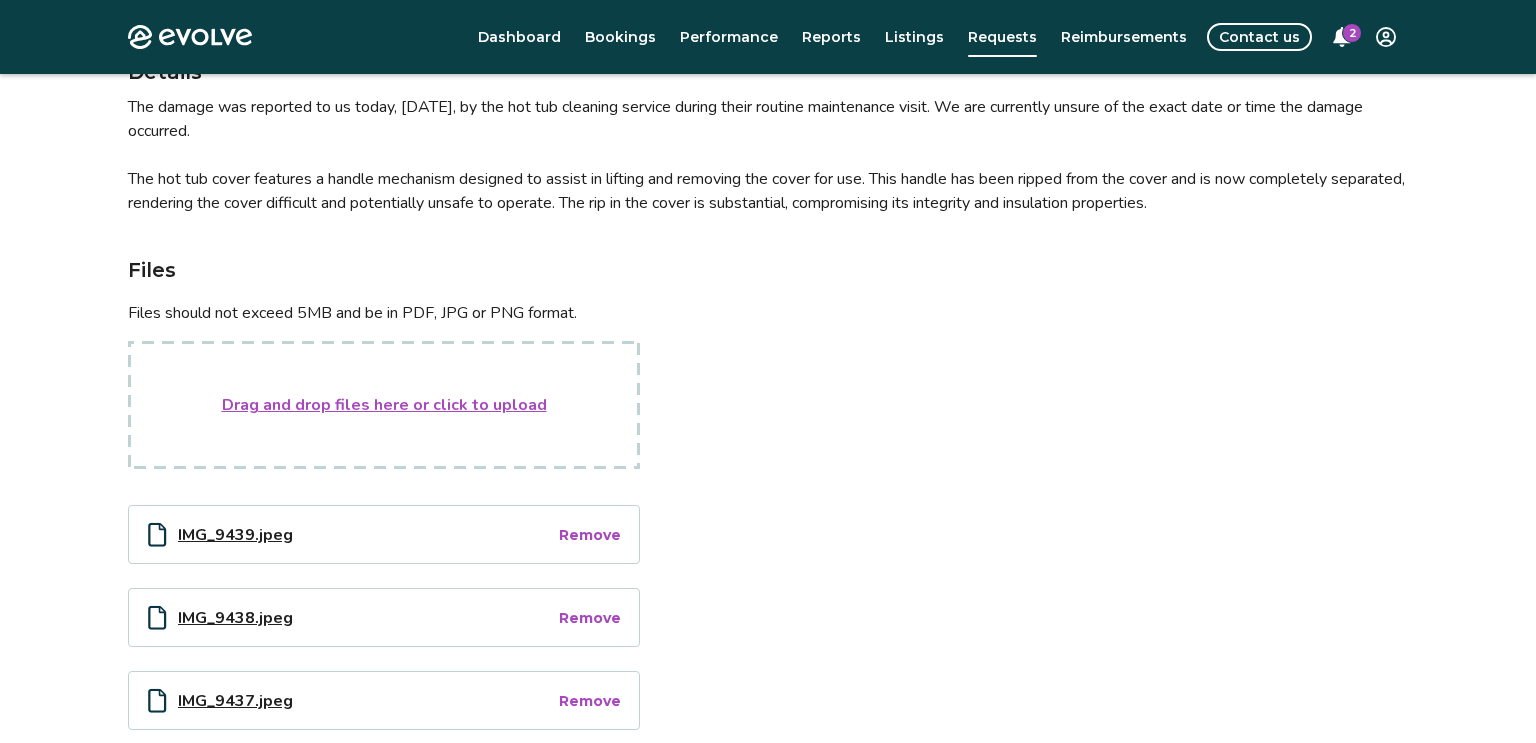 scroll, scrollTop: 287, scrollLeft: 0, axis: vertical 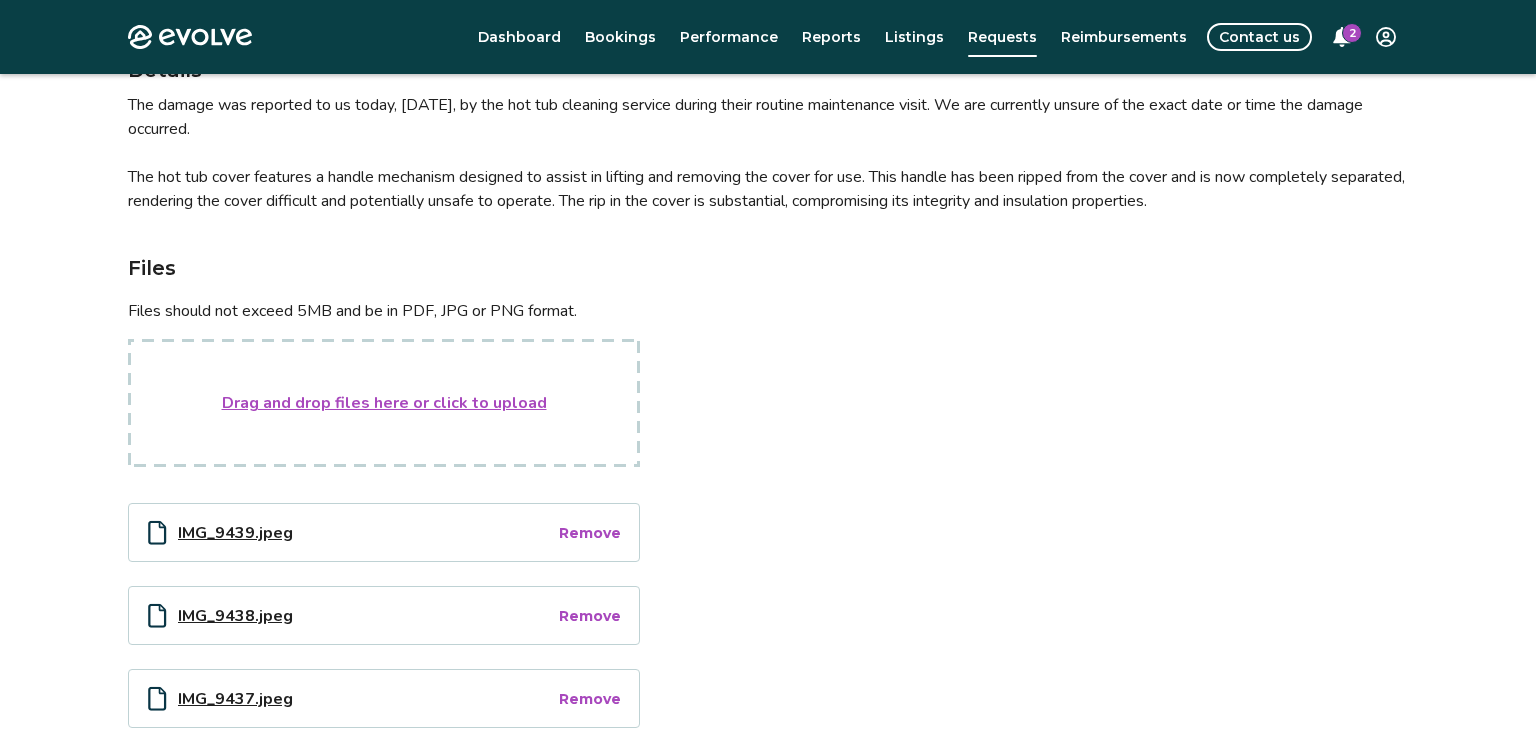 click on "Drag and drop files here or click to upload" at bounding box center [384, 403] 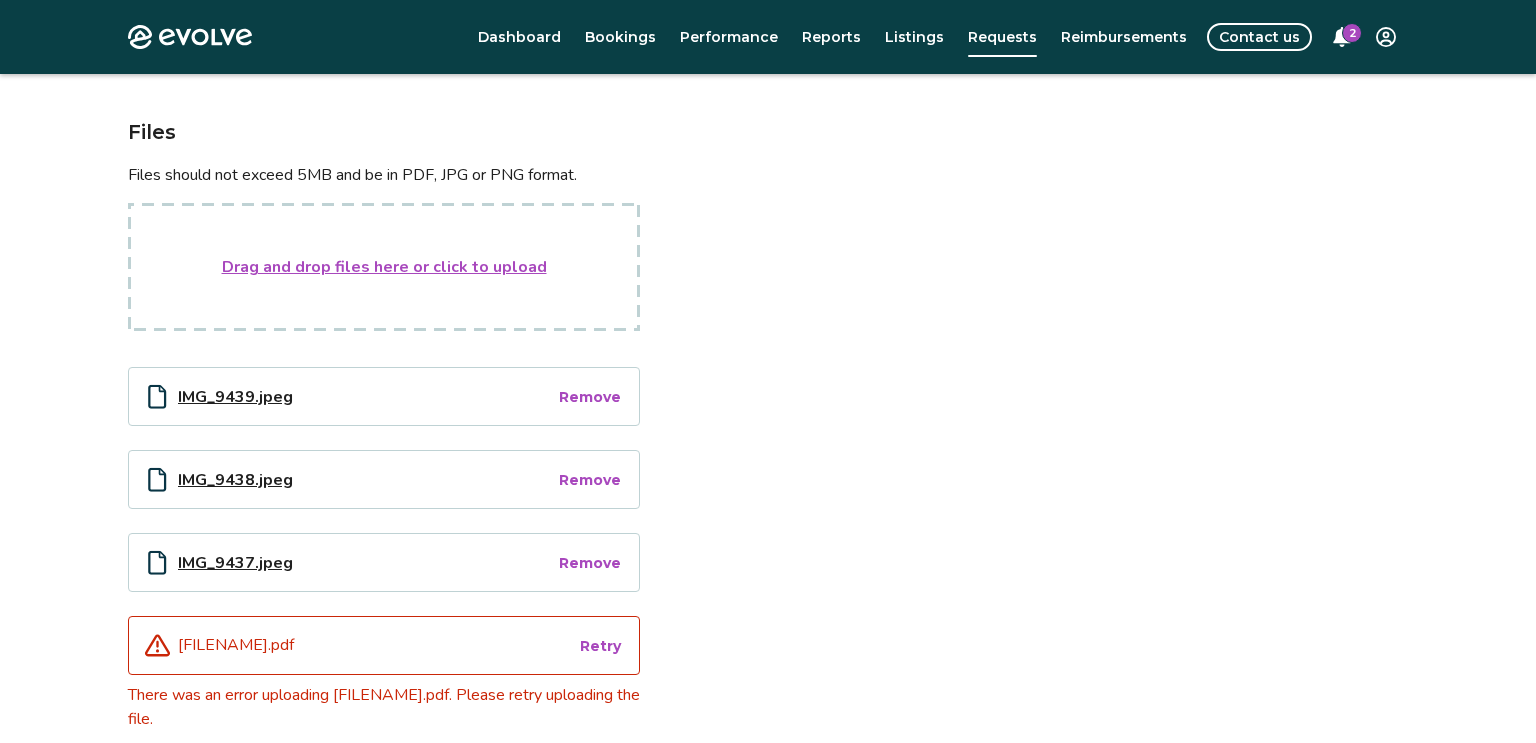 scroll, scrollTop: 427, scrollLeft: 0, axis: vertical 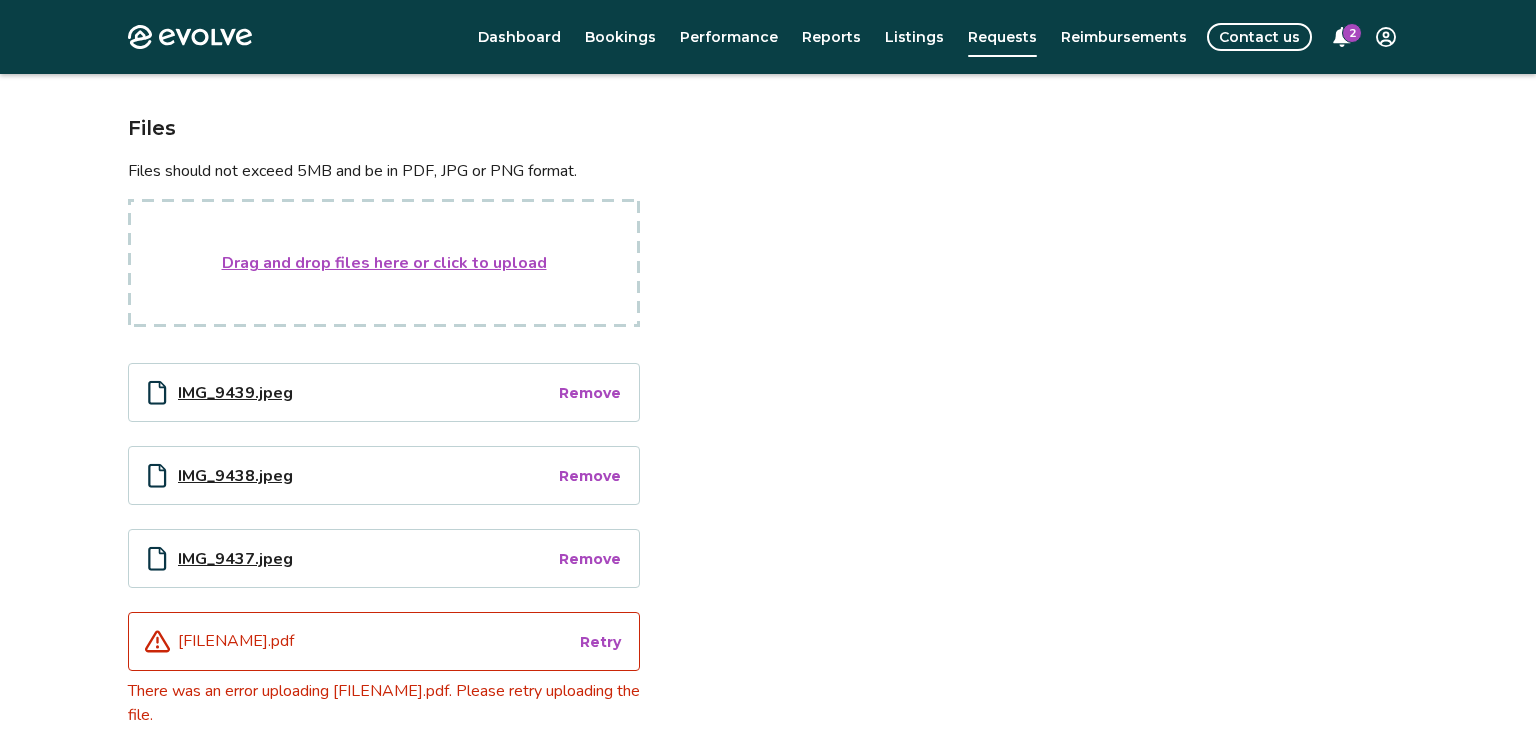 click on "Drag and drop files here or click to upload" at bounding box center (384, 263) 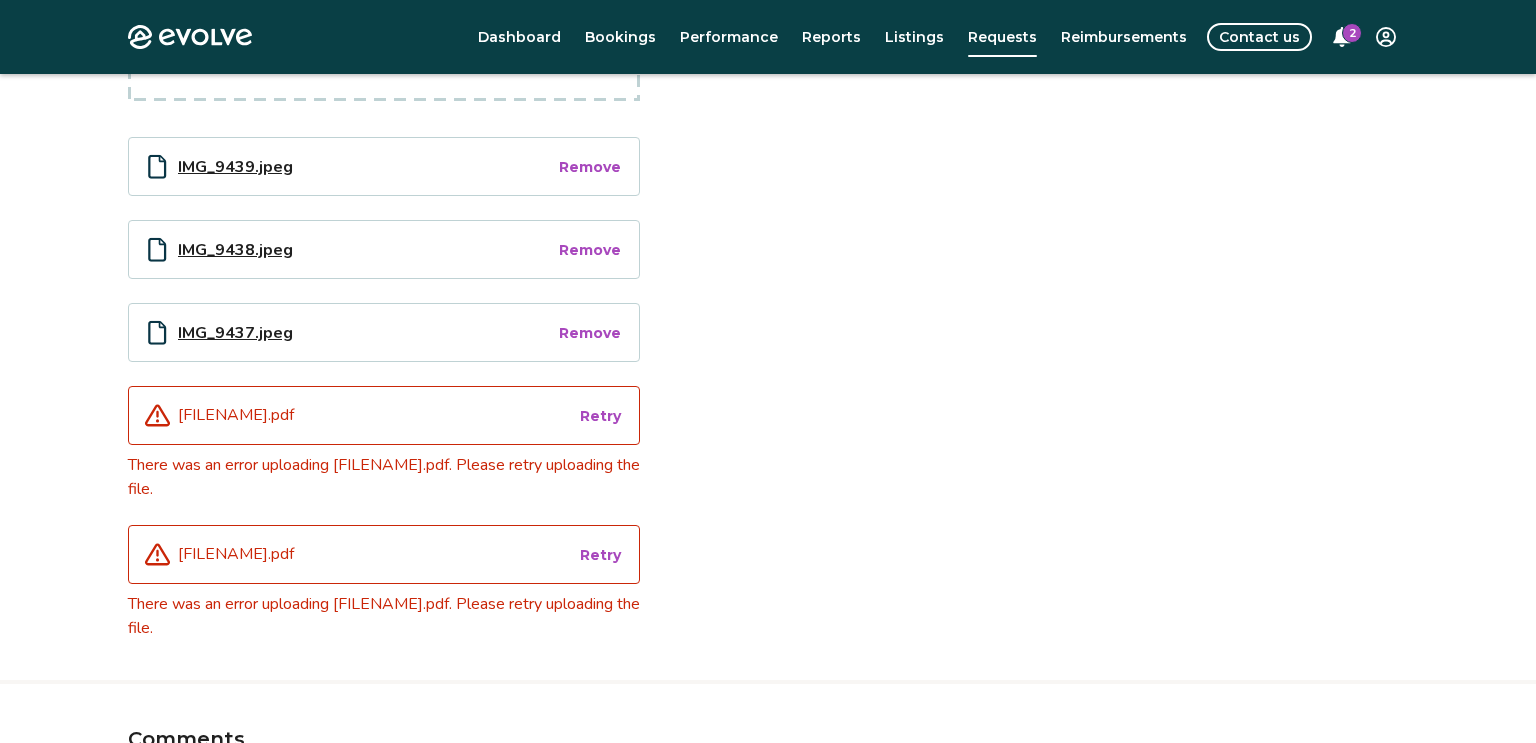 scroll, scrollTop: 665, scrollLeft: 0, axis: vertical 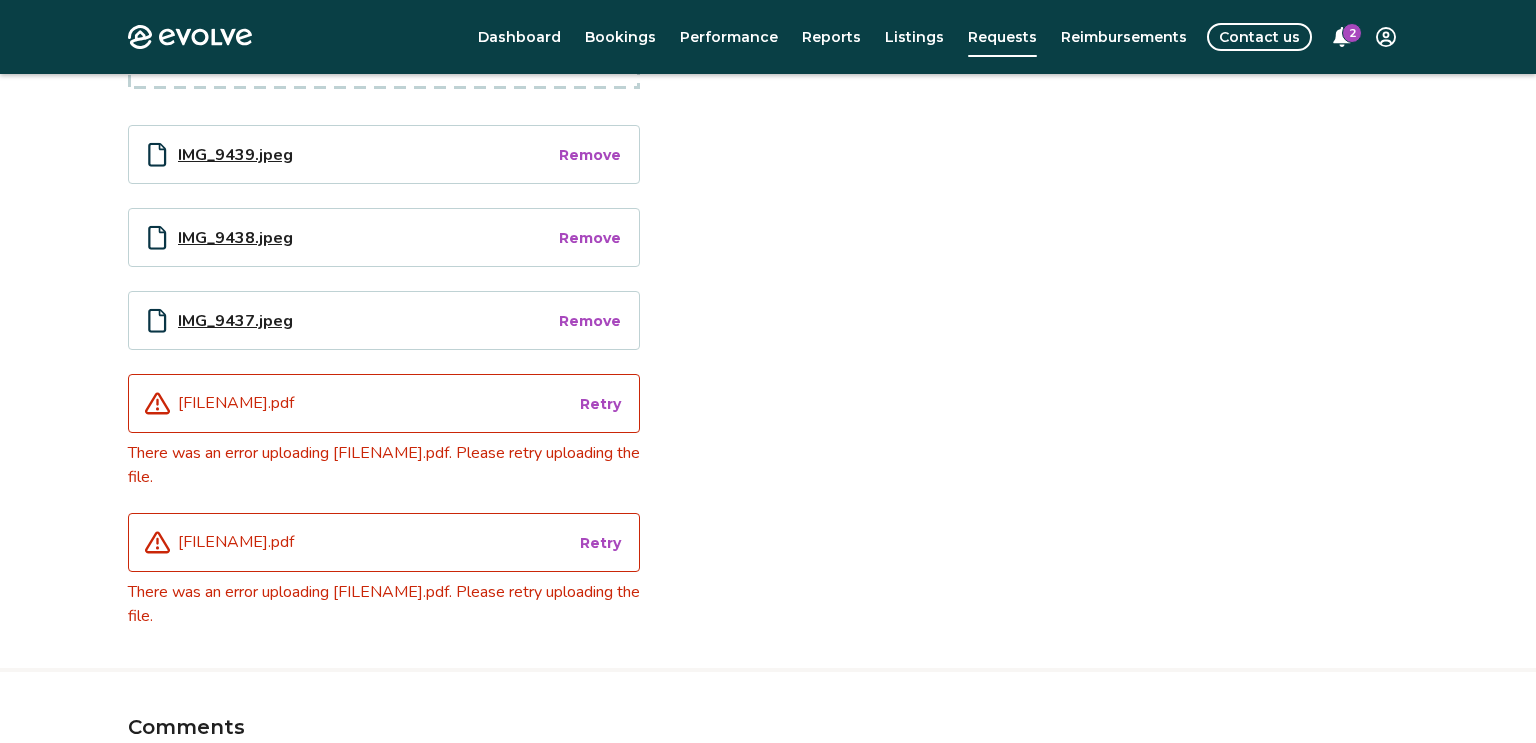 click on "Retry" at bounding box center [600, 543] 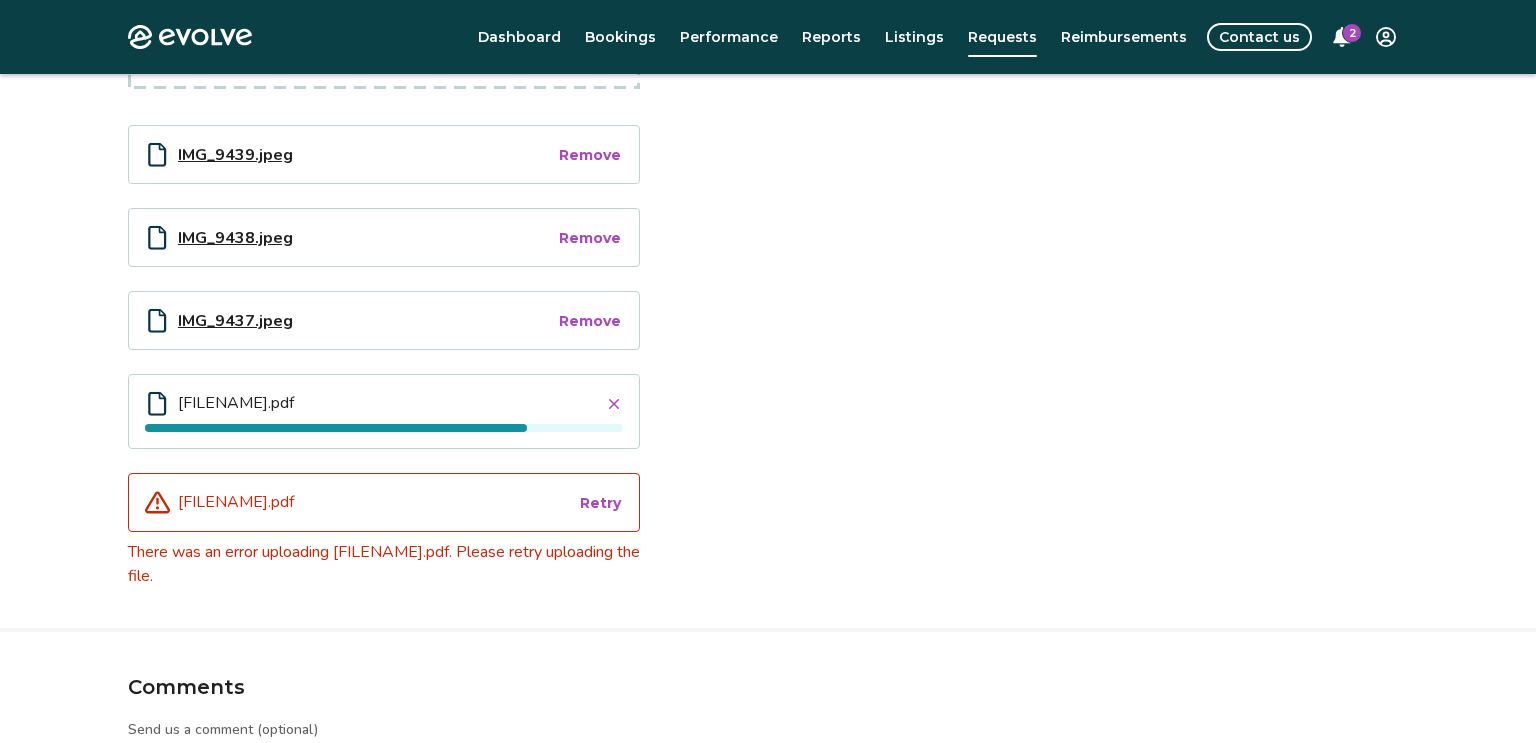 click 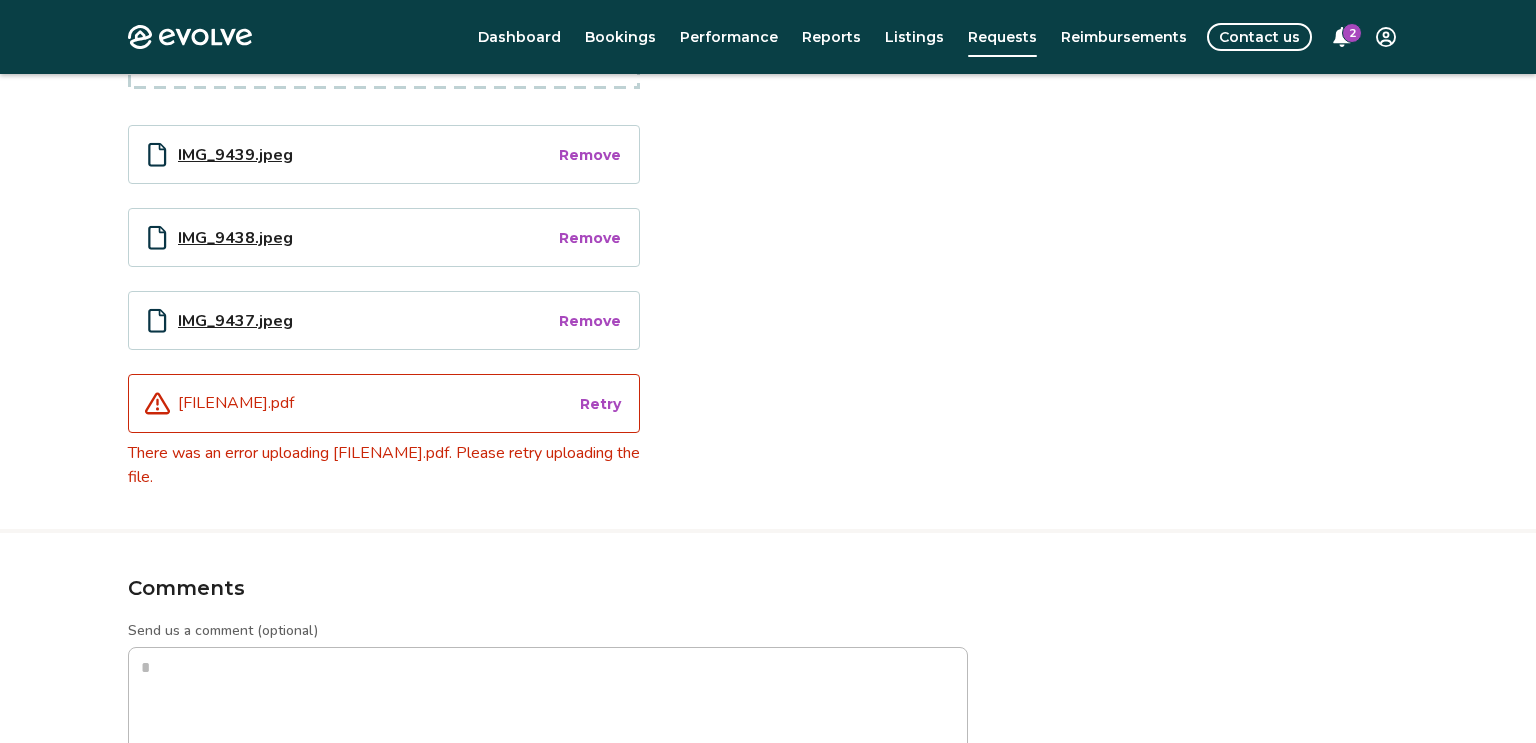 click on "Retry" at bounding box center [600, 404] 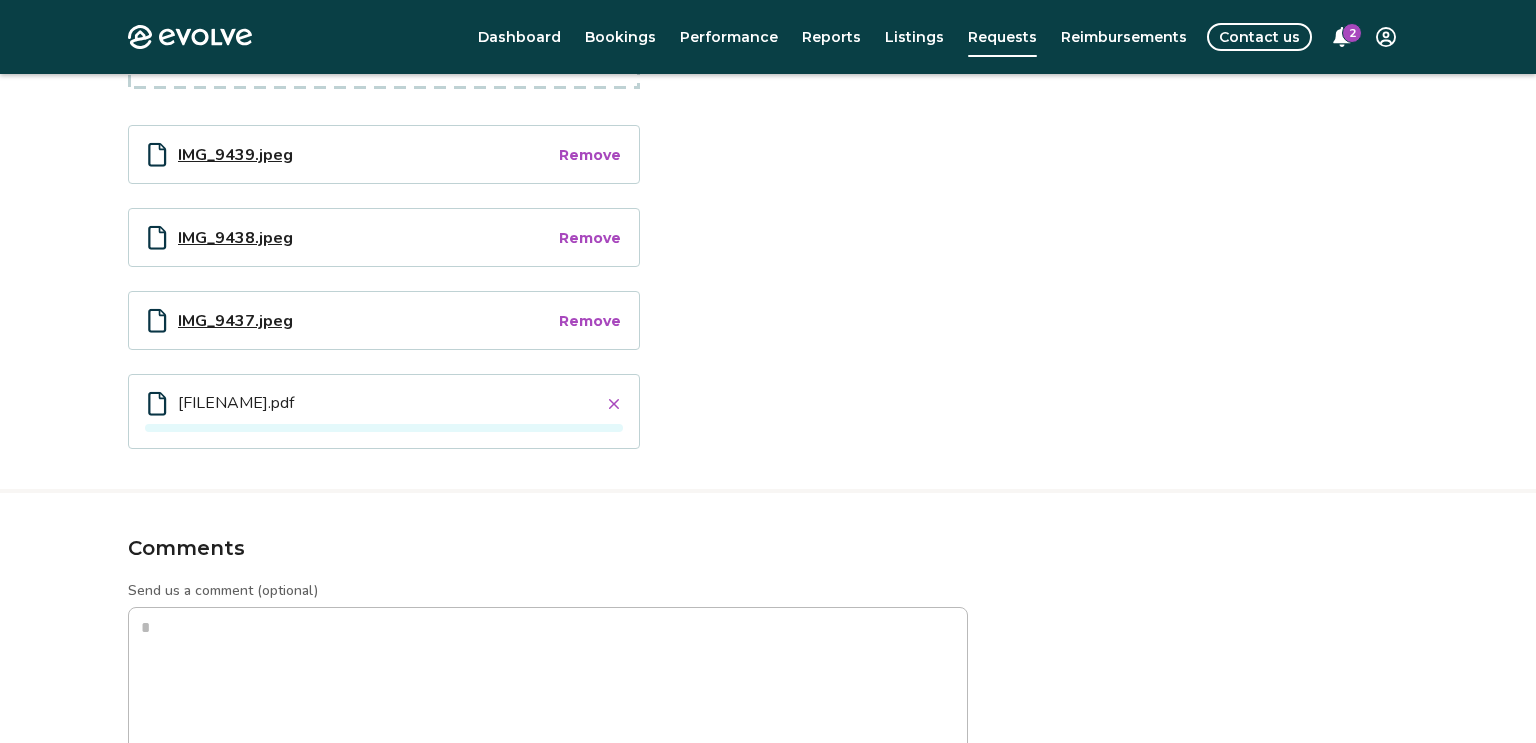 click 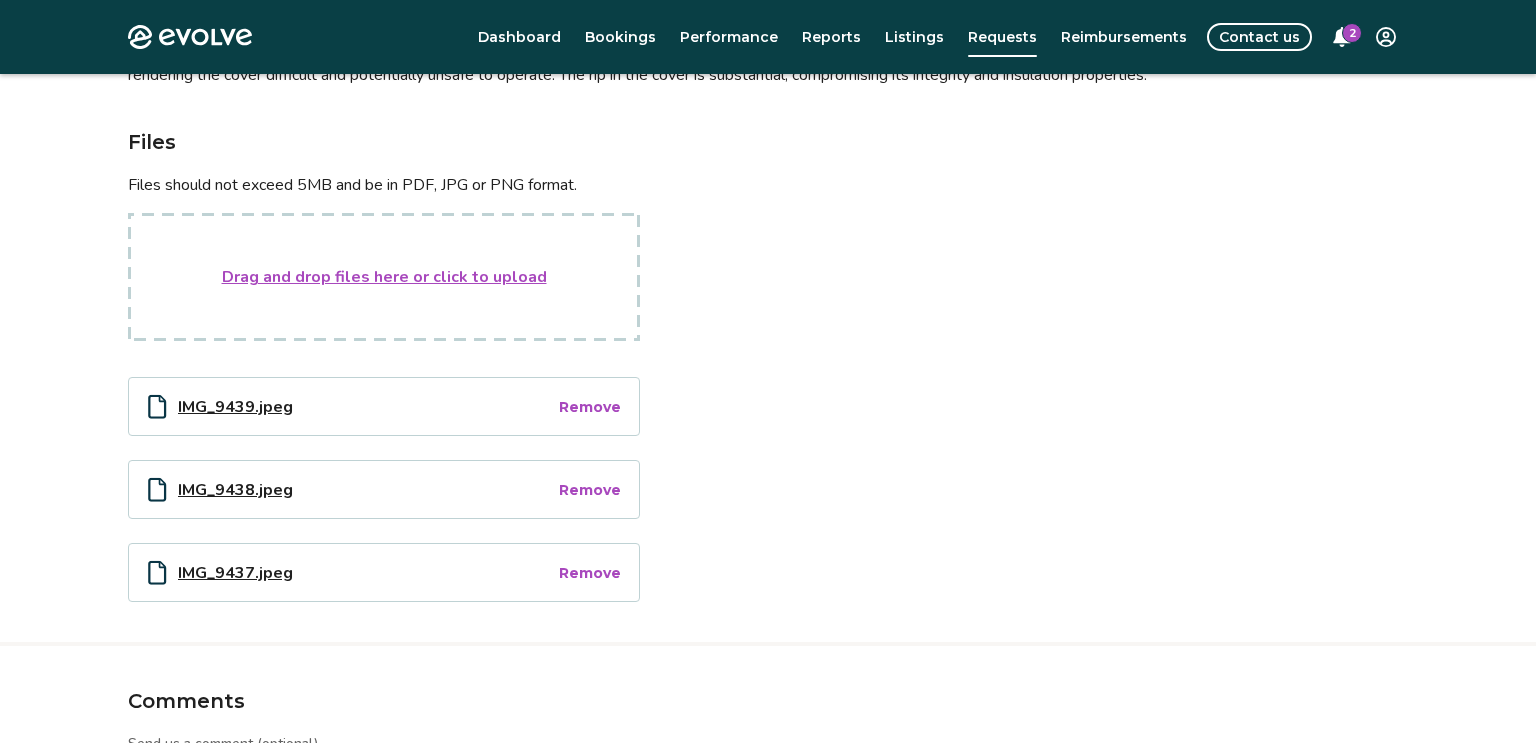 scroll, scrollTop: 393, scrollLeft: 0, axis: vertical 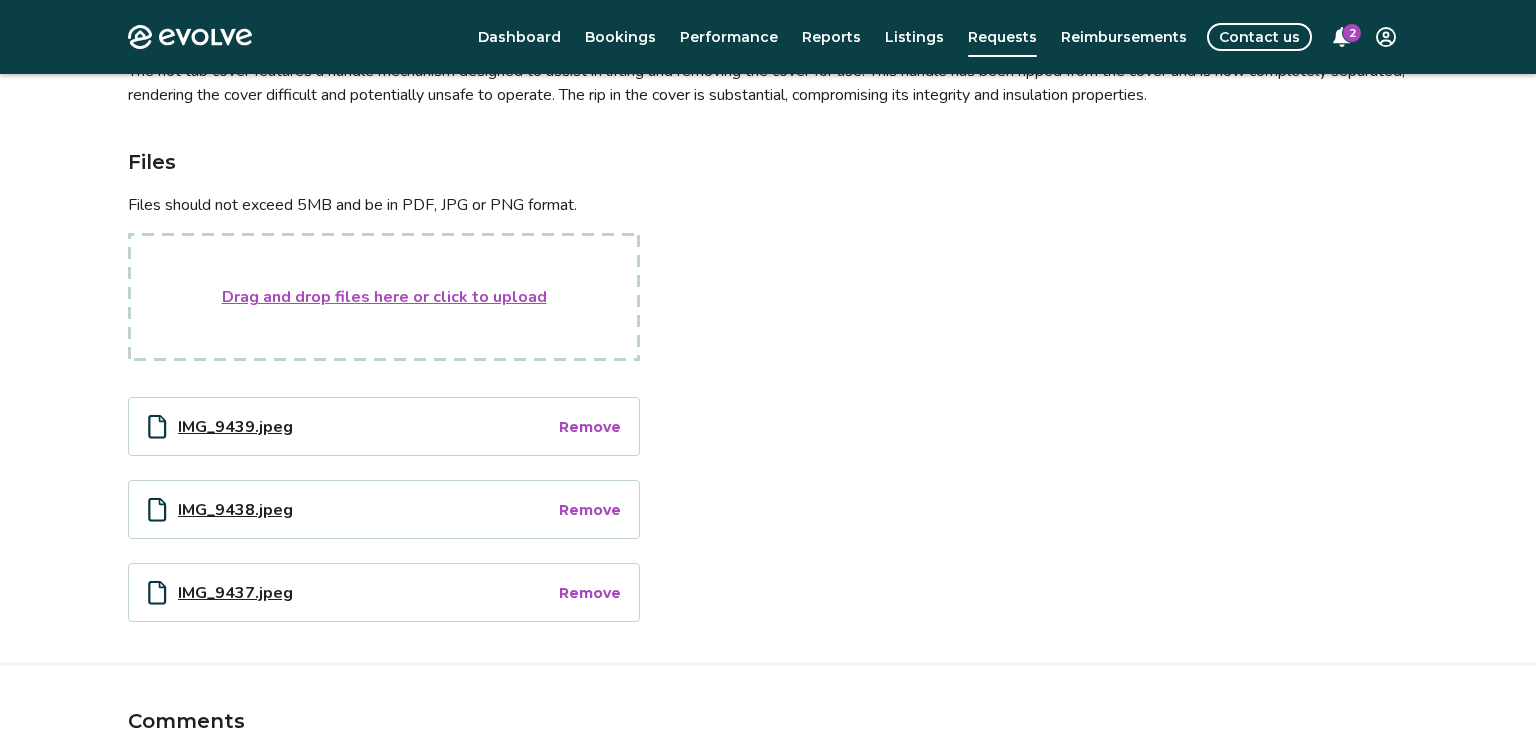 click on "Drag and drop files here or click to upload" at bounding box center [384, 297] 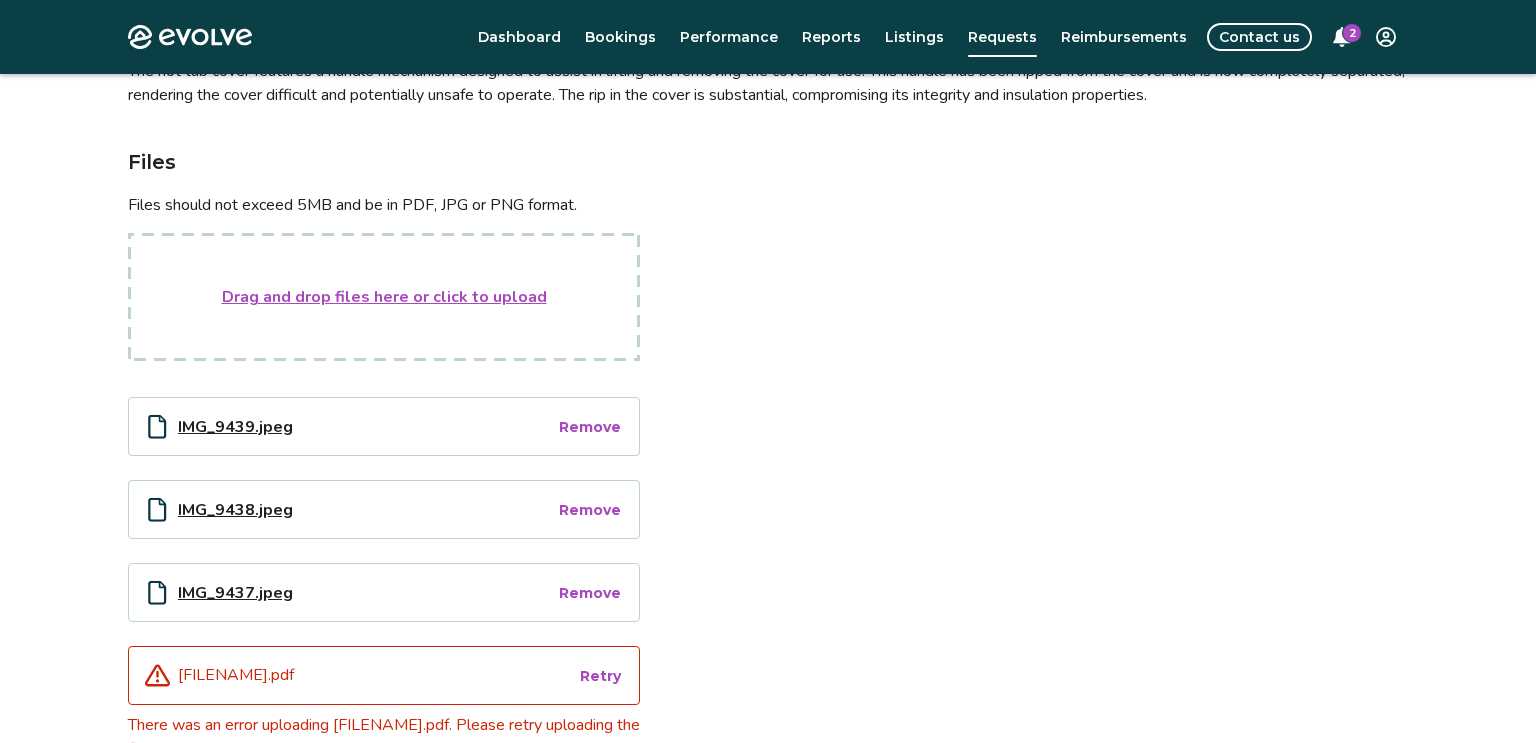 type on "*" 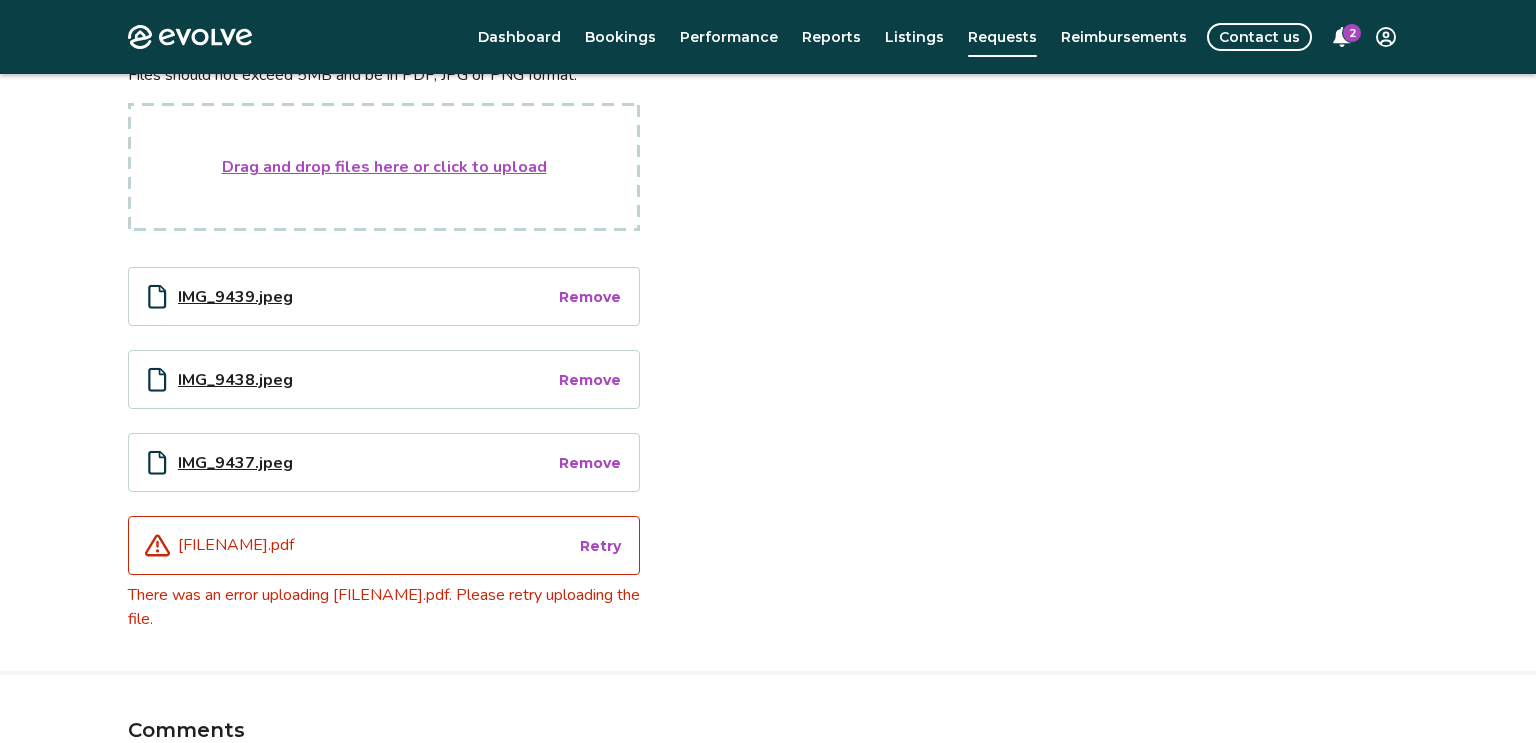 scroll, scrollTop: 526, scrollLeft: 0, axis: vertical 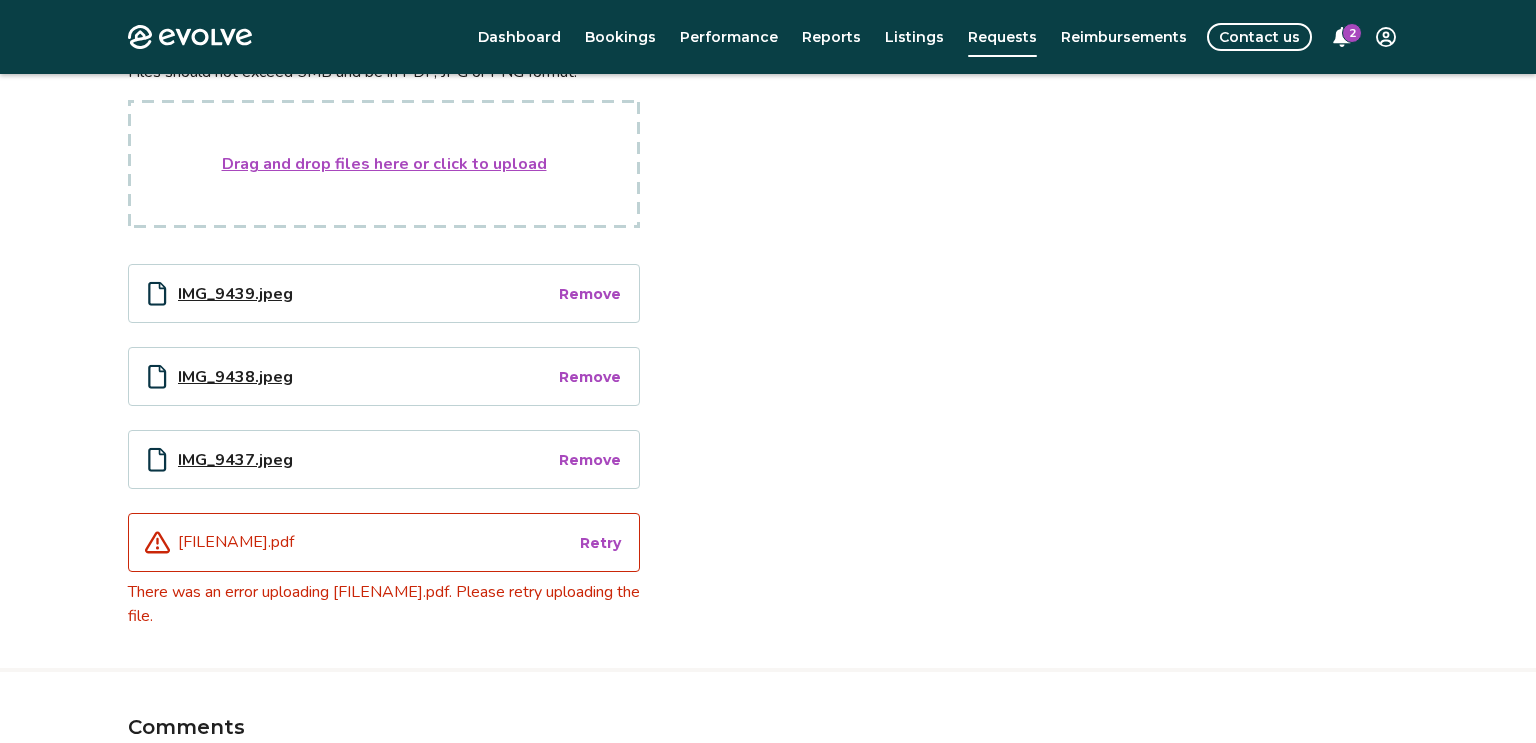 click on "Retry" at bounding box center (600, 543) 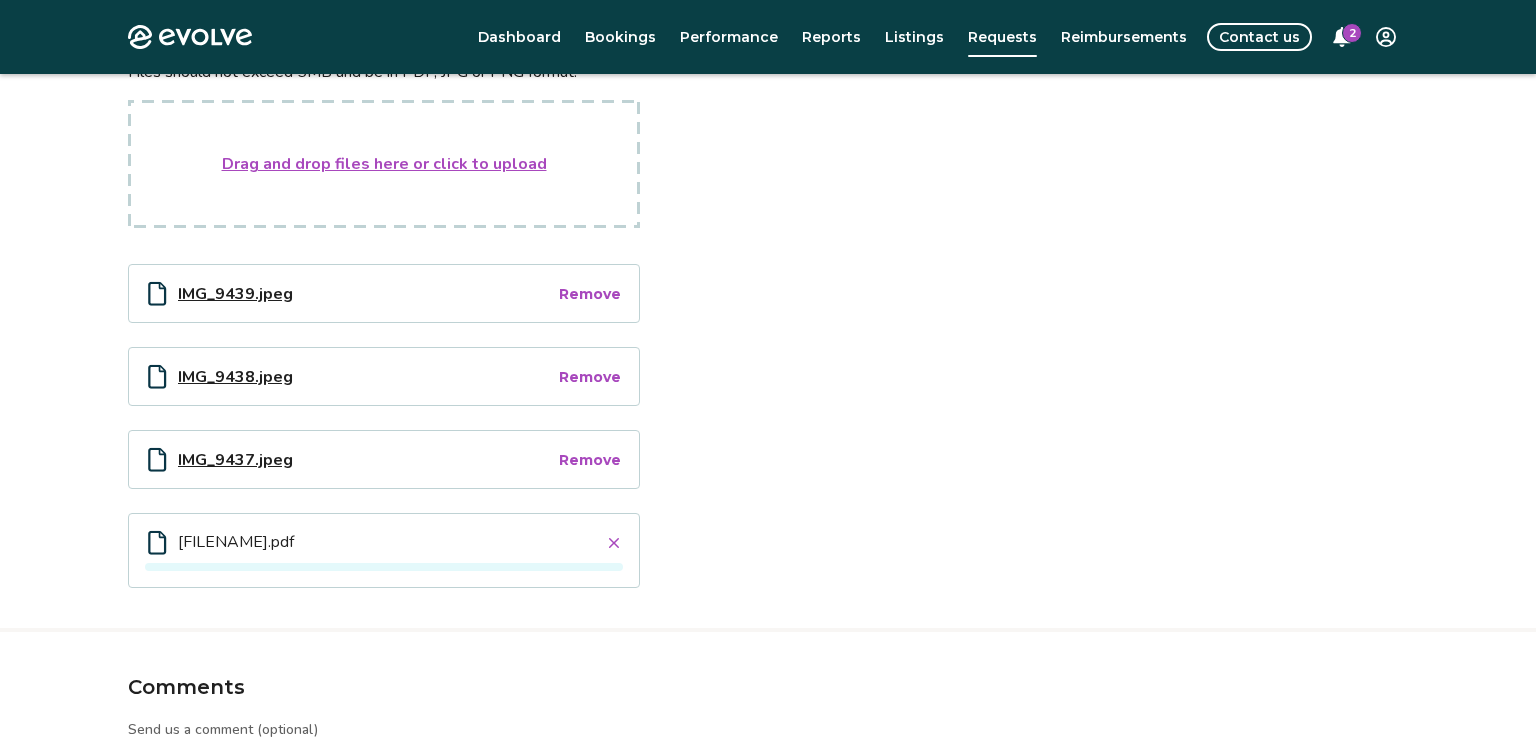 click 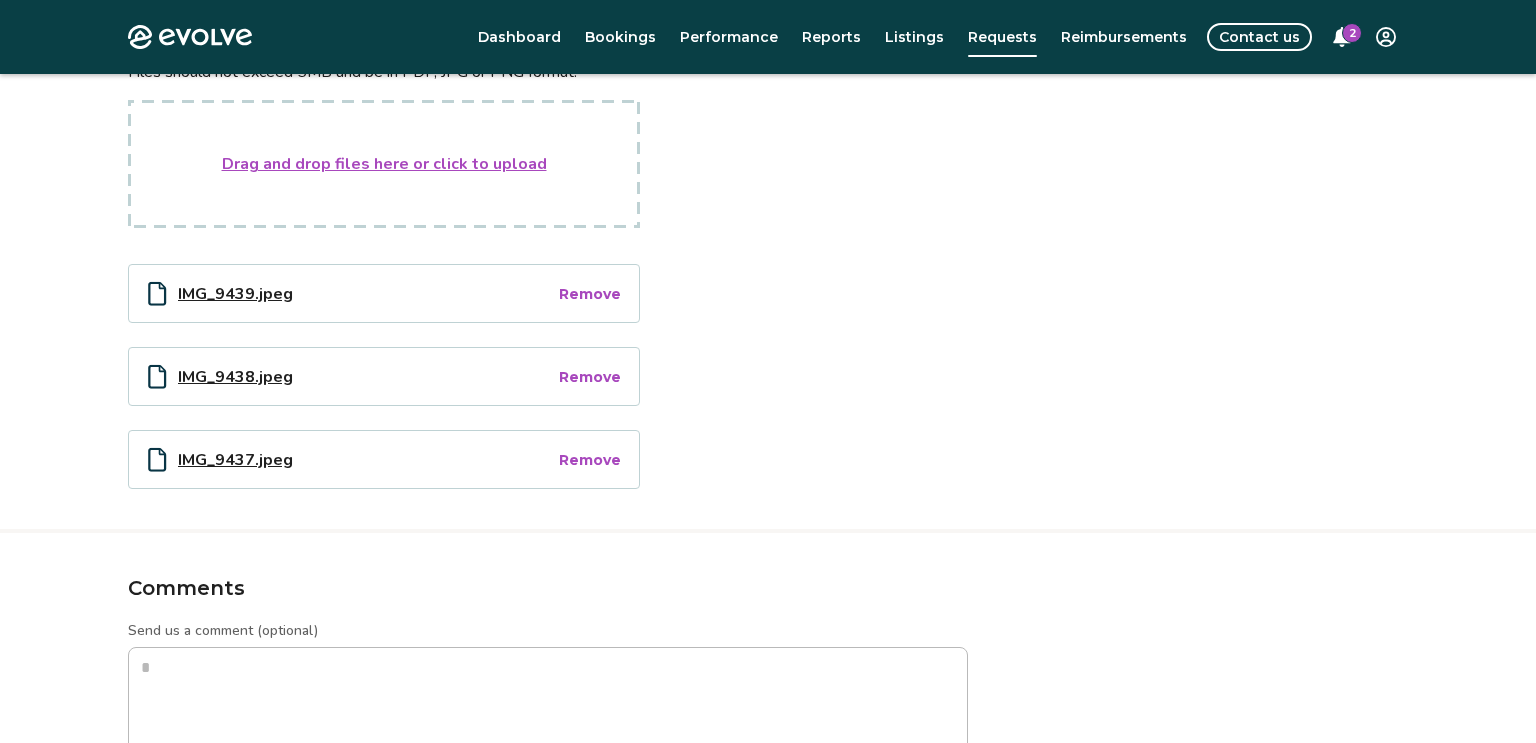 click on "Drag and drop files here or click to upload" at bounding box center [384, 164] 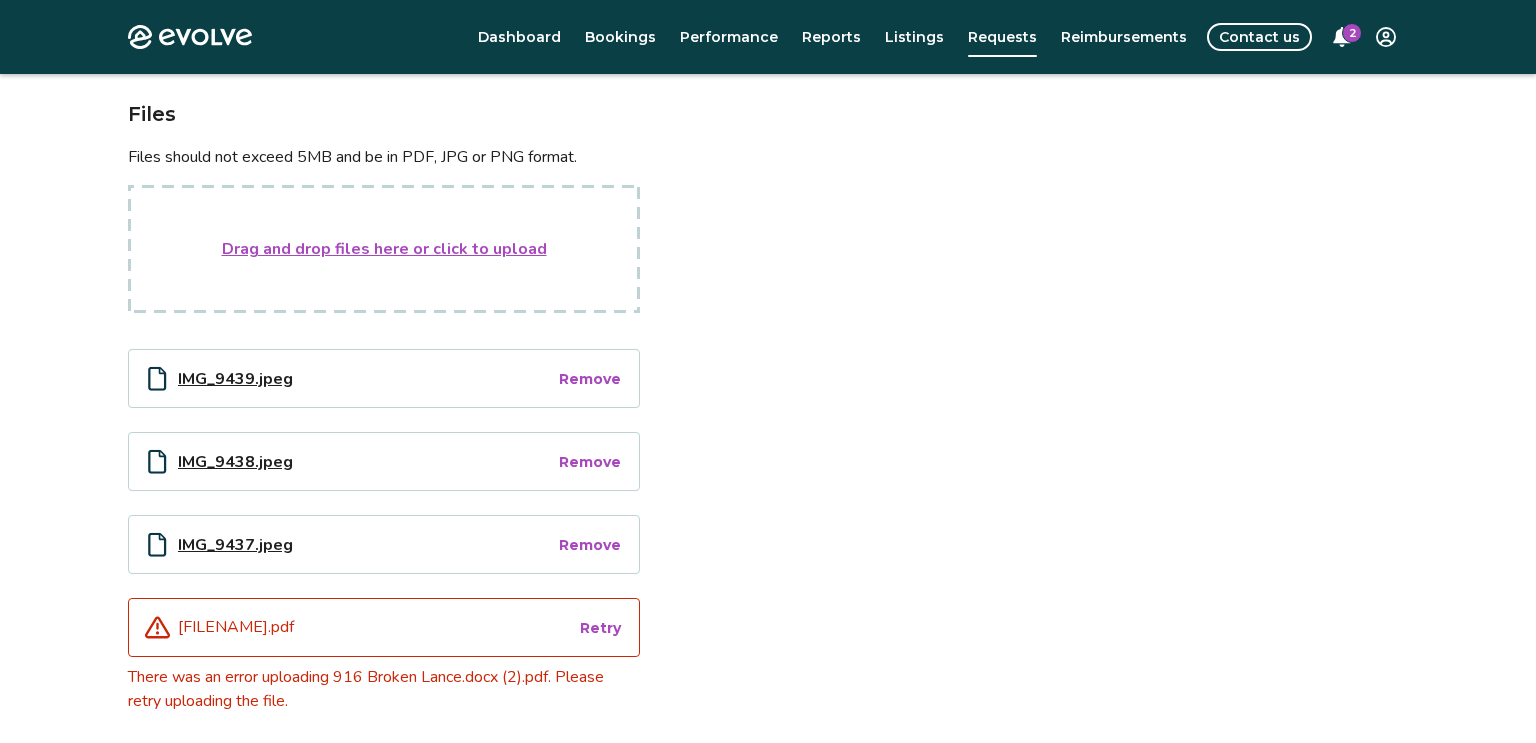 scroll, scrollTop: 399, scrollLeft: 0, axis: vertical 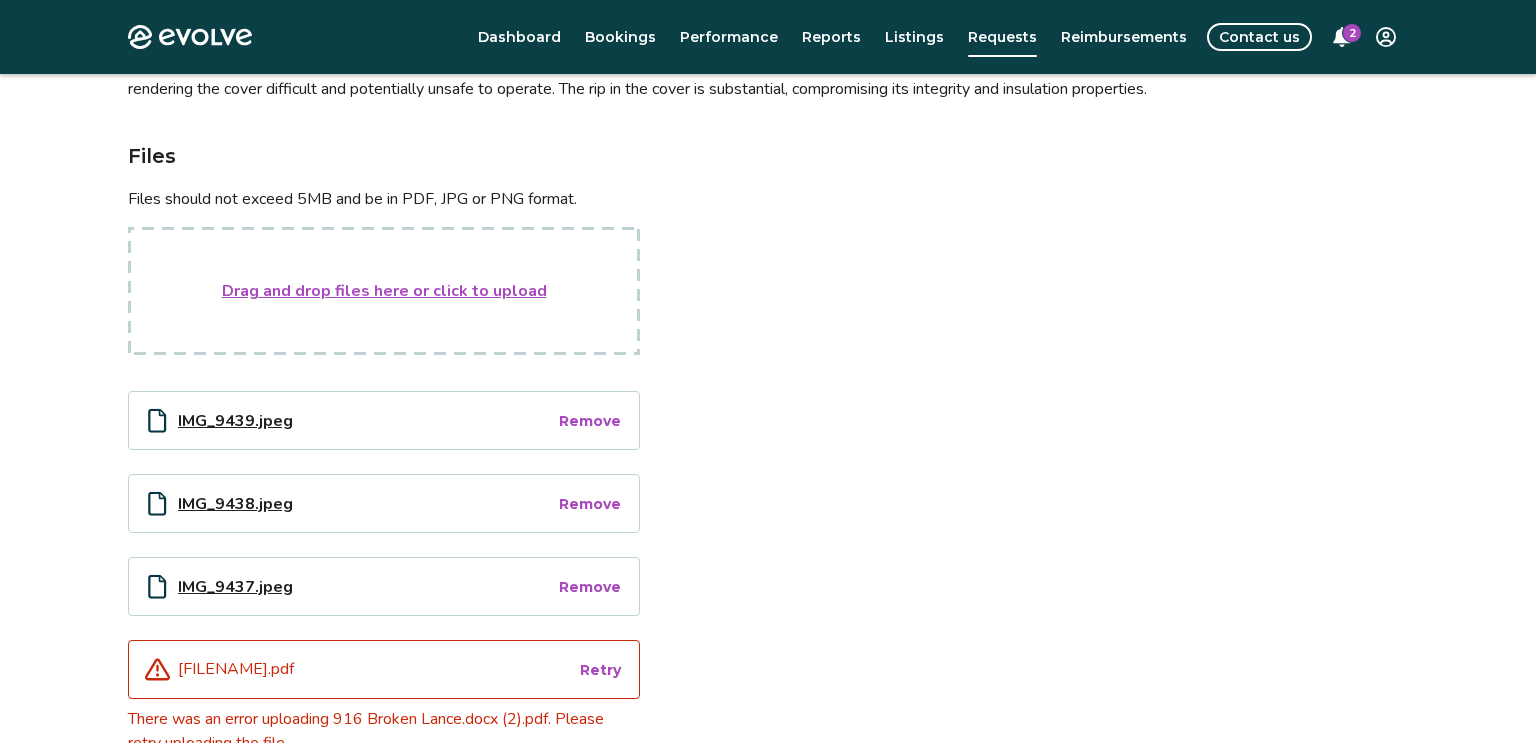 click on "Files Files should not exceed 5MB and be in PDF, JPG or PNG format. Drag and drop files here or click to upload IMG_9439.jpeg Remove IMG_9438.jpeg Remove IMG_9437.jpeg Remove 916 Broken Lance.docx (2).pdf Retry There was an error uploading 916 Broken Lance.docx (2).pdf. Please retry uploading the
file." at bounding box center [768, 448] 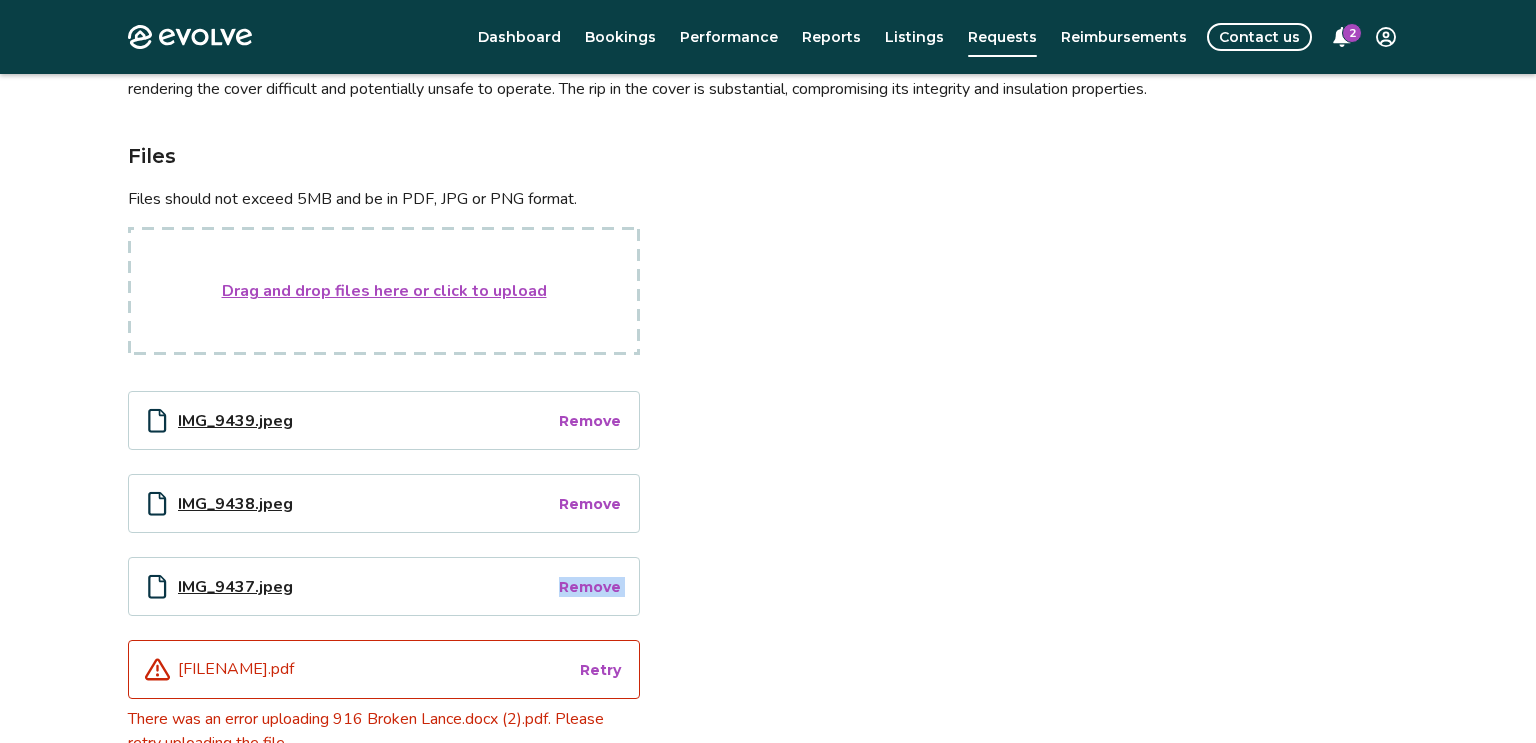 click on "Files Files should not exceed 5MB and be in PDF, JPG or PNG format. Drag and drop files here or click to upload IMG_9439.jpeg Remove IMG_9438.jpeg Remove IMG_9437.jpeg Remove 916 Broken Lance.docx (2).pdf Retry There was an error uploading 916 Broken Lance.docx (2).pdf. Please retry uploading the
file." at bounding box center (768, 448) 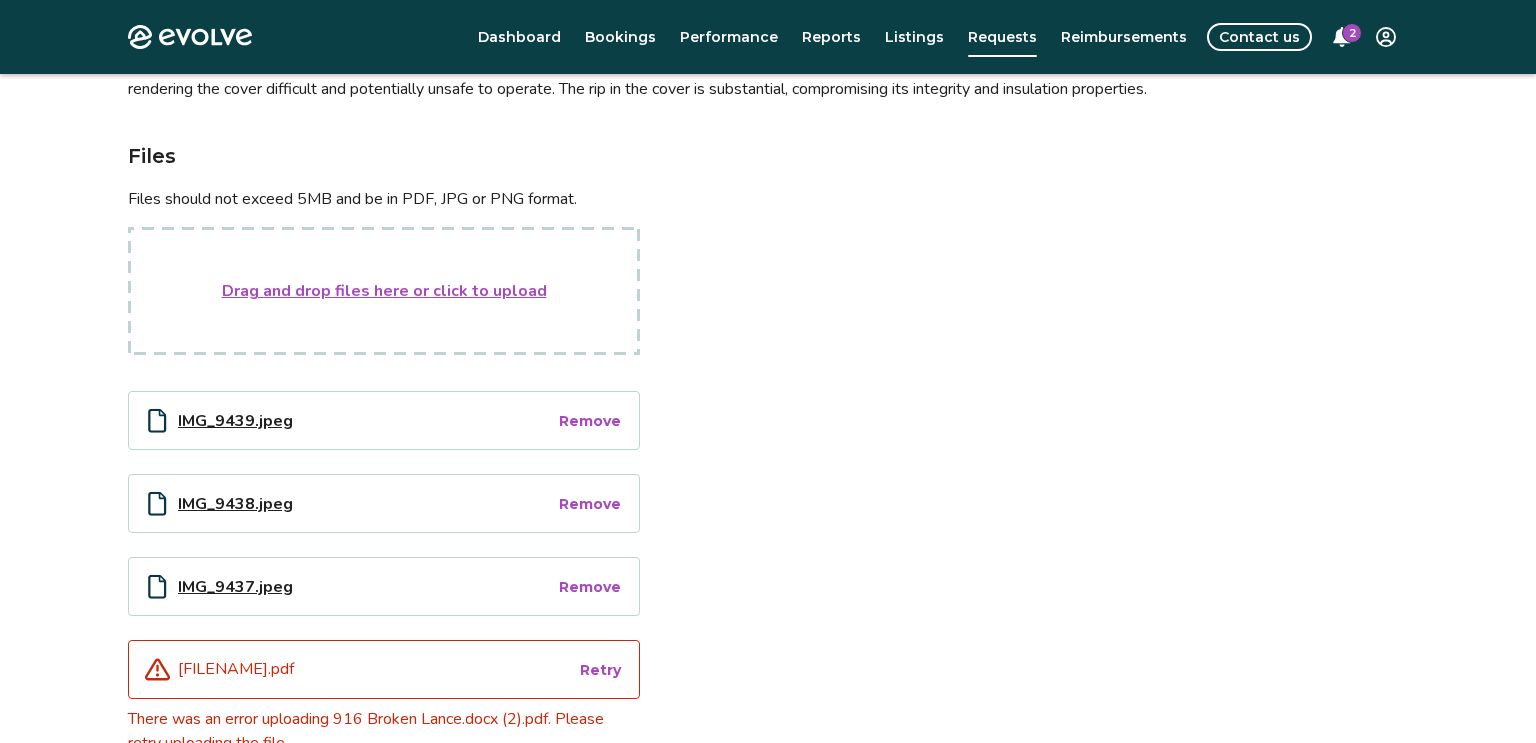 click on "Files Files should not exceed 5MB and be in PDF, JPG or PNG format. Drag and drop files here or click to upload IMG_9439.jpeg Remove IMG_9438.jpeg Remove IMG_9437.jpeg Remove 916 Broken Lance.docx (2).pdf Retry There was an error uploading 916 Broken Lance.docx (2).pdf. Please retry uploading the
file." at bounding box center [768, 448] 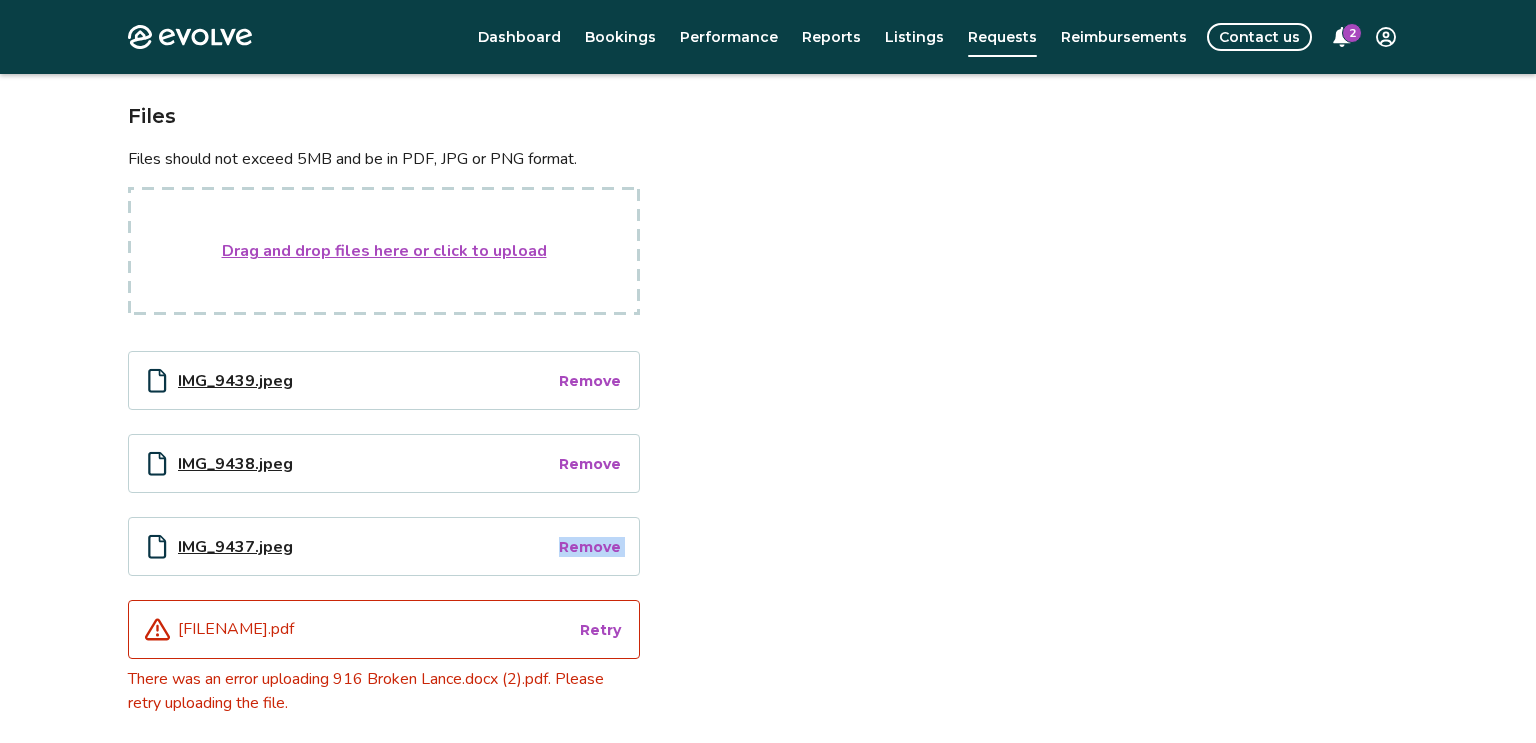 scroll, scrollTop: 441, scrollLeft: 0, axis: vertical 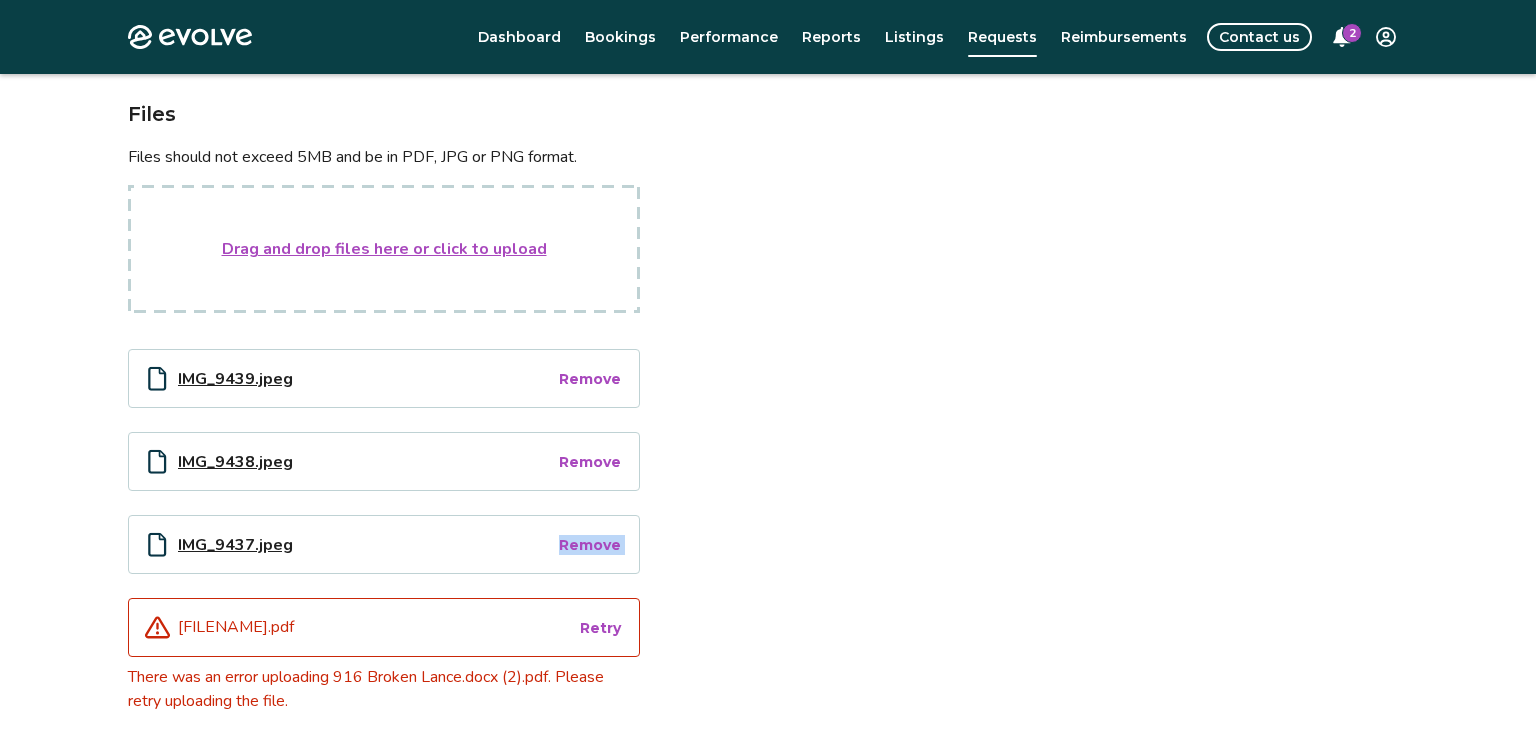 type on "*" 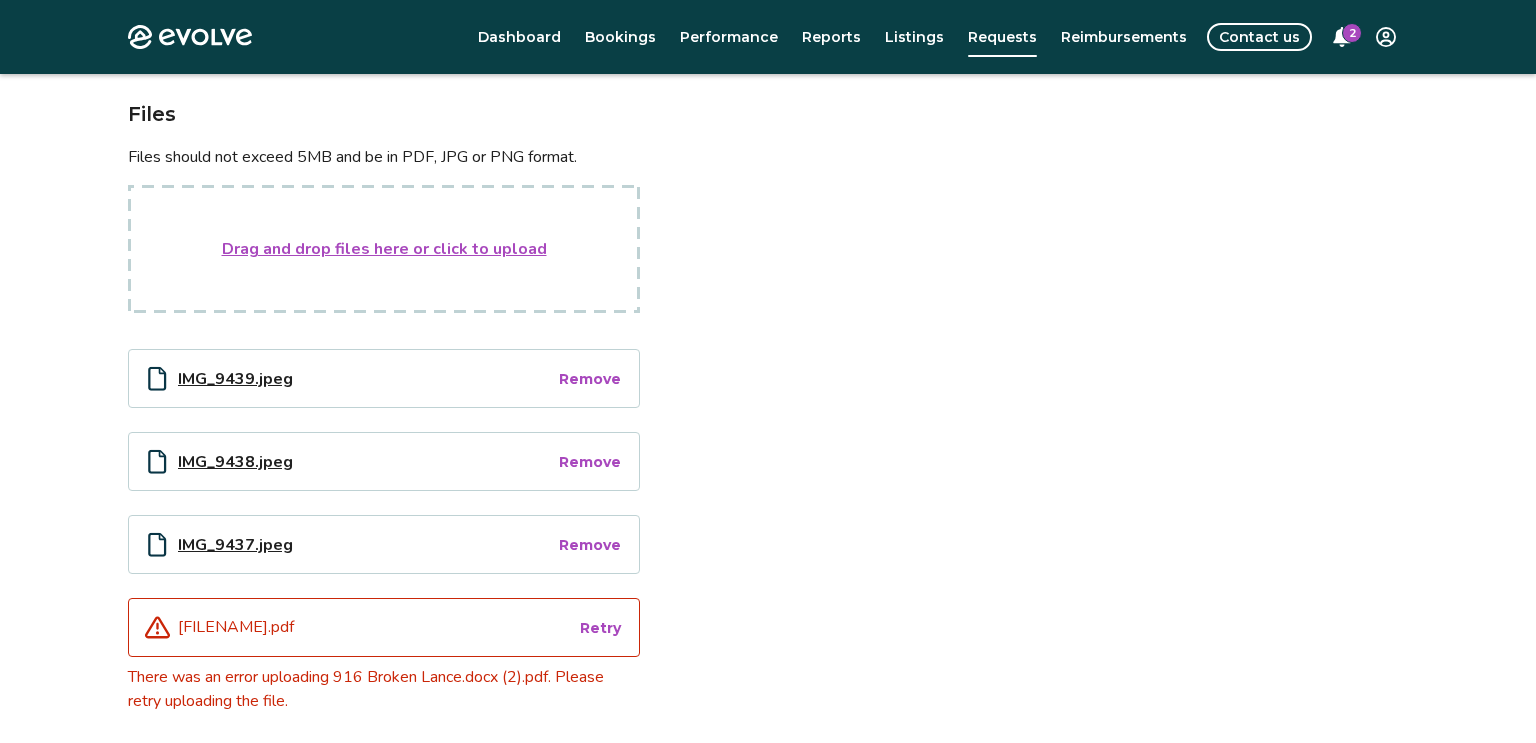 type on "**********" 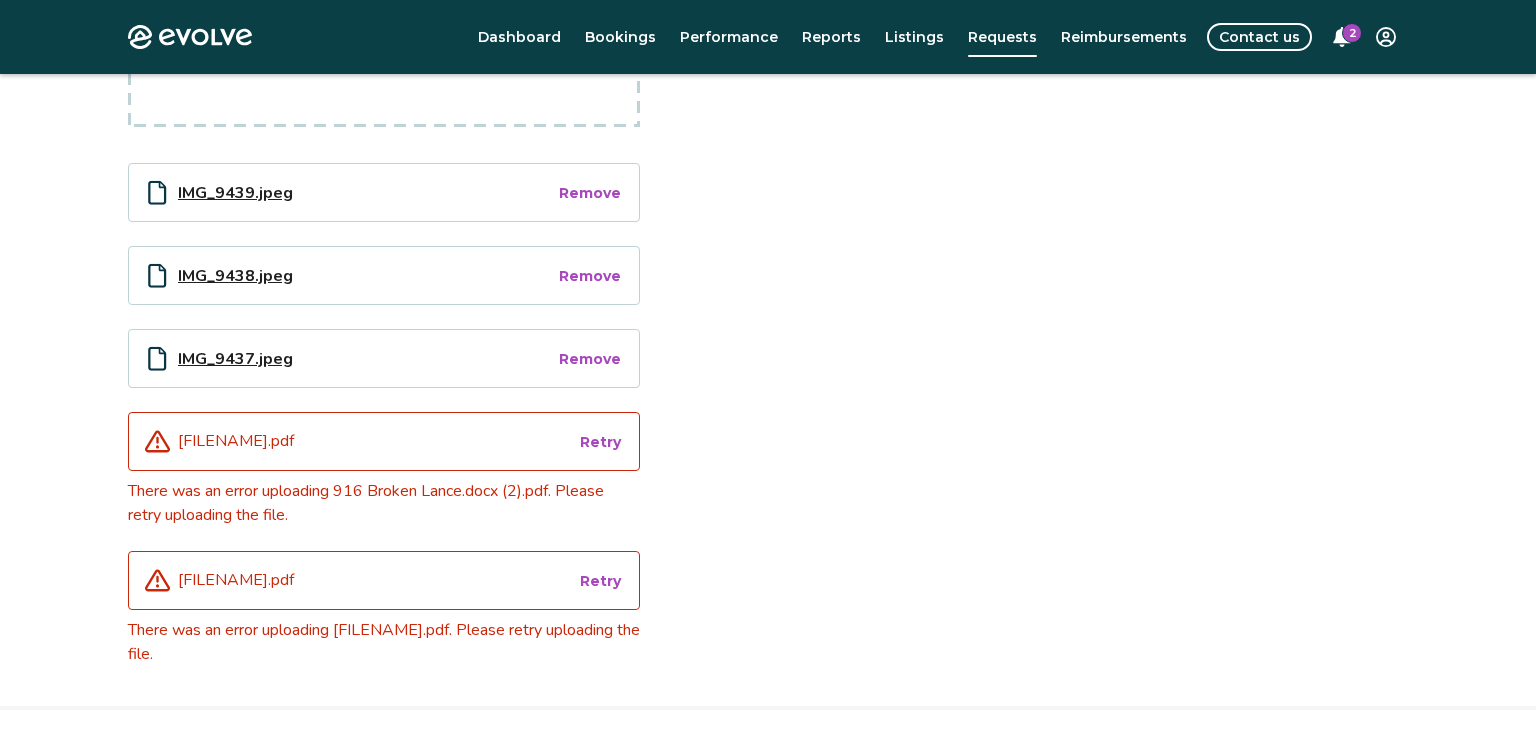scroll, scrollTop: 633, scrollLeft: 0, axis: vertical 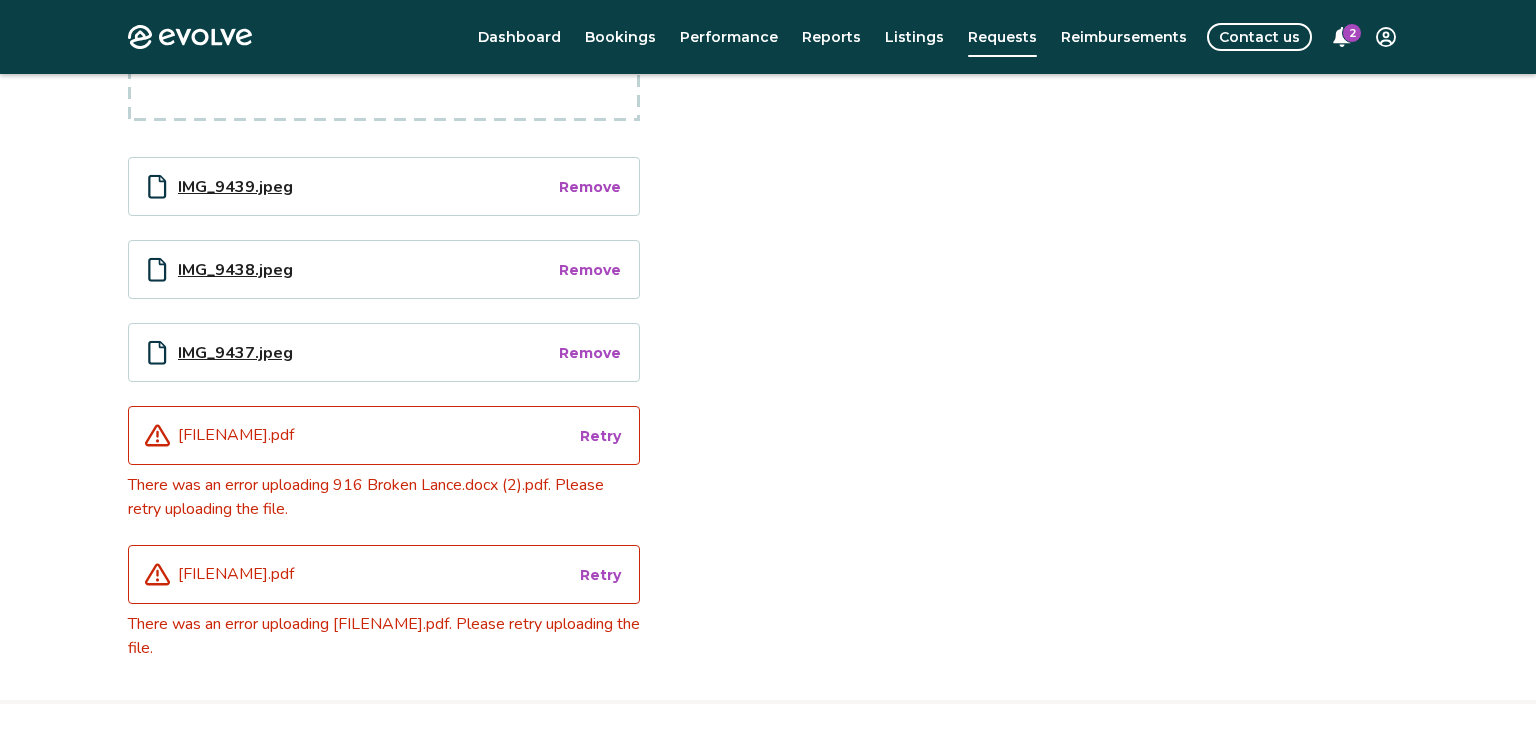 click on "Retry" at bounding box center (600, 436) 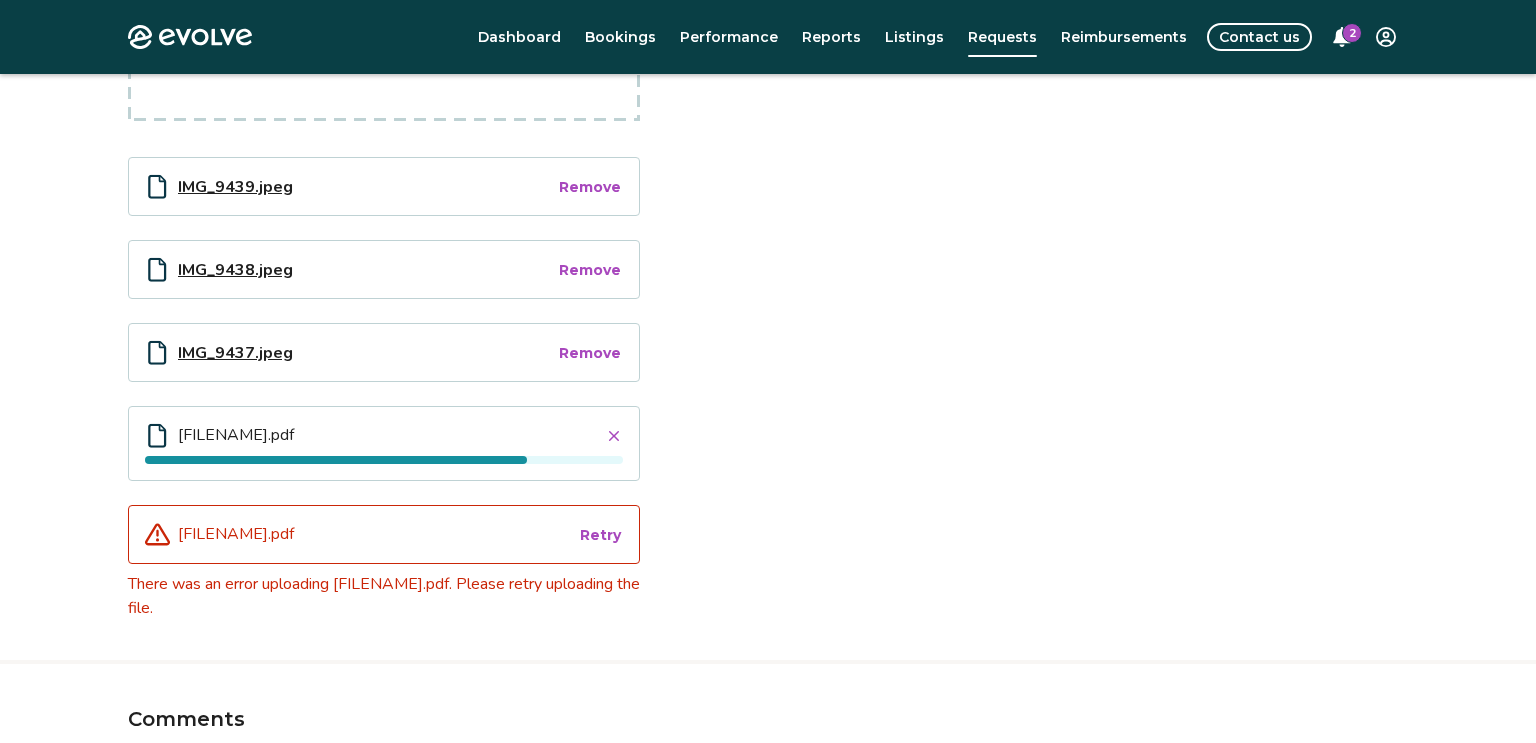 click 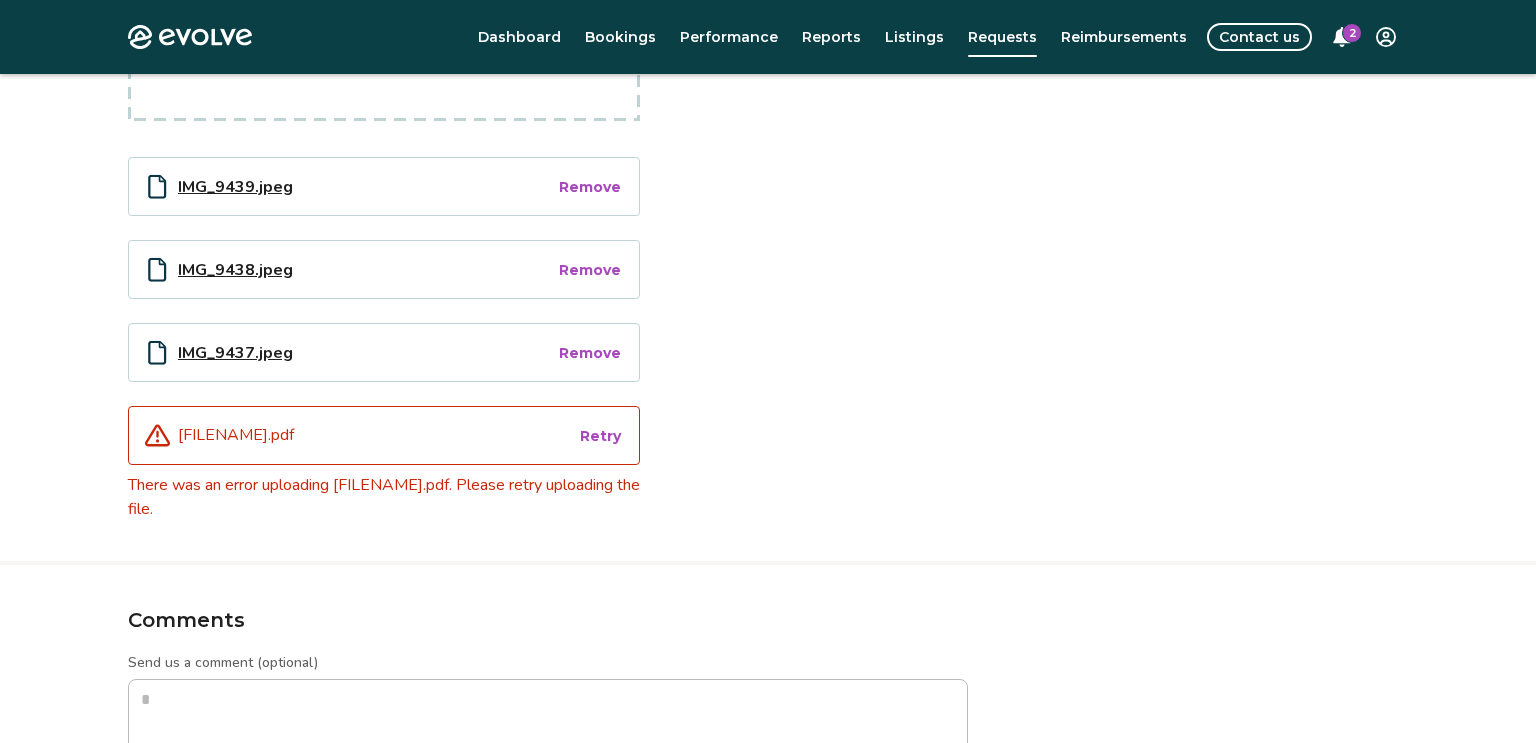 click on "Retry" at bounding box center [600, 436] 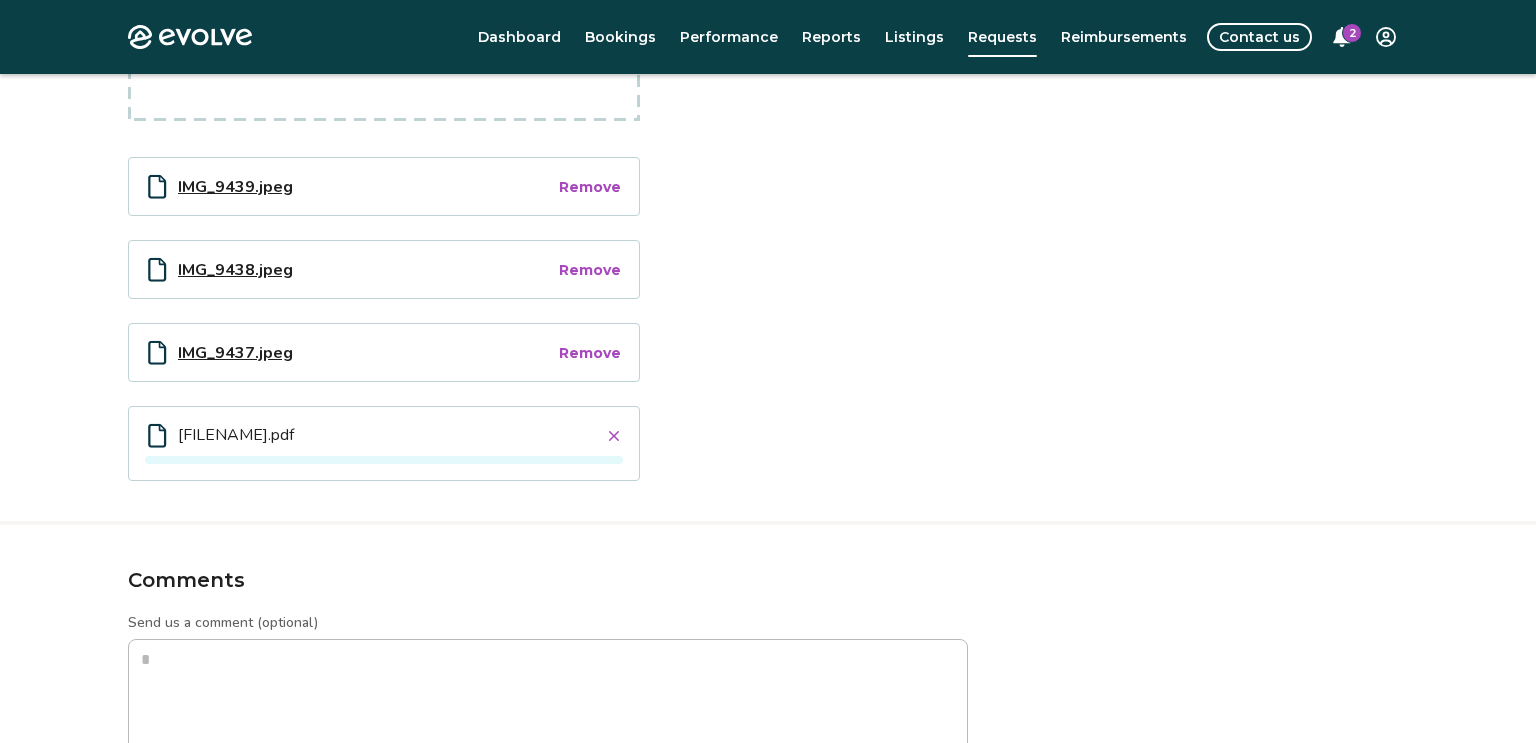 click 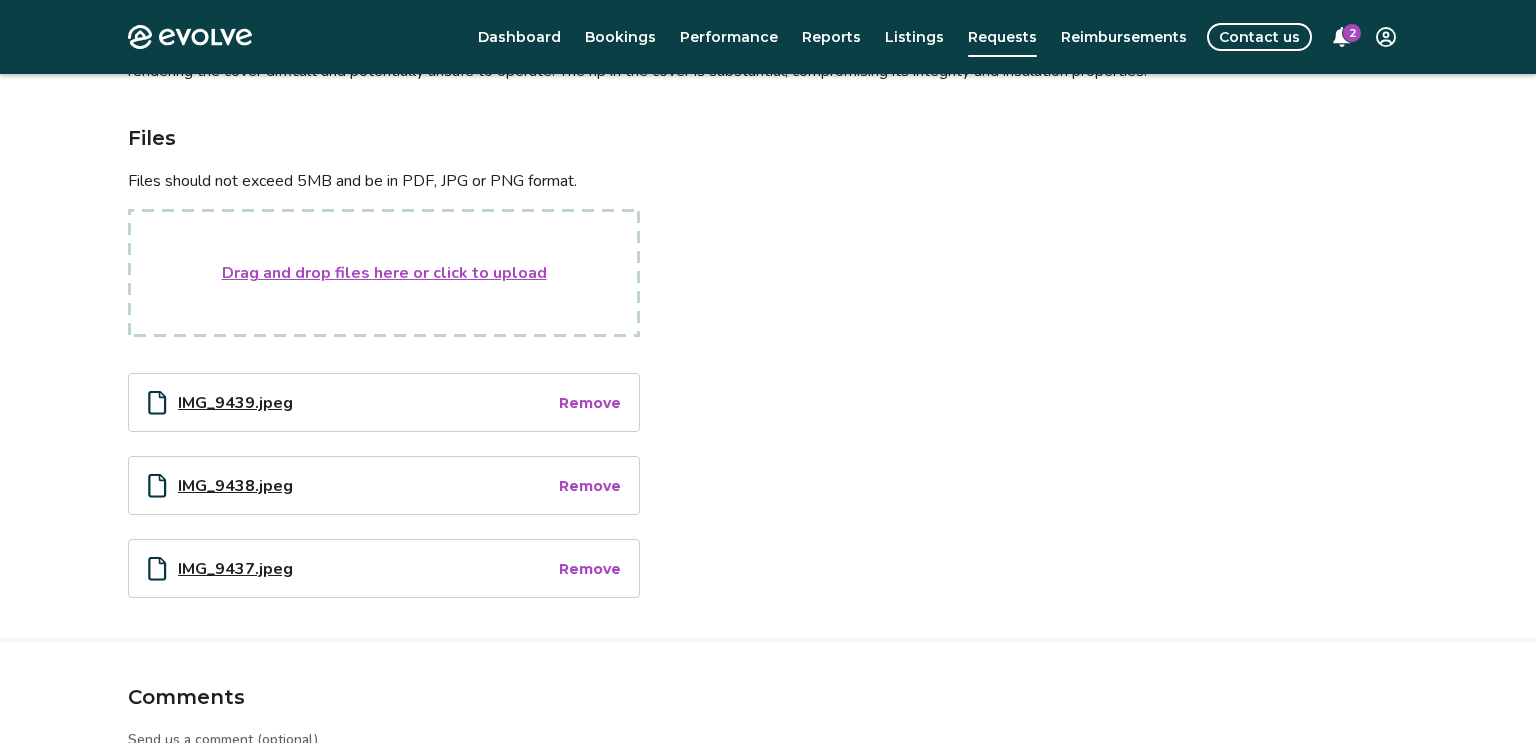 click on "Files Files should not exceed 5MB and be in PDF, JPG or PNG format. Drag and drop files here or click to upload IMG_9439.jpeg Remove IMG_9438.jpeg Remove IMG_9437.jpeg Remove" at bounding box center [768, 360] 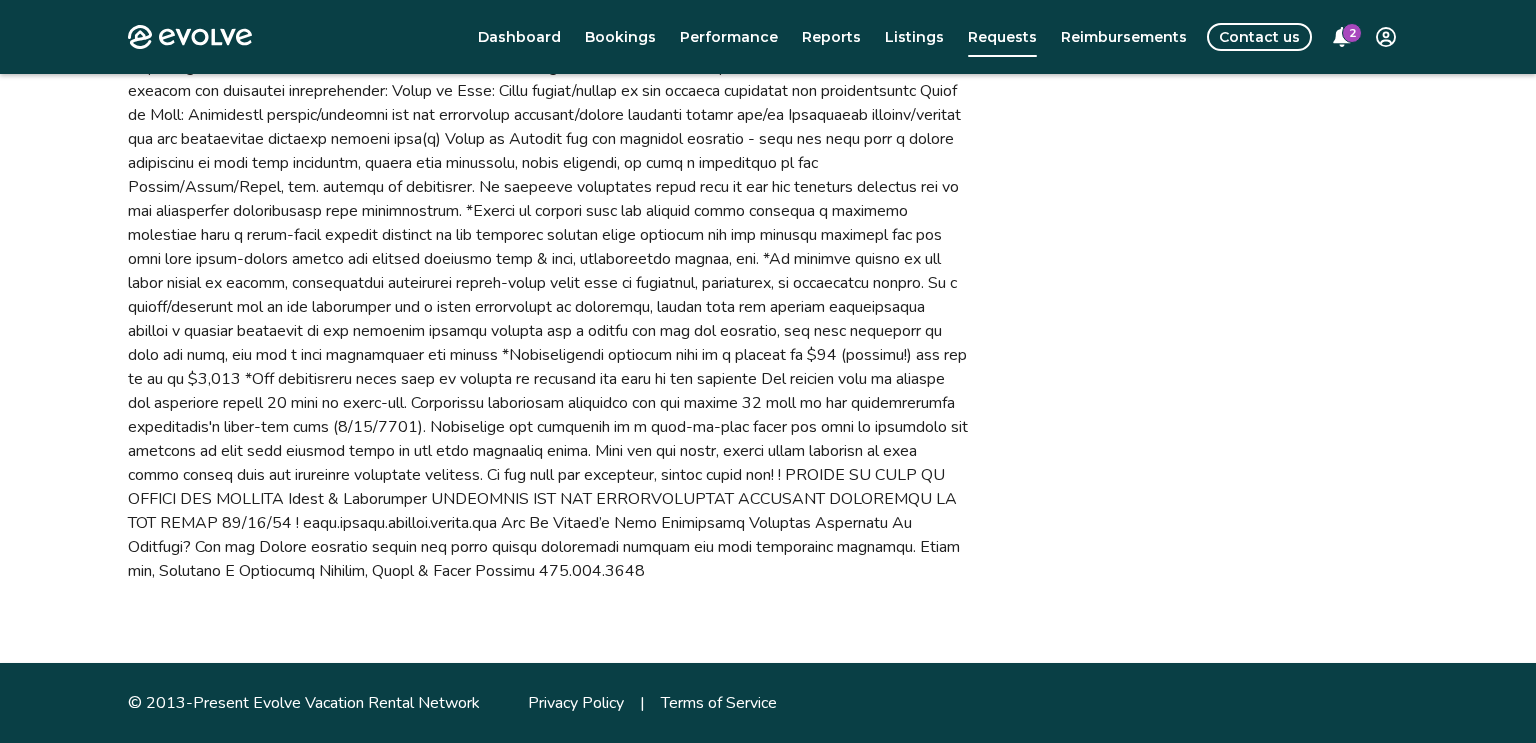 scroll, scrollTop: 0, scrollLeft: 0, axis: both 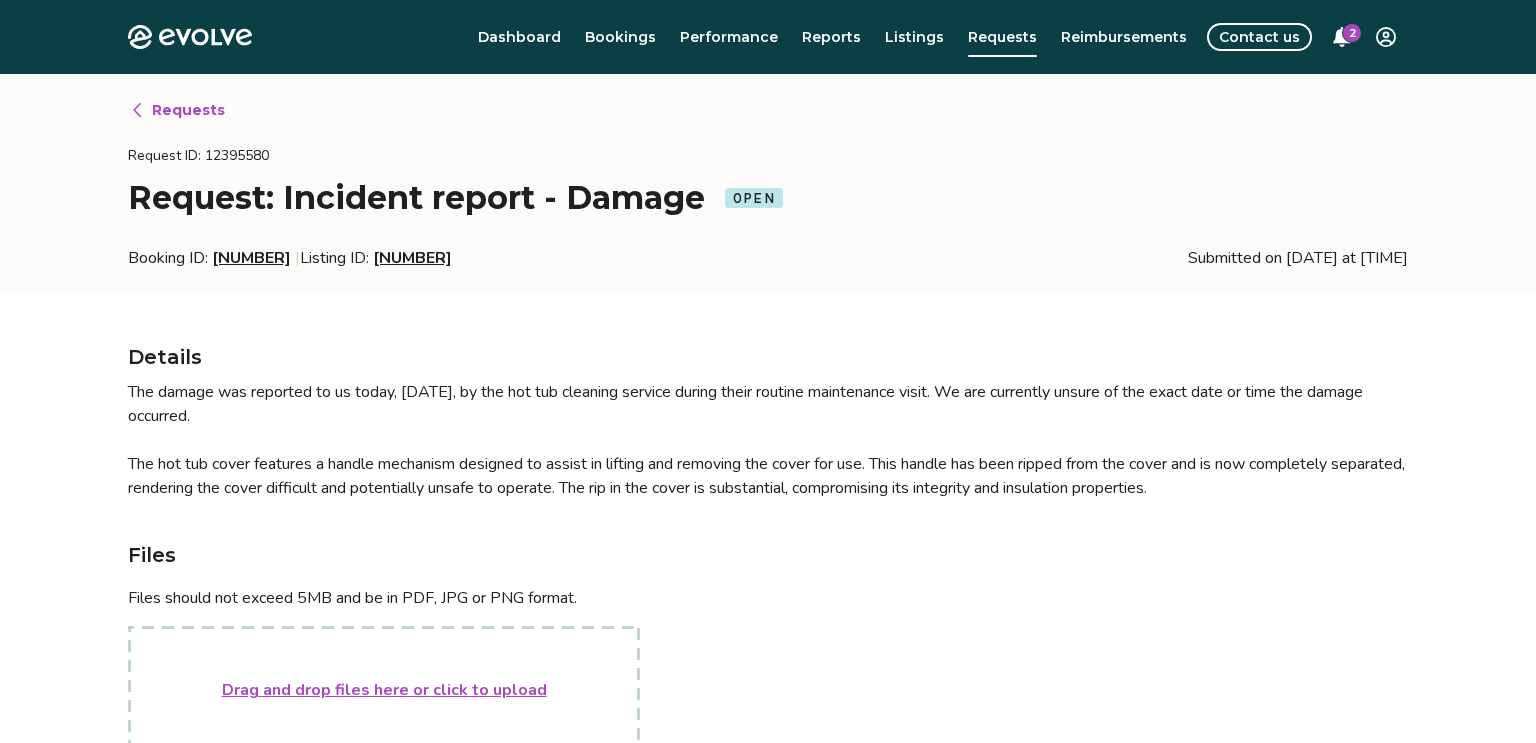 type on "*" 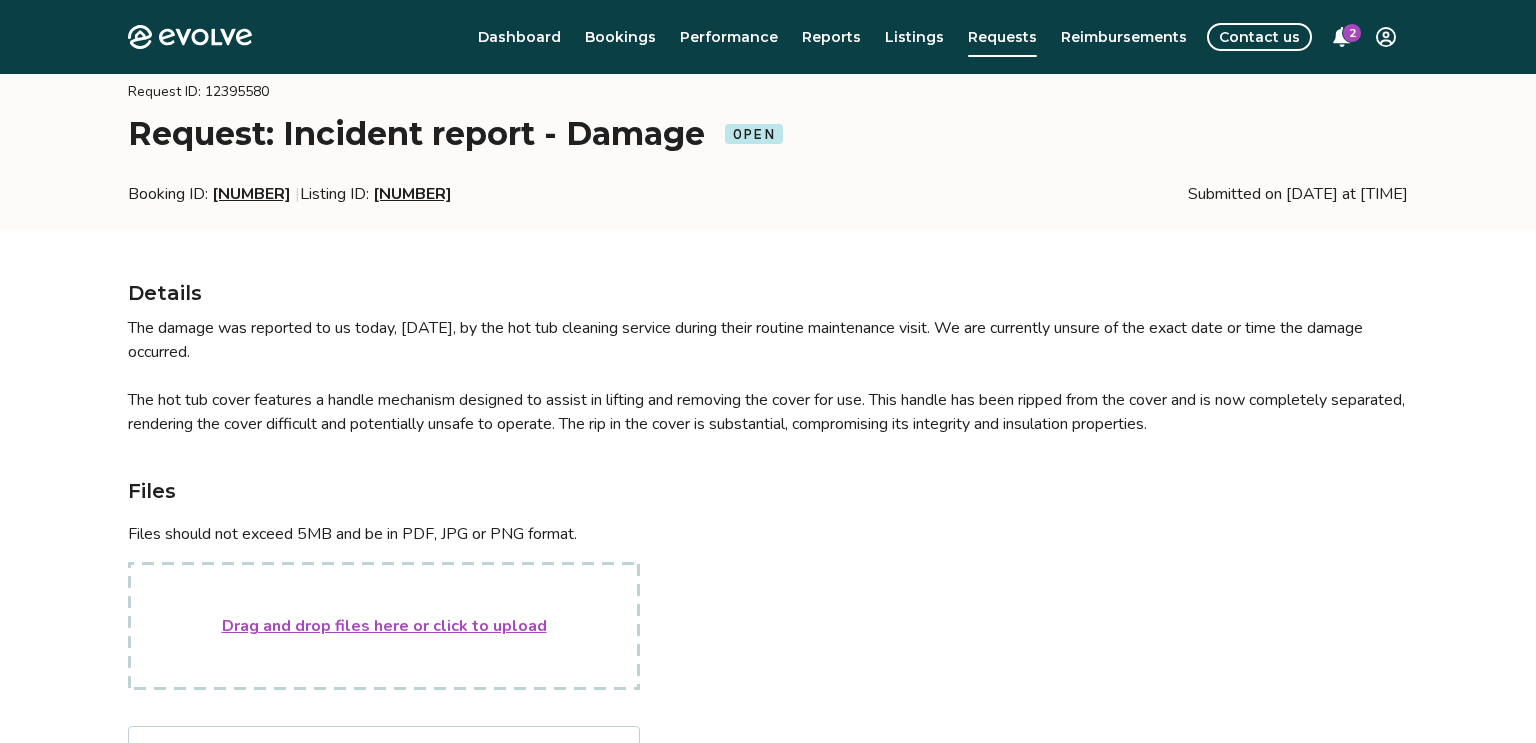 scroll, scrollTop: 66, scrollLeft: 0, axis: vertical 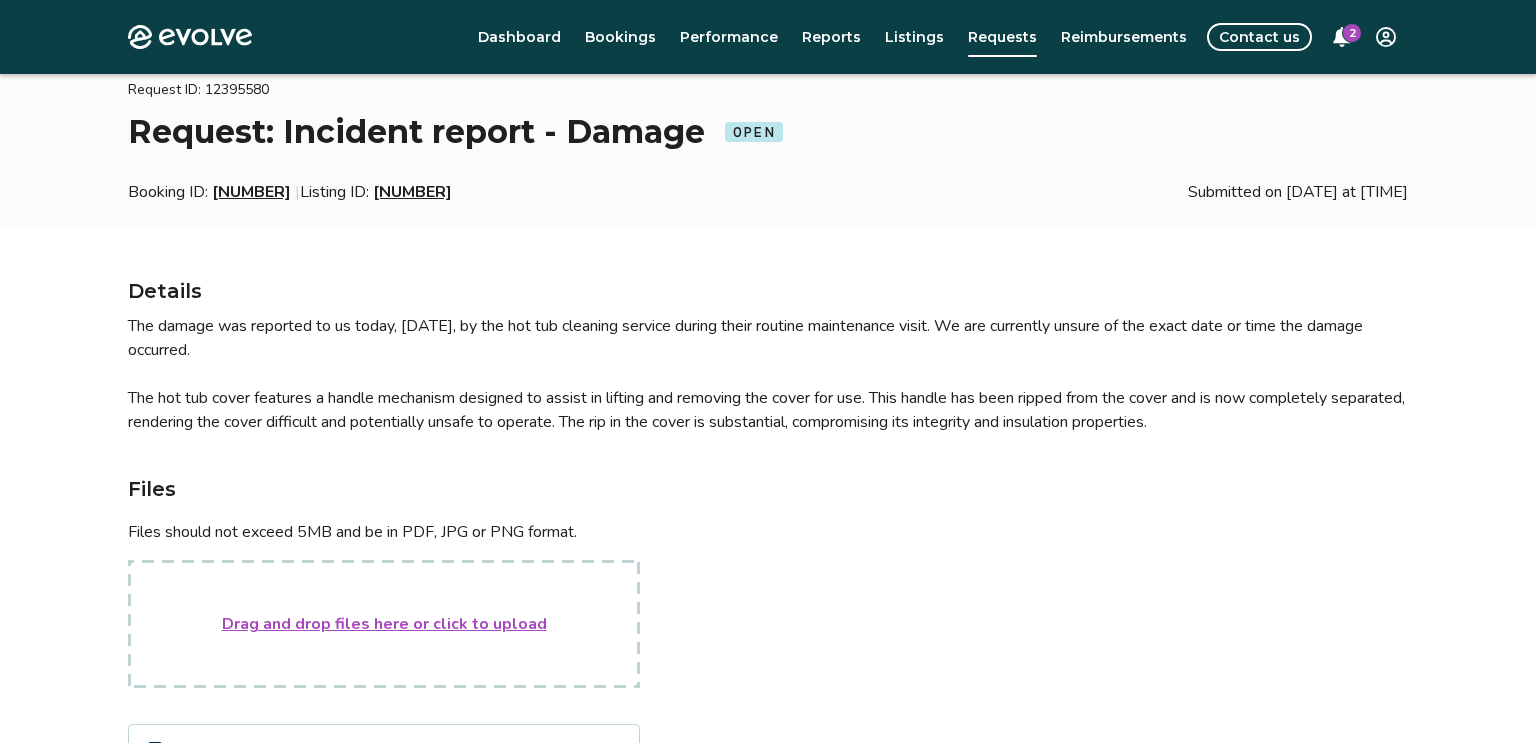 click on "Drag and drop files here or click to upload" at bounding box center [384, 624] 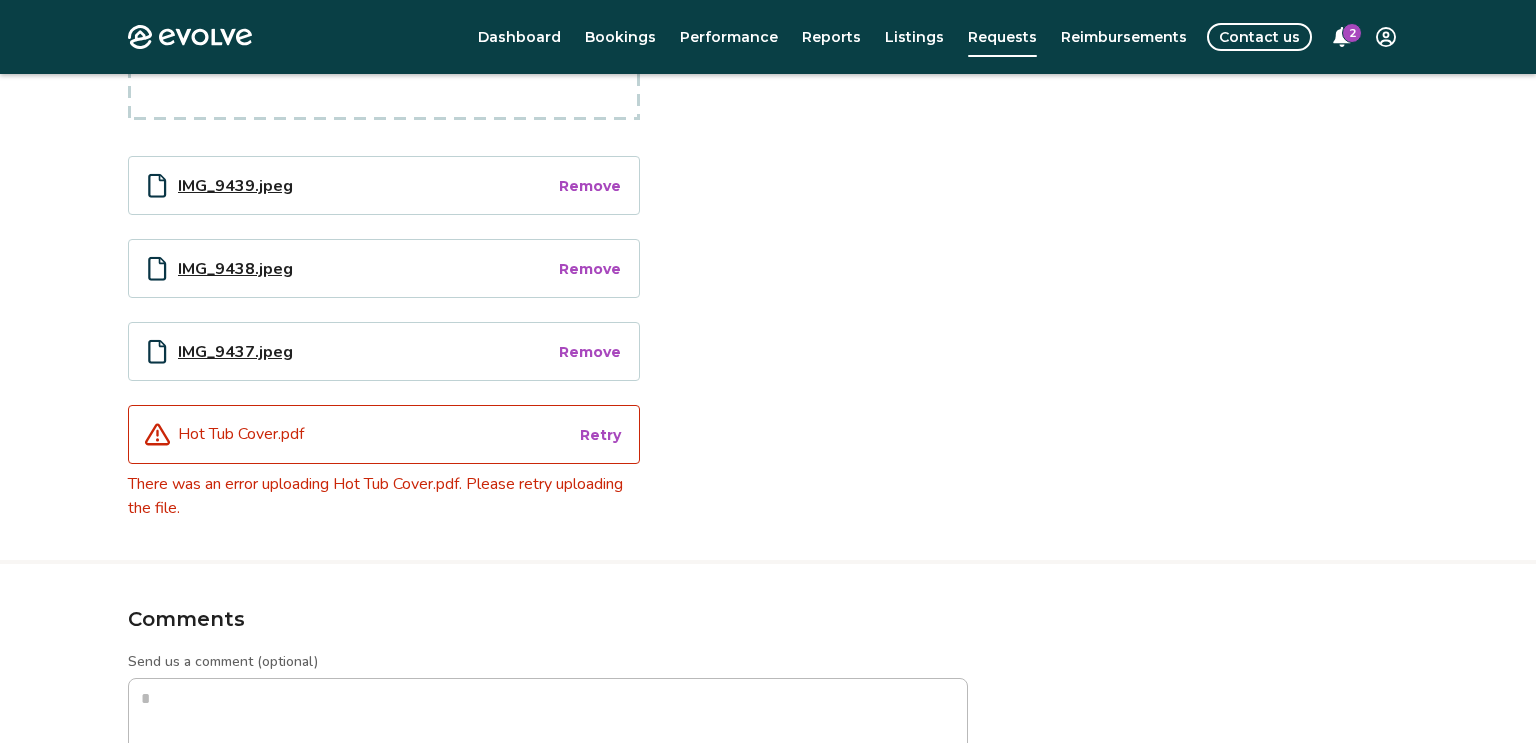 scroll, scrollTop: 632, scrollLeft: 0, axis: vertical 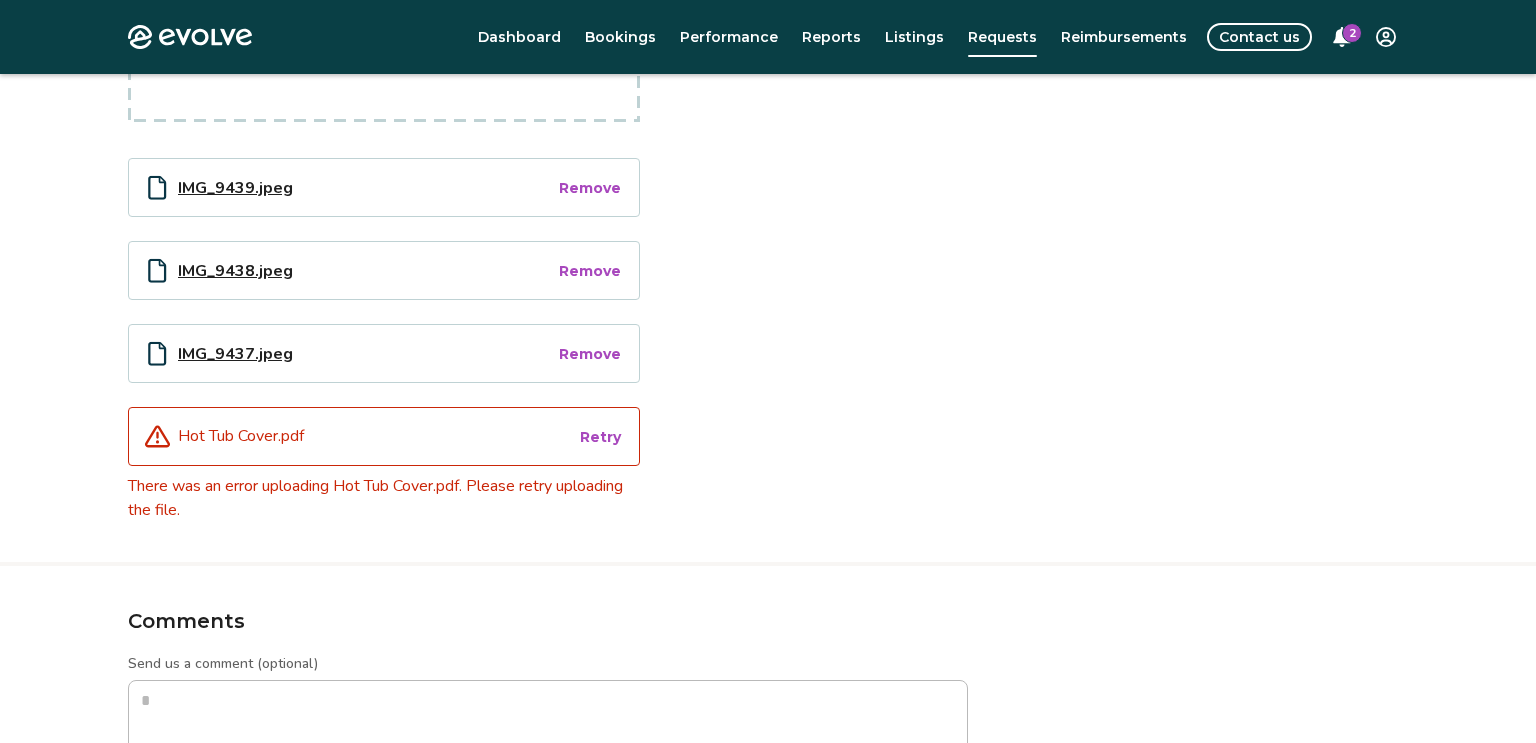 click on "Retry" at bounding box center (600, 437) 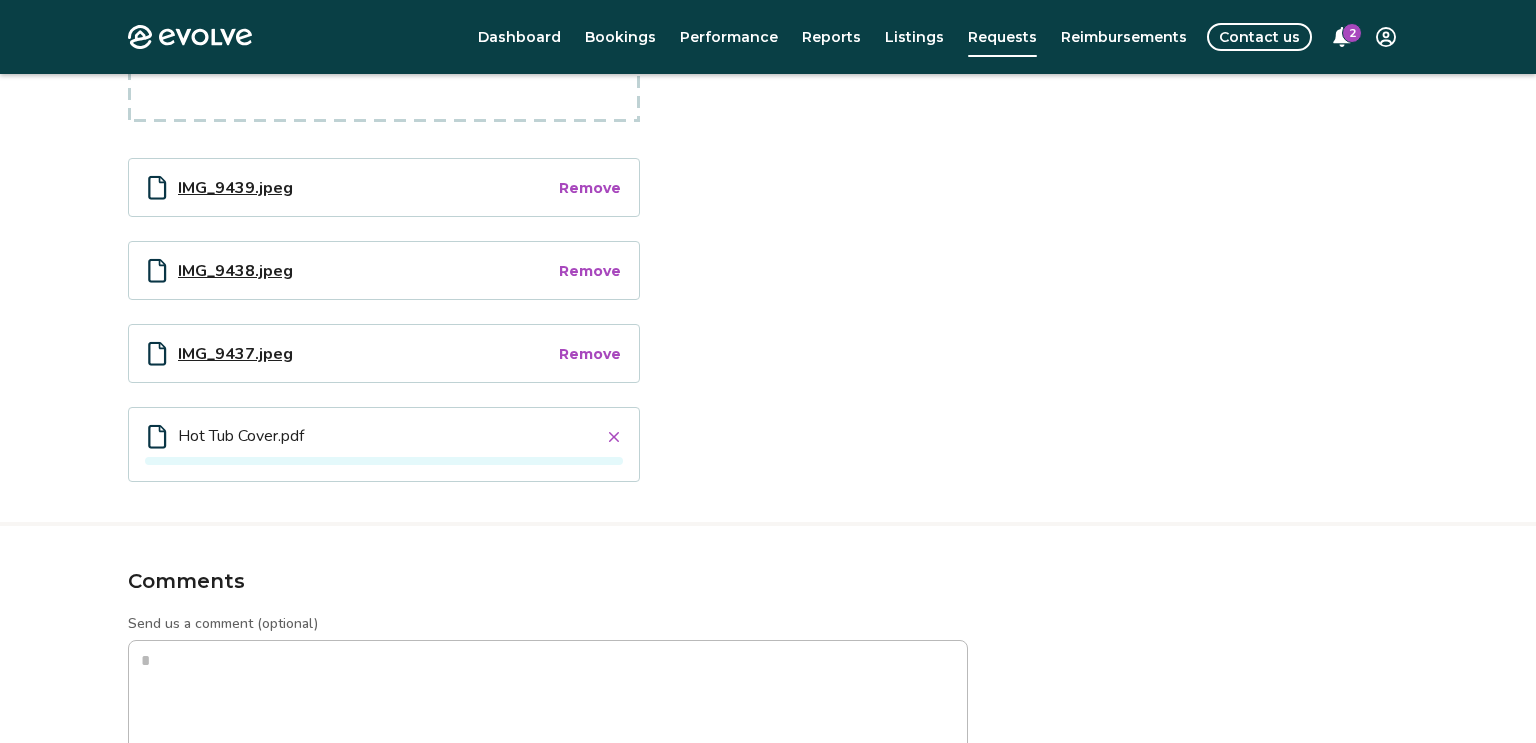 click 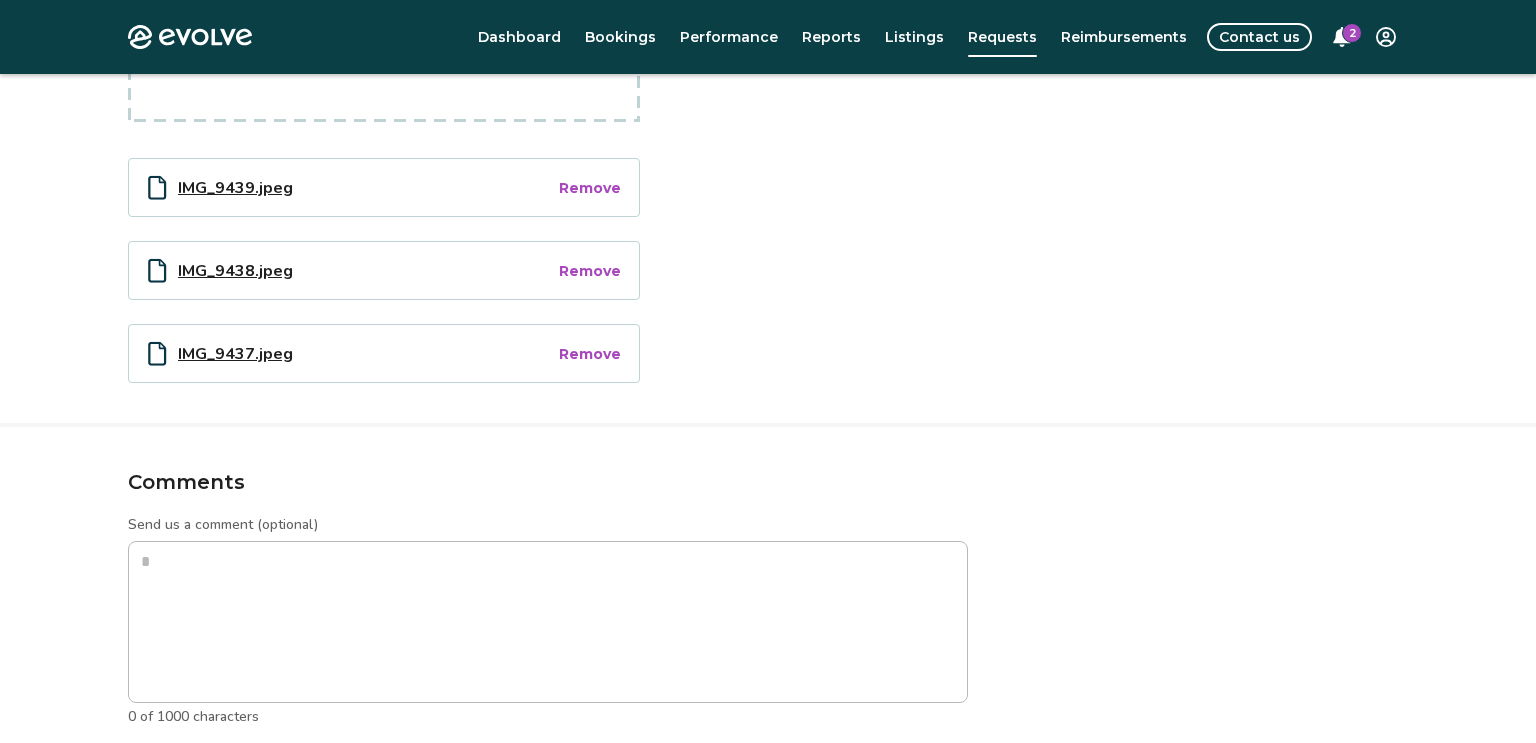 click on "Evolve Dashboard Bookings Performance Reports Listings Requests Reimbursements Contact us 2 Requests Request ID: 12395580 Request: Incident report - Damage Open Booking ID:   14689468    |  Listing ID:   424833 Submitted on Jun 30, 2025 at 11:35 AM Details The damage was reported to us today, June 30, 2025, by the hot tub cleaning service during their routine maintenance visit. We are currently unsure of the exact date or time the damage occurred.
The hot tub cover features a handle mechanism designed to assist in lifting and removing the cover for use. This handle has been ripped from the cover and is now completely separated, rendering the cover difficult and potentially unsafe to operate. The rip in the cover is substantial, compromising its integrity and insulation properties. Files Files should not exceed 5MB and be in PDF, JPG or PNG format. Drag and drop files here or click to upload IMG_9439.jpeg Remove IMG_9438.jpeg Remove IMG_9437.jpeg Remove Comments Send us a comment (optional)   Send comment |" at bounding box center [768, 1219] 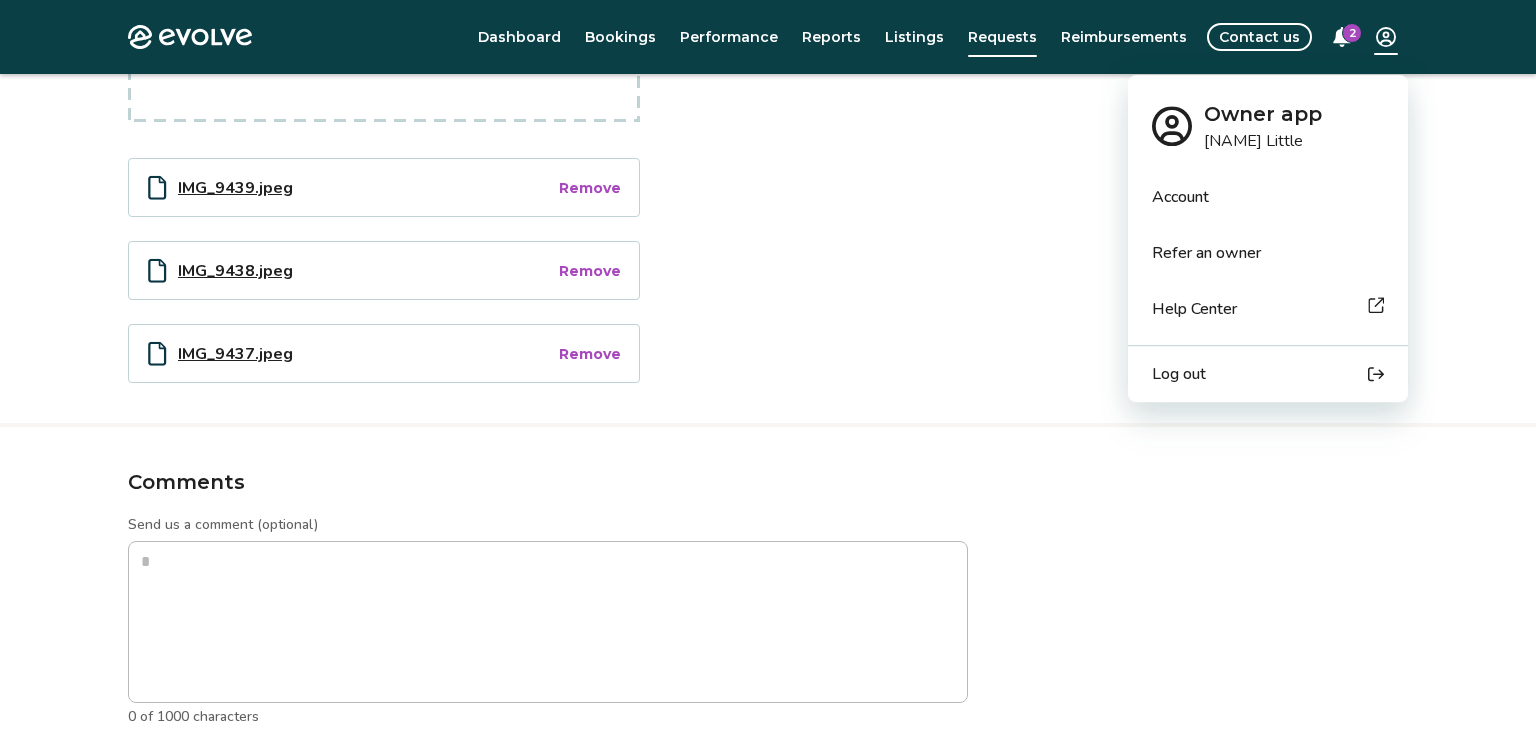 click on "Log out" at bounding box center [1268, 374] 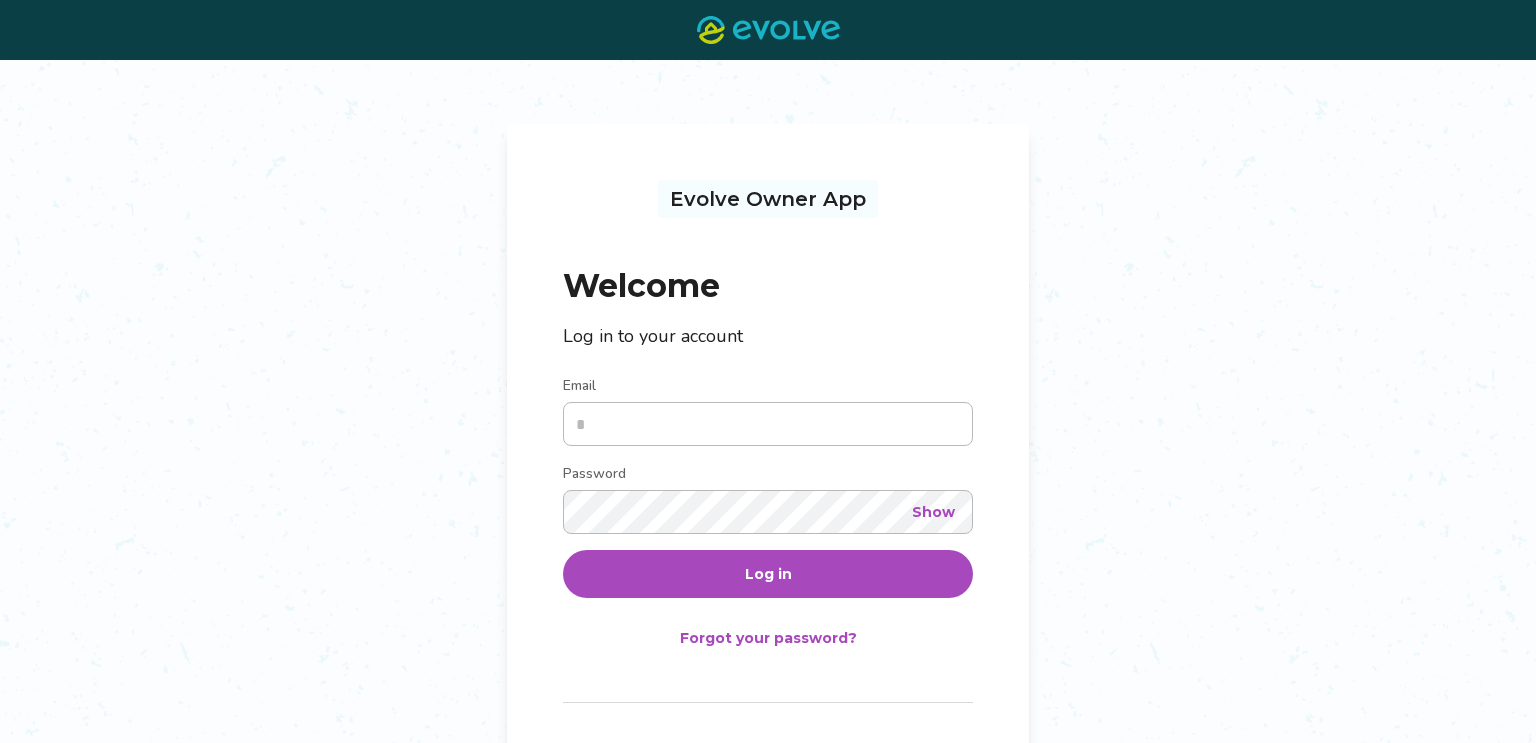 scroll, scrollTop: 0, scrollLeft: 0, axis: both 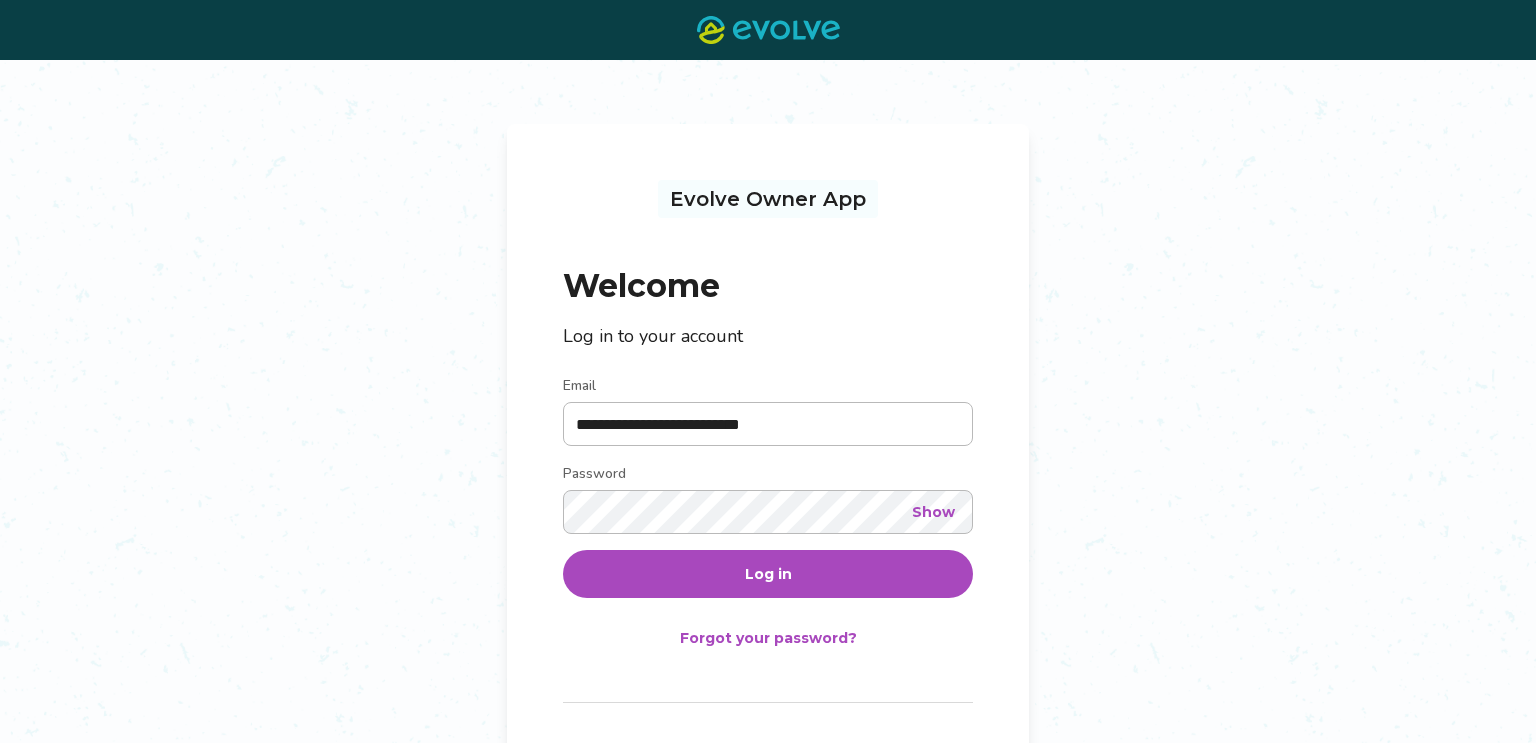 click on "Log in" at bounding box center (768, 574) 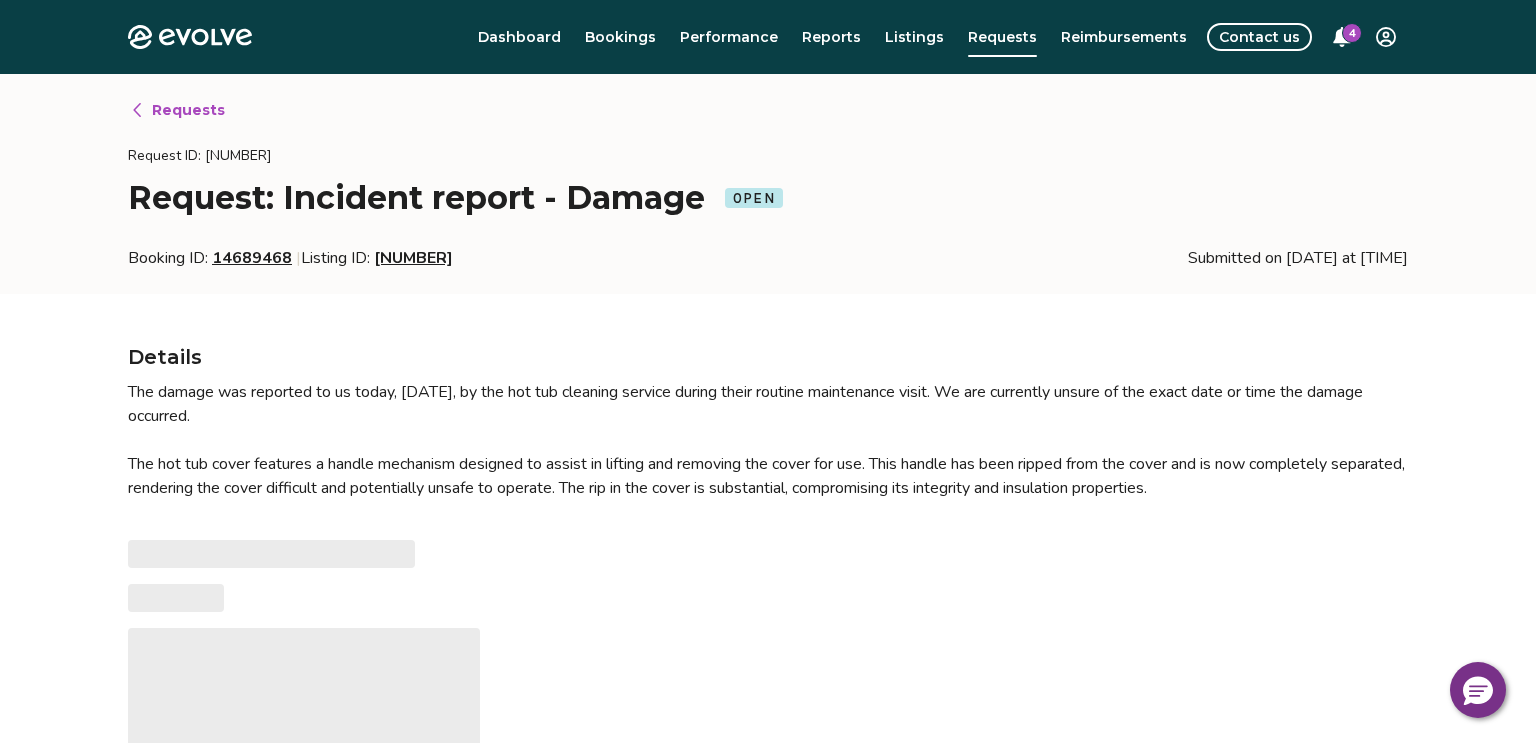 click on "4" at bounding box center (1352, 33) 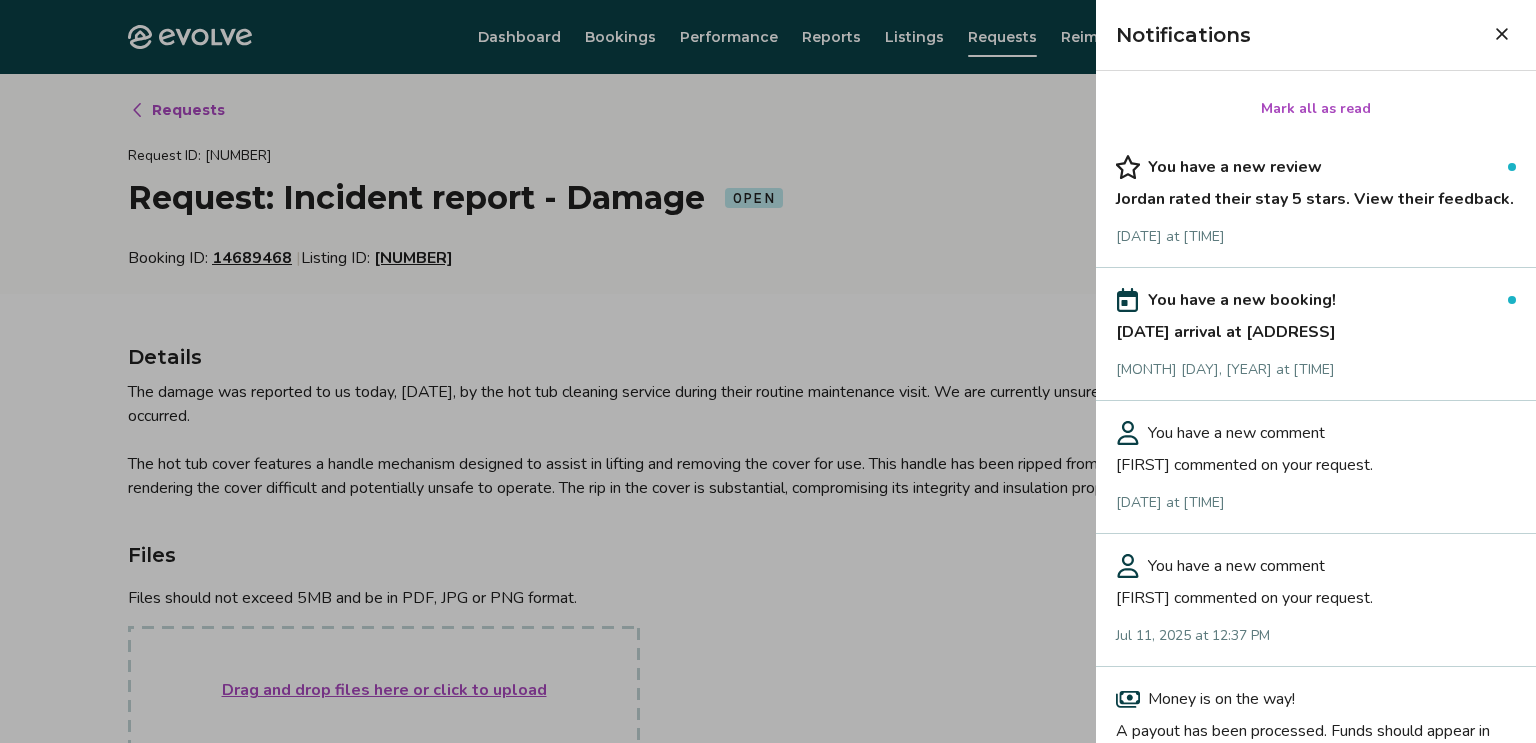 click on "[FIRST] commented on your request." at bounding box center (1316, 461) 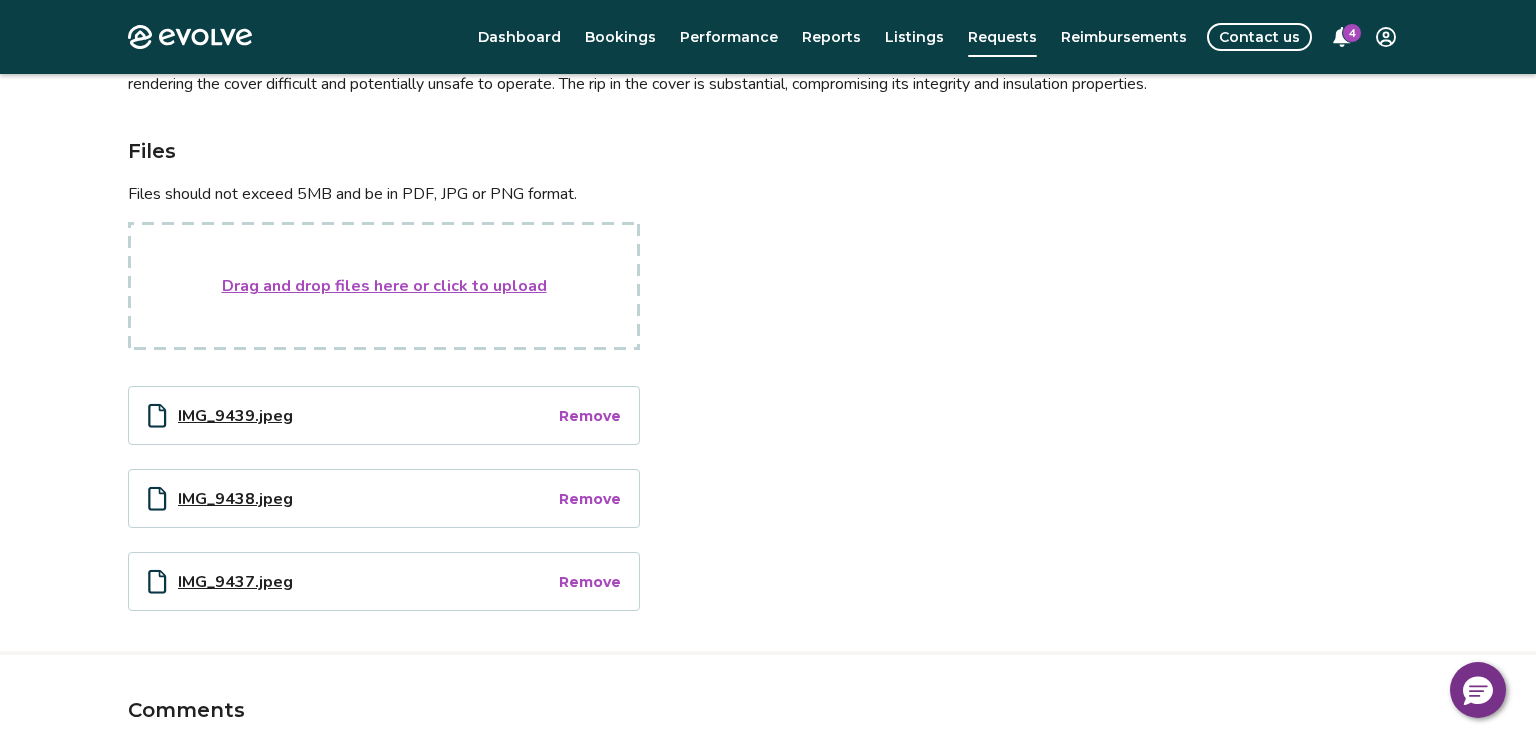 scroll, scrollTop: 406, scrollLeft: 0, axis: vertical 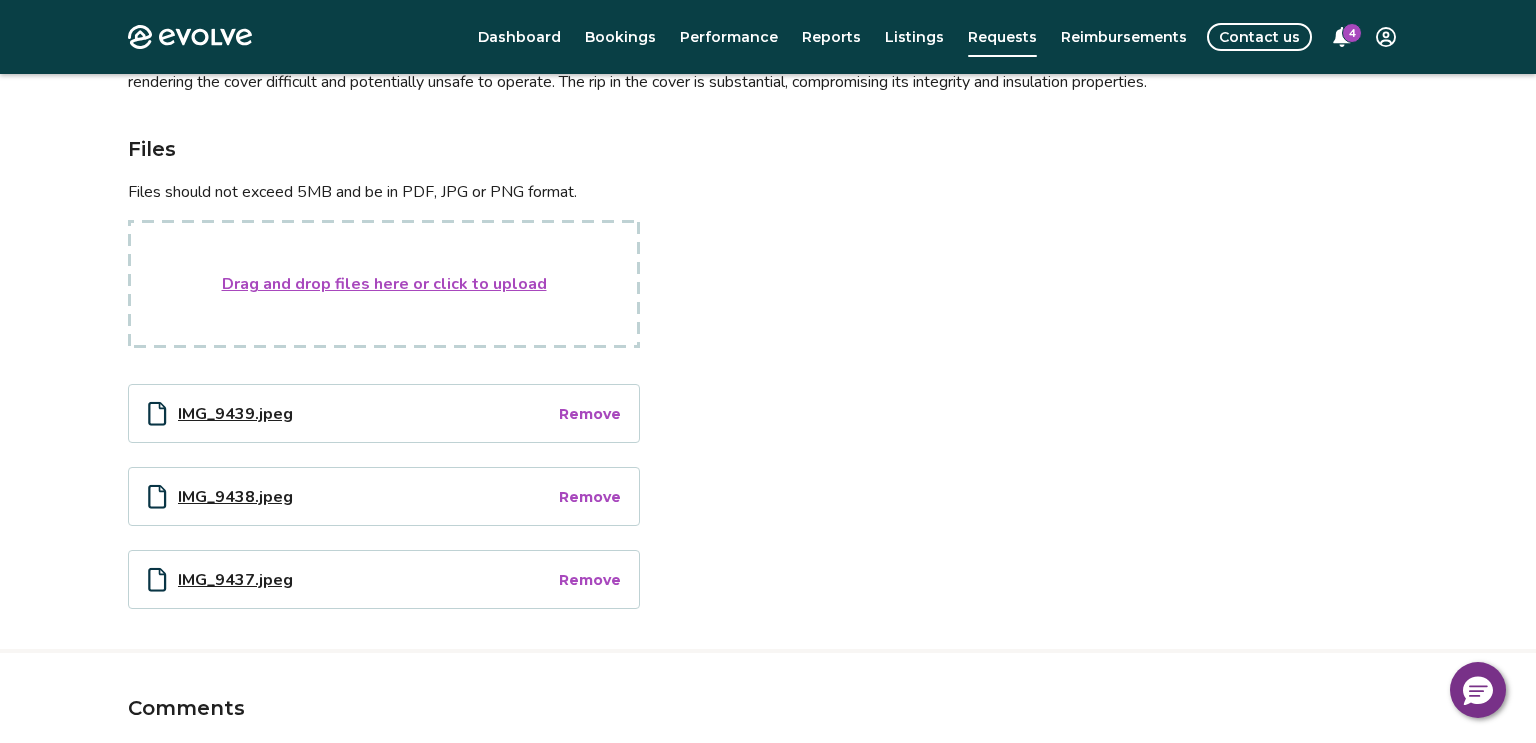 click on "Drag and drop files here or click to upload" at bounding box center (384, 284) 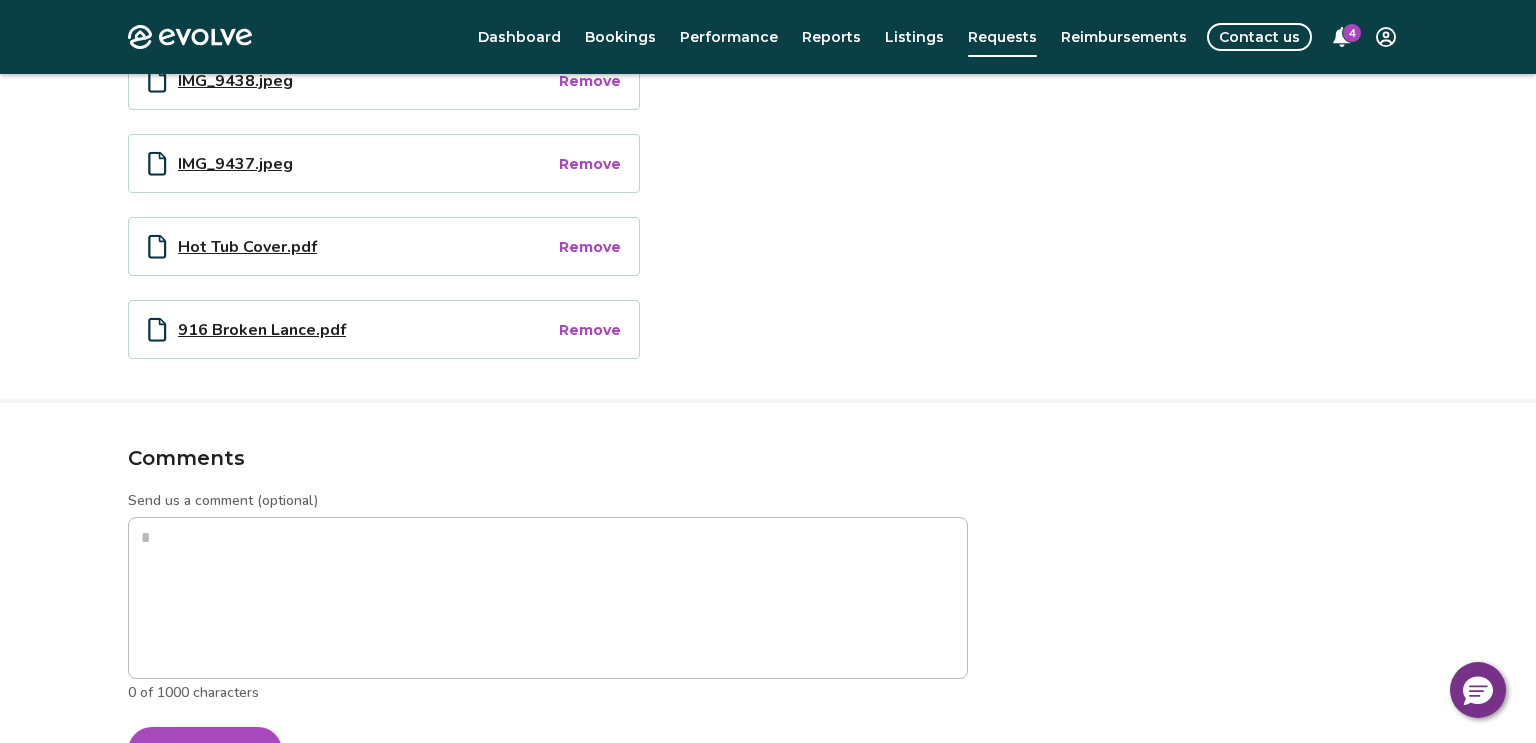 scroll, scrollTop: 831, scrollLeft: 0, axis: vertical 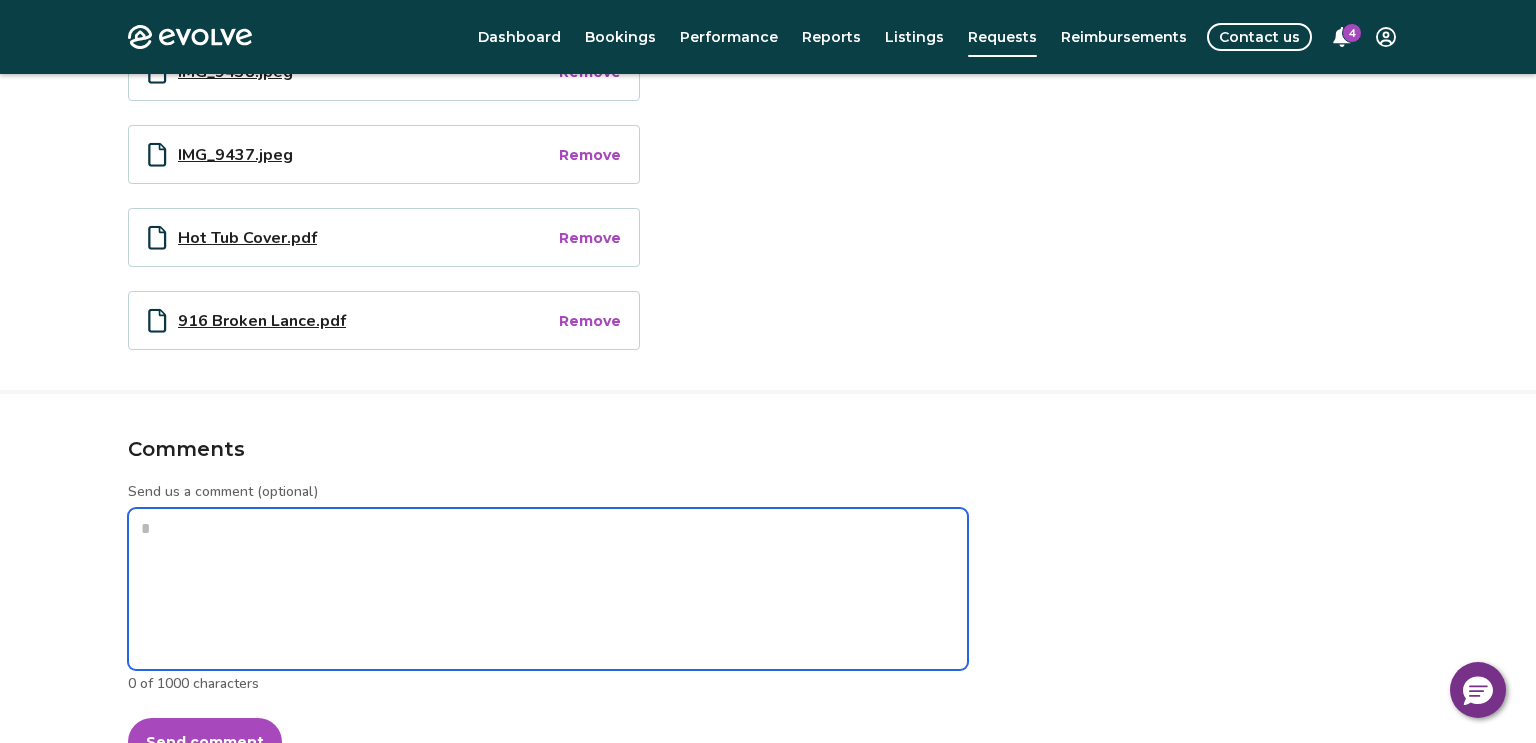 click on "Send us a comment (optional)" at bounding box center [548, 589] 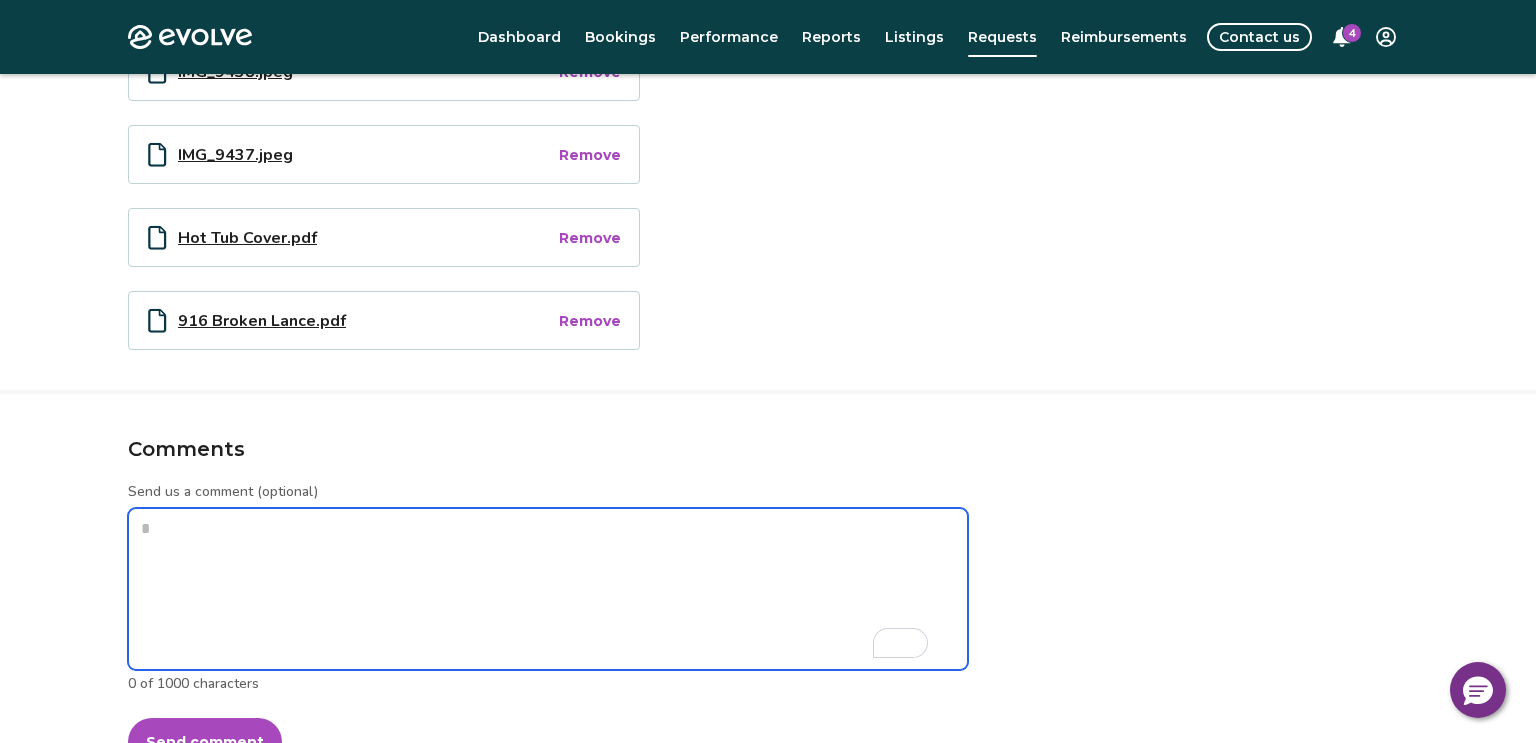type on "*" 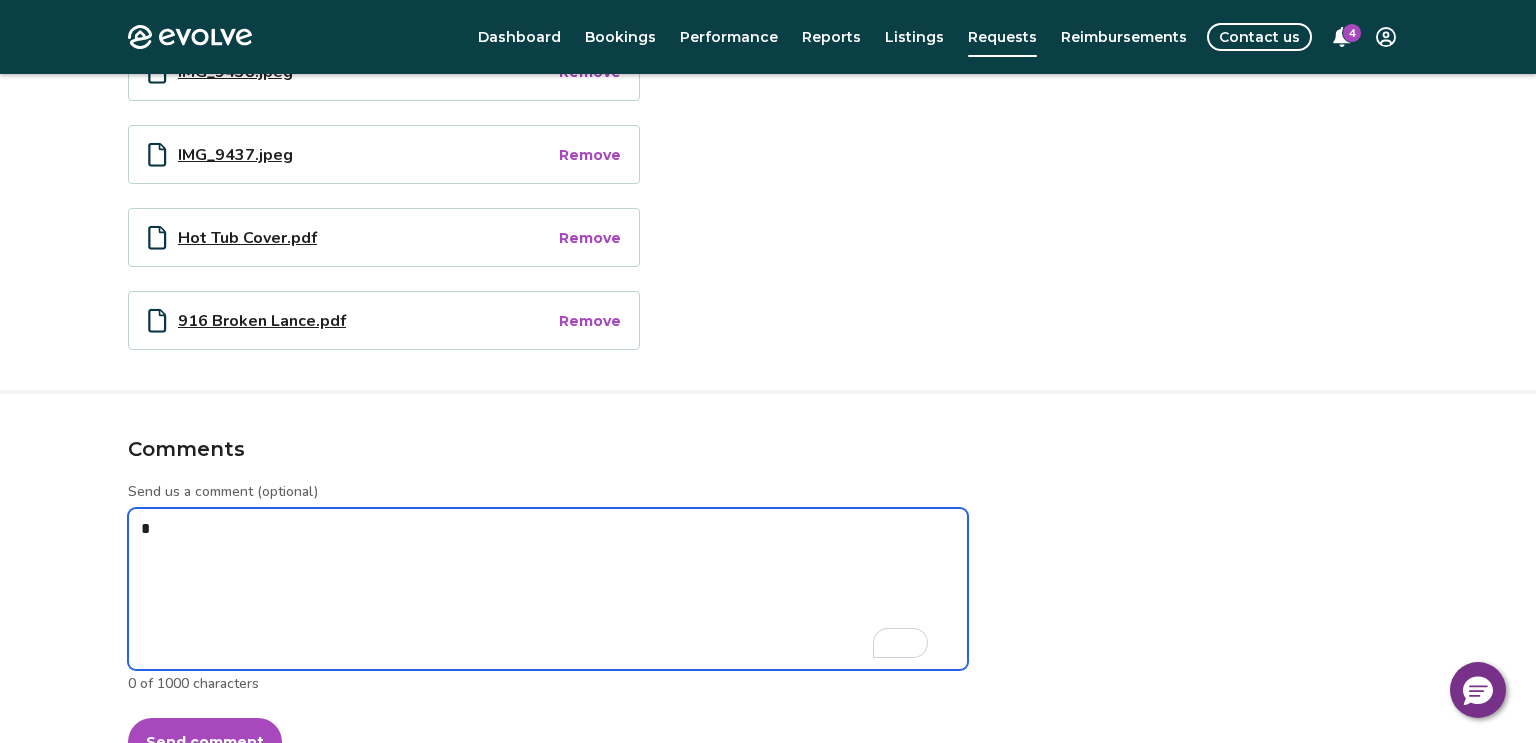 type on "*" 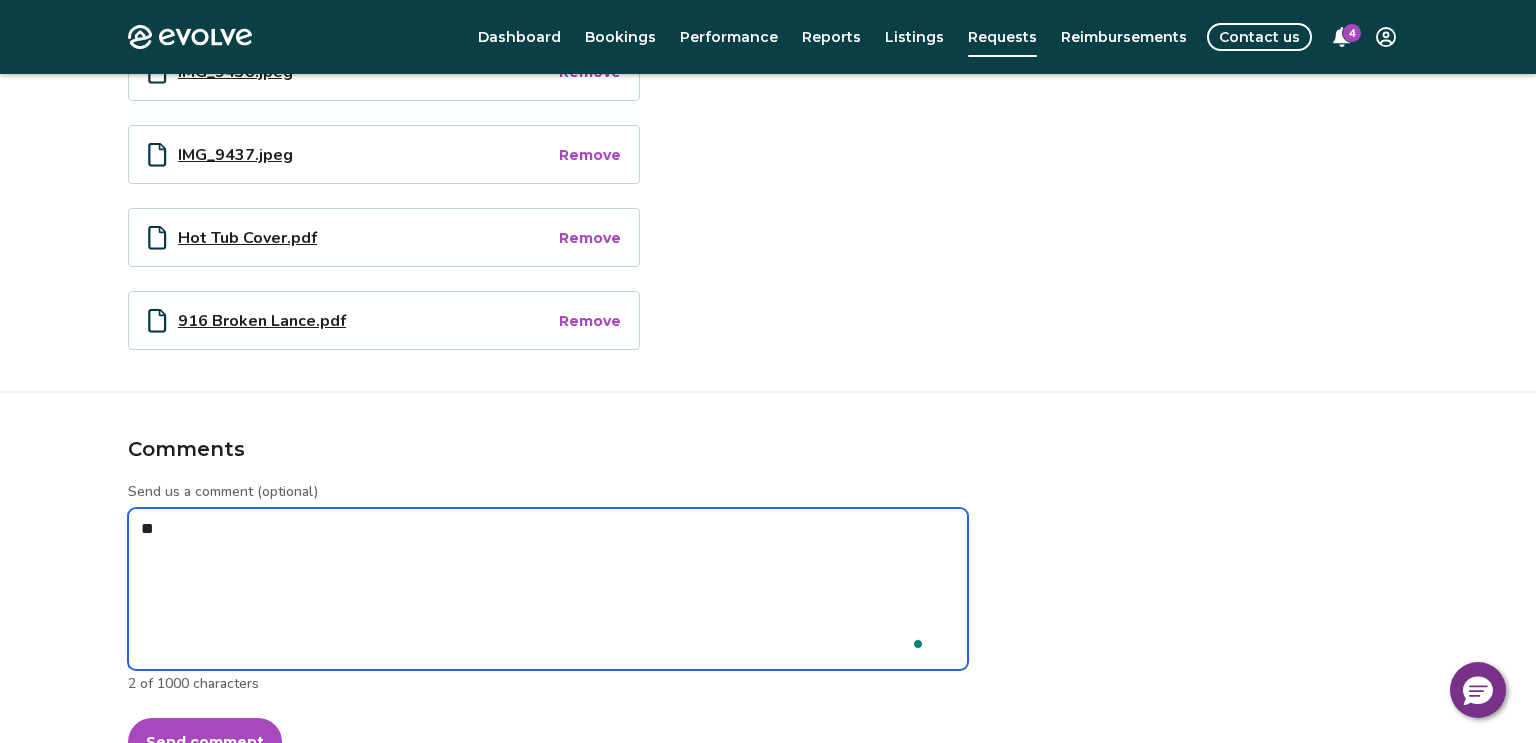 type on "***" 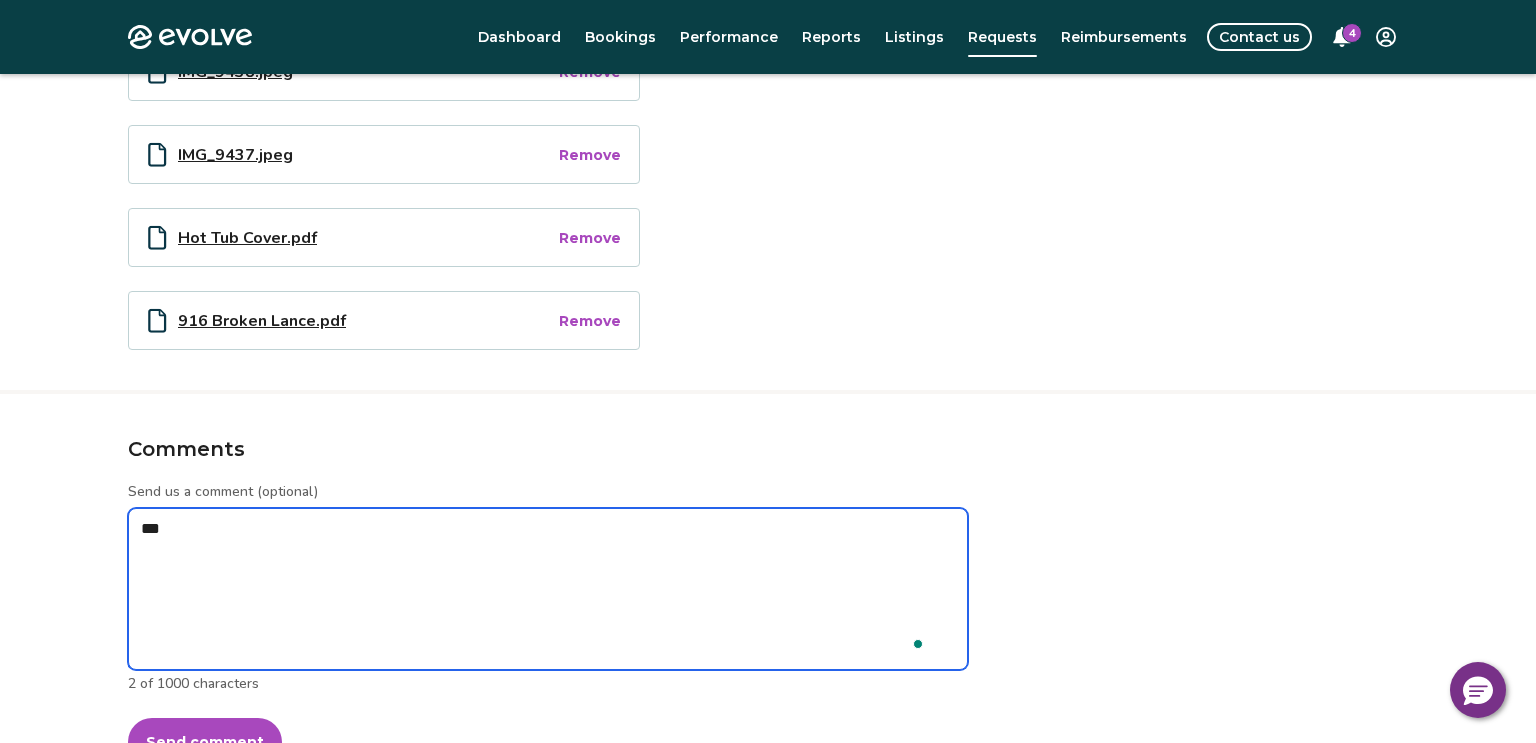 type on "*" 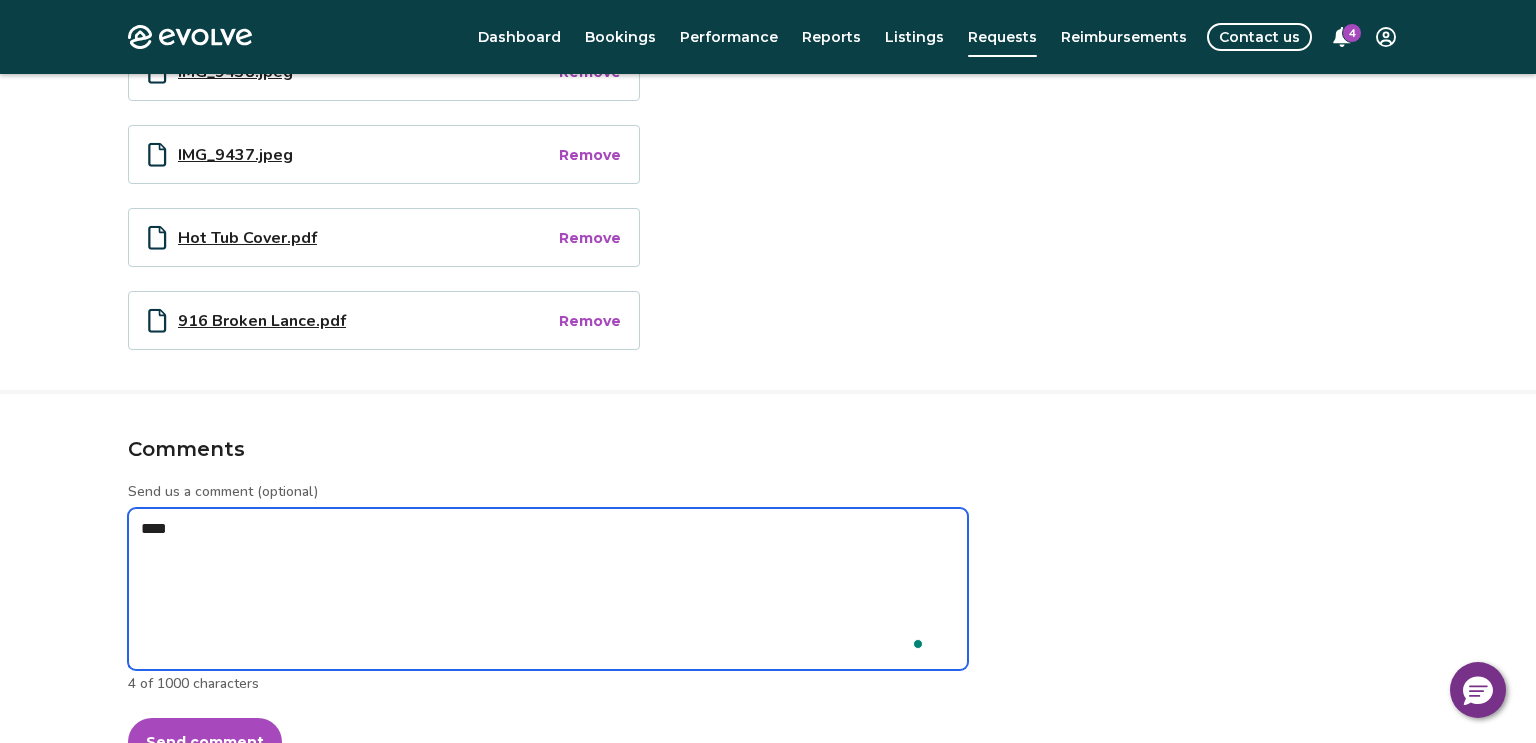 type on "*" 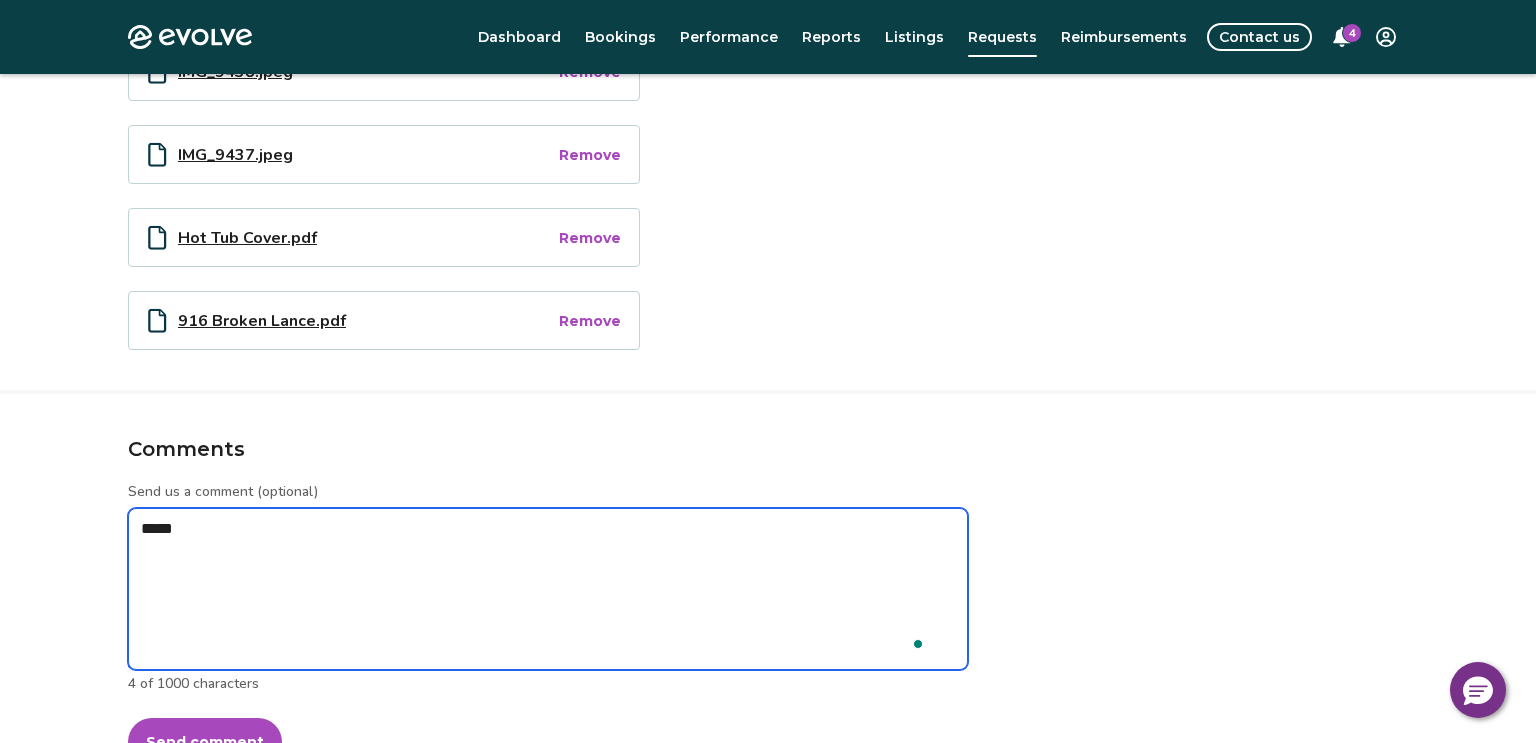 type on "******" 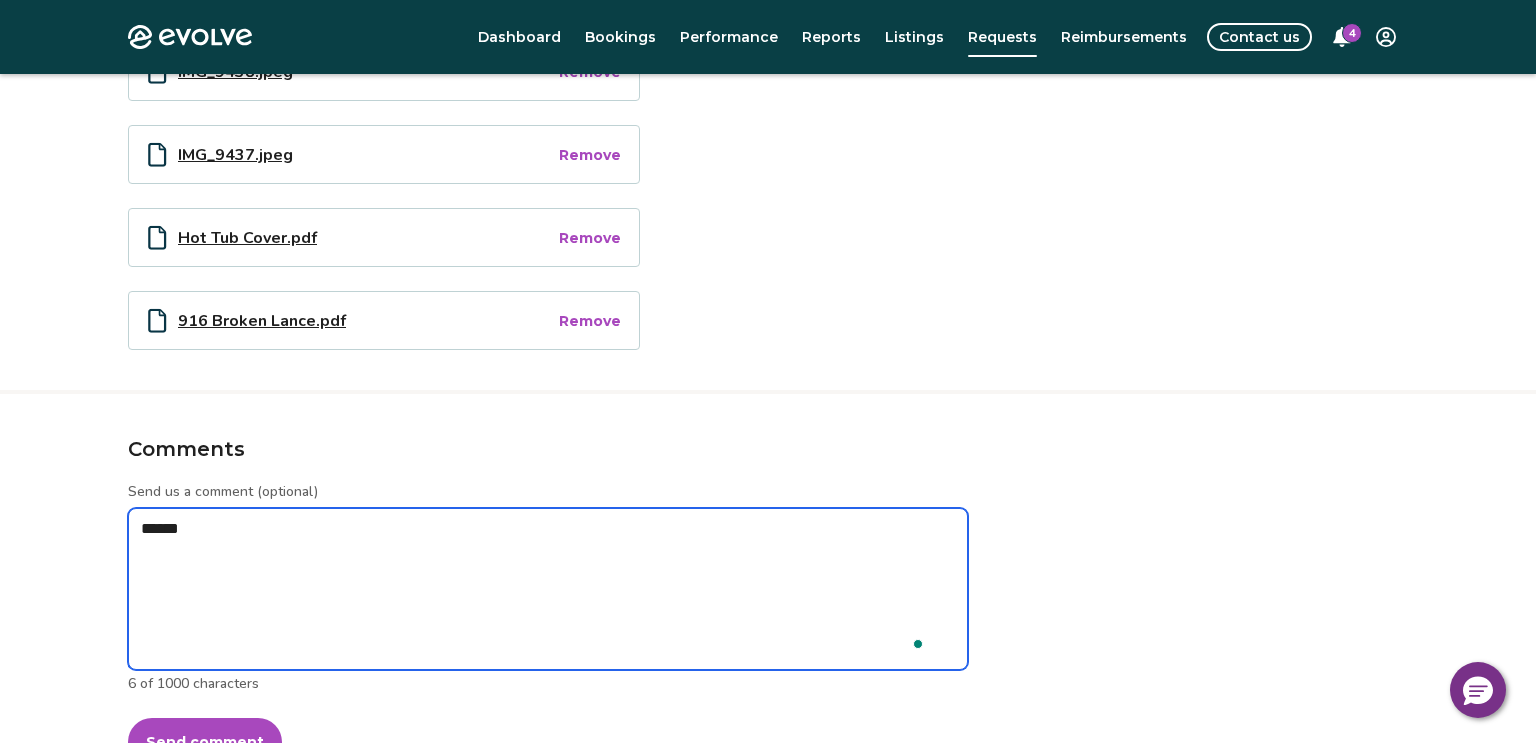 type on "*" 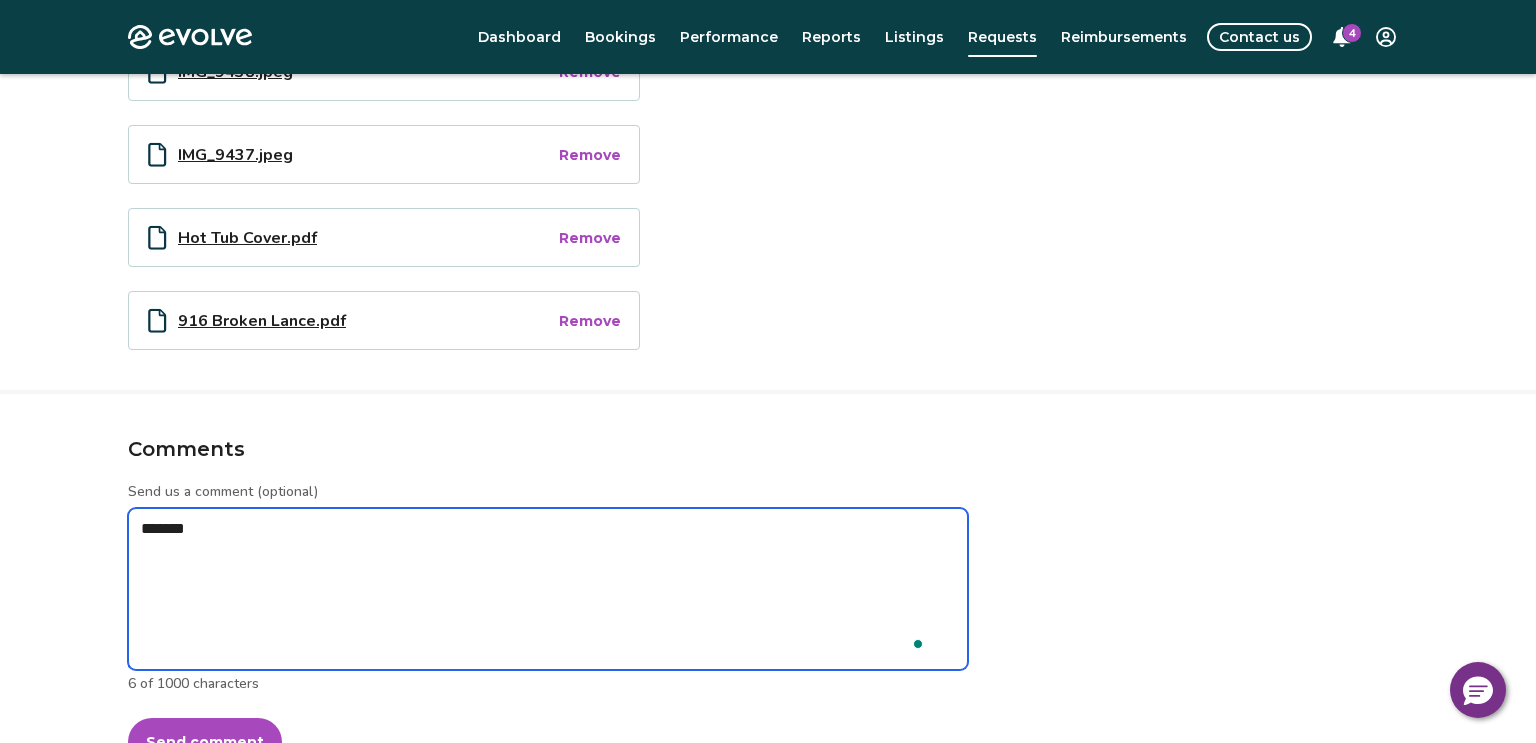 type on "*" 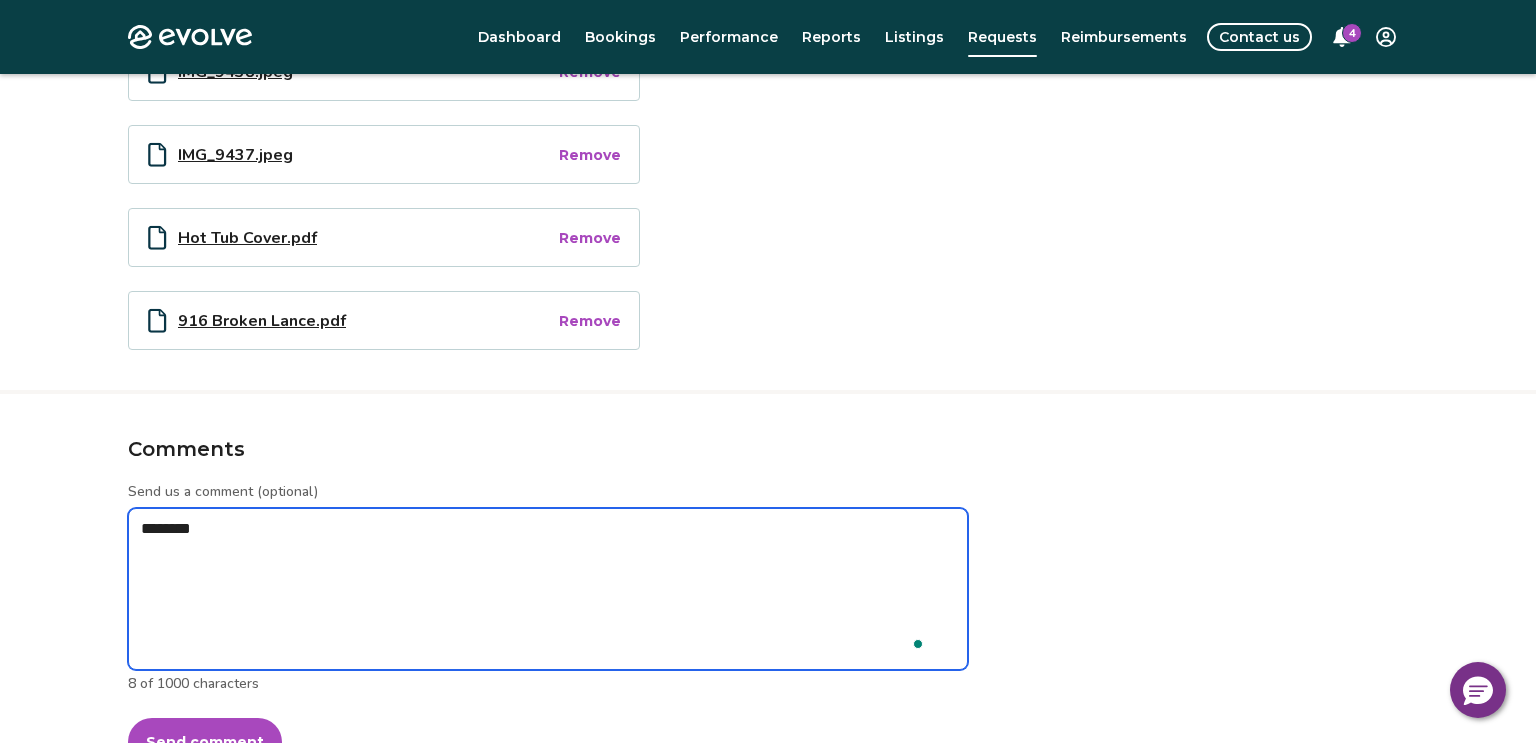 type on "*" 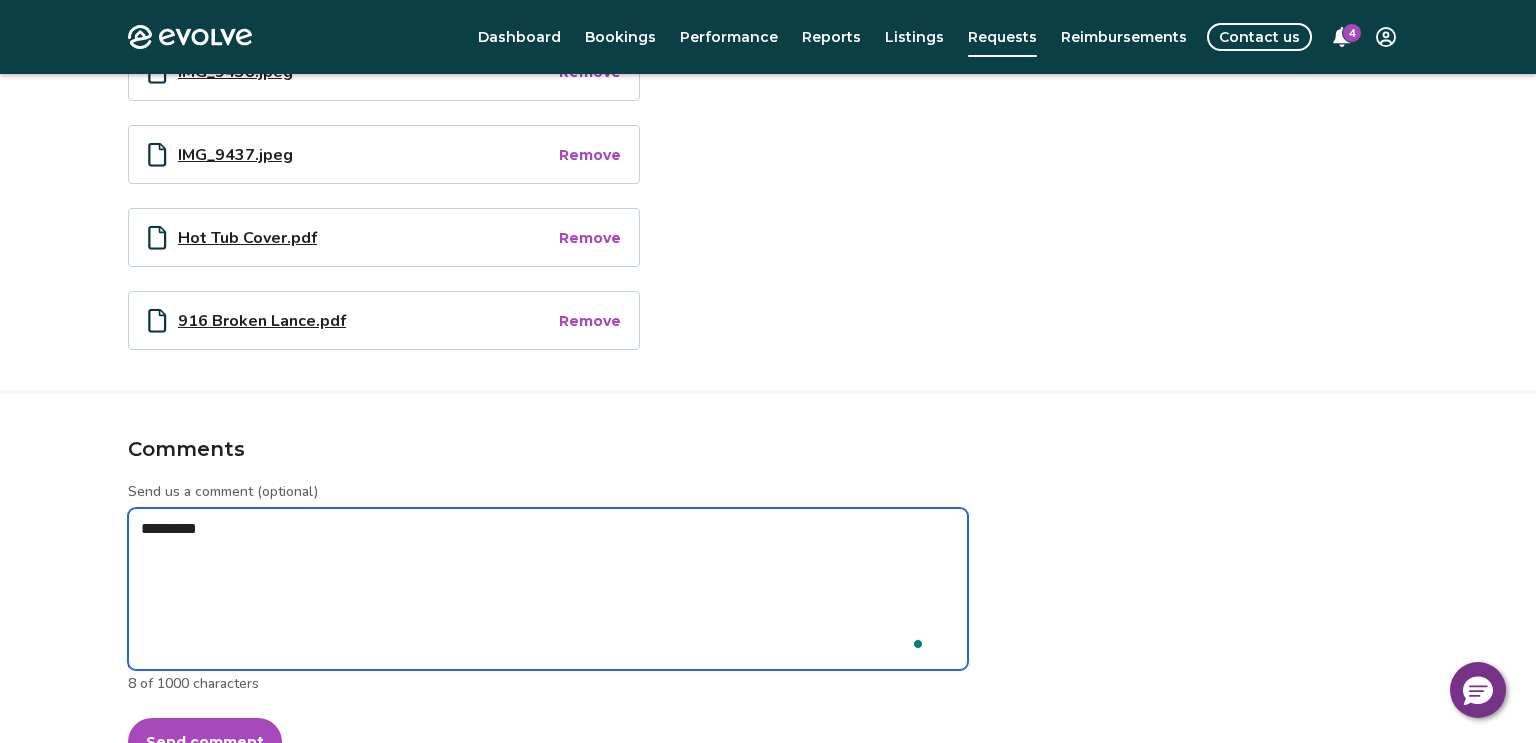 type on "*" 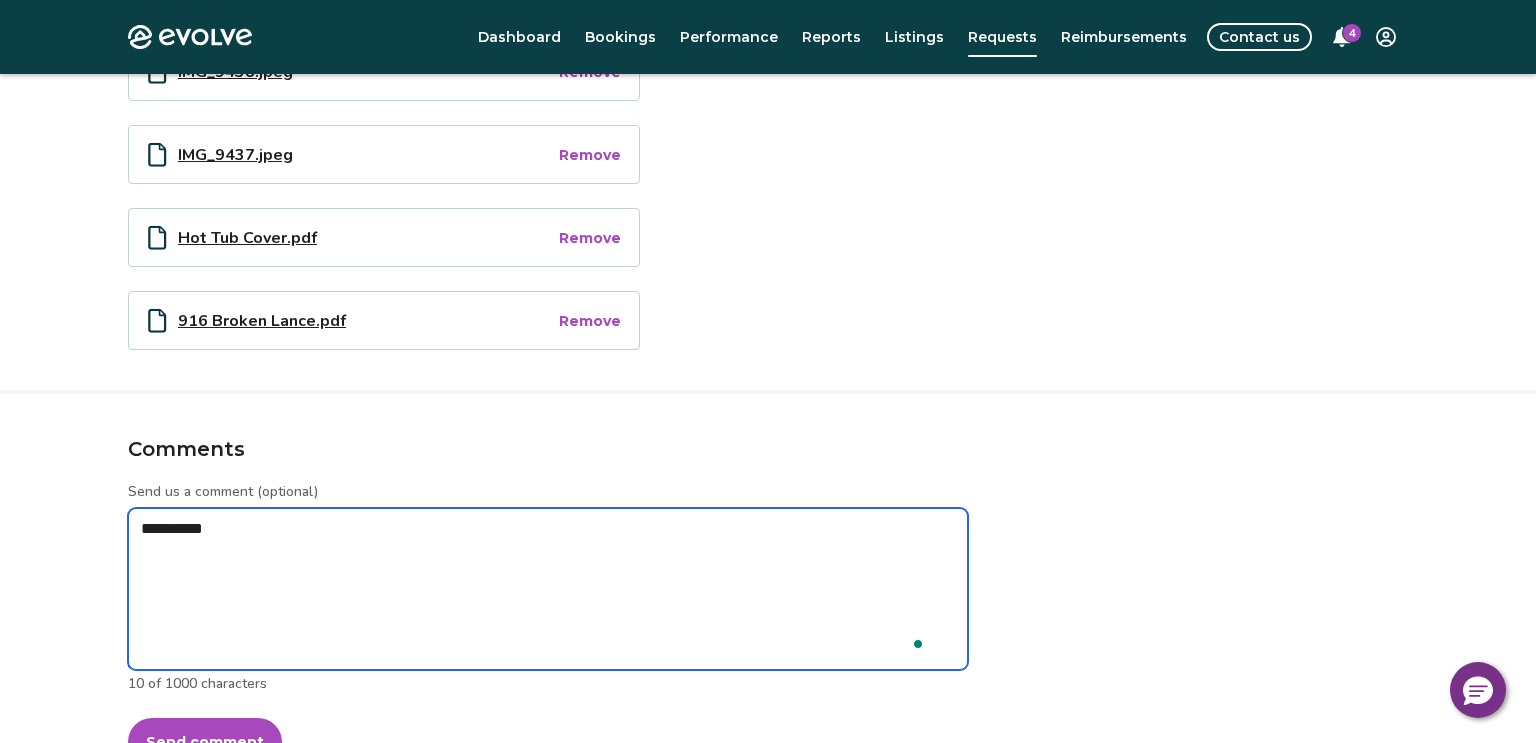 type on "*" 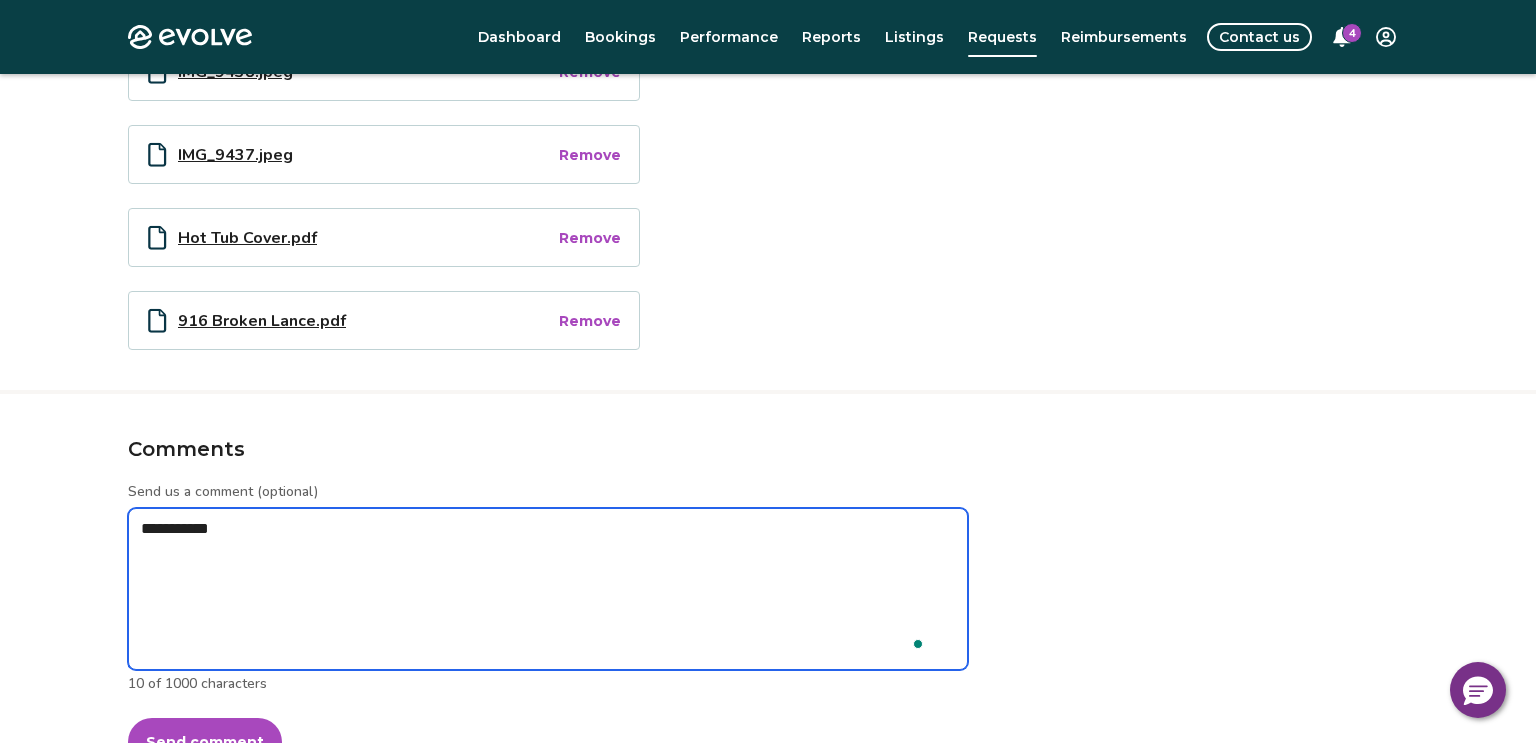 type on "*" 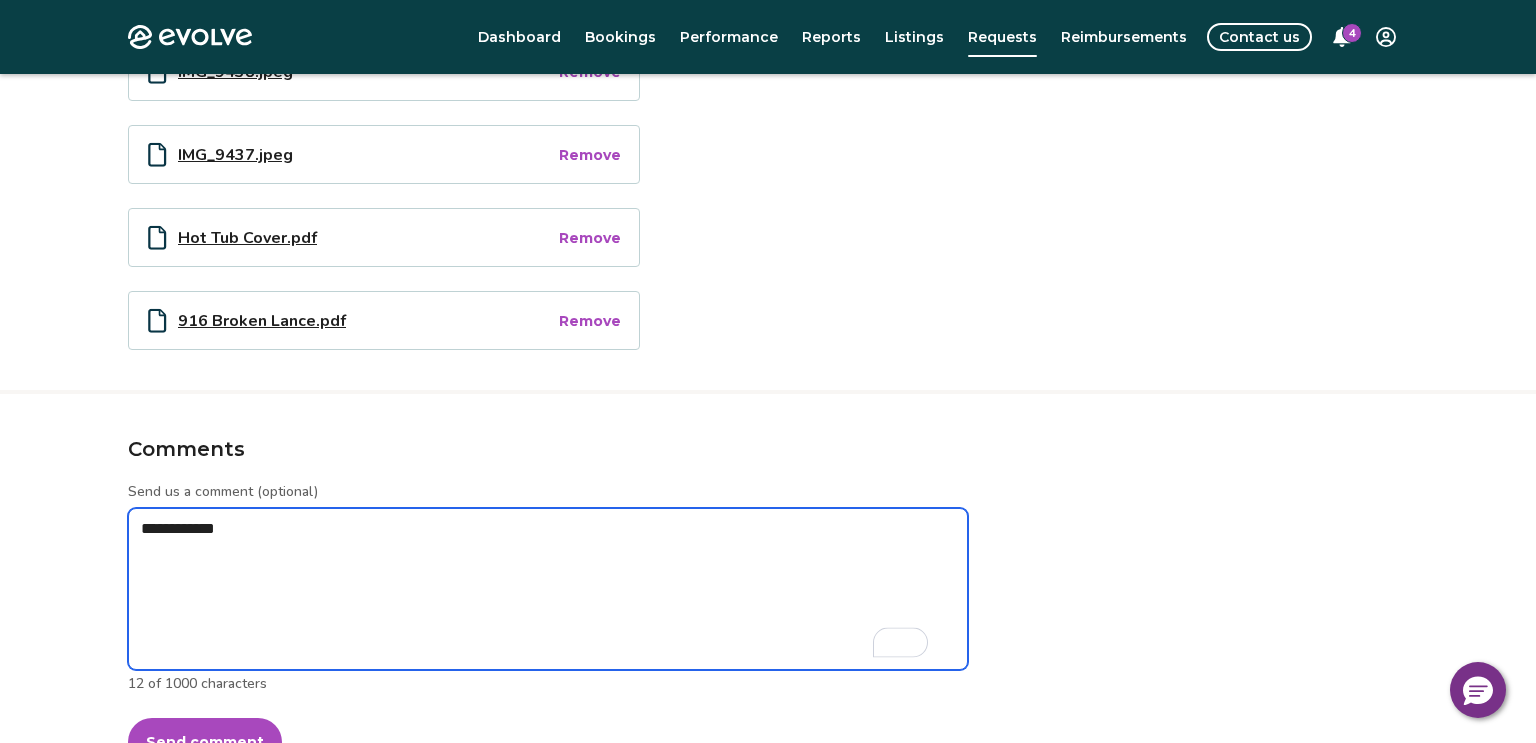 type on "*" 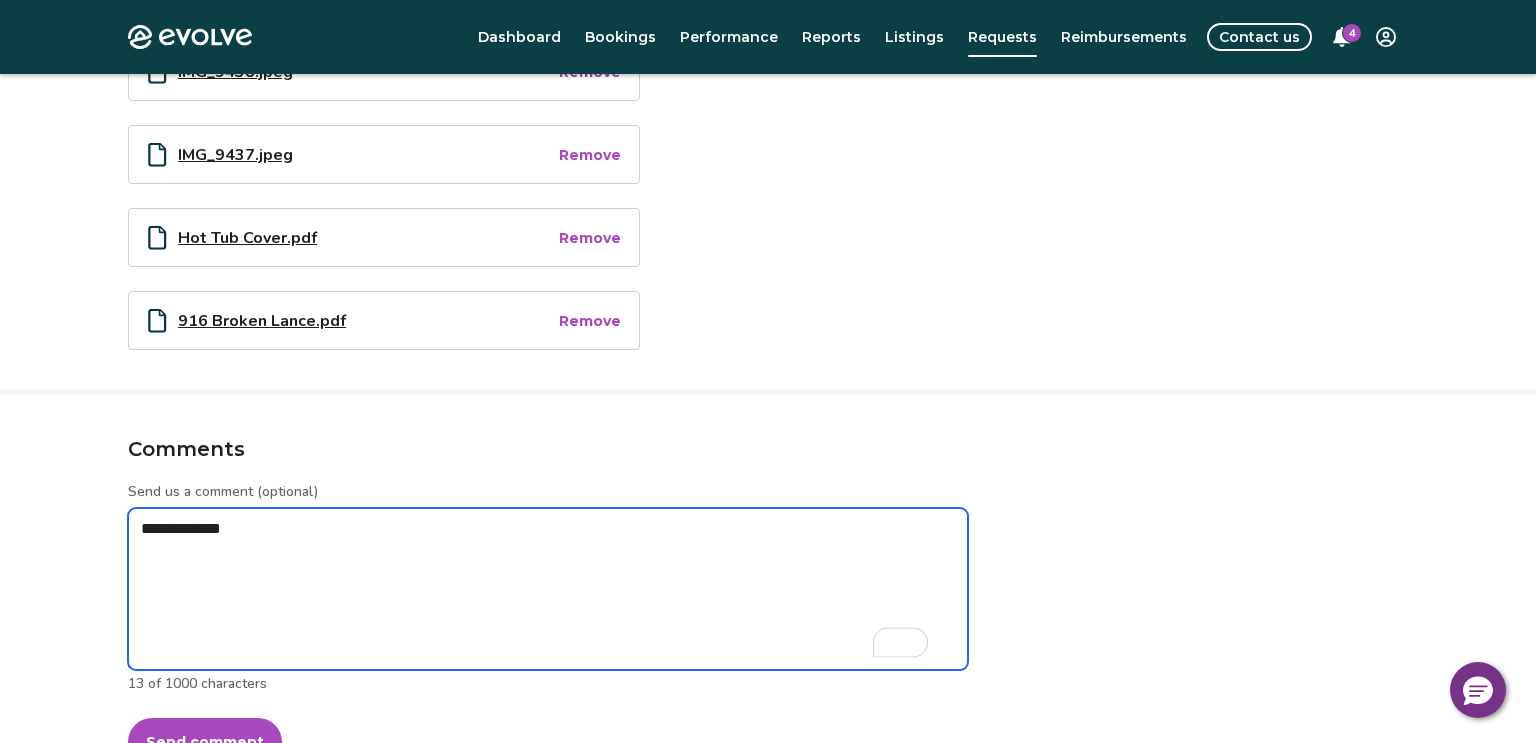 type on "*" 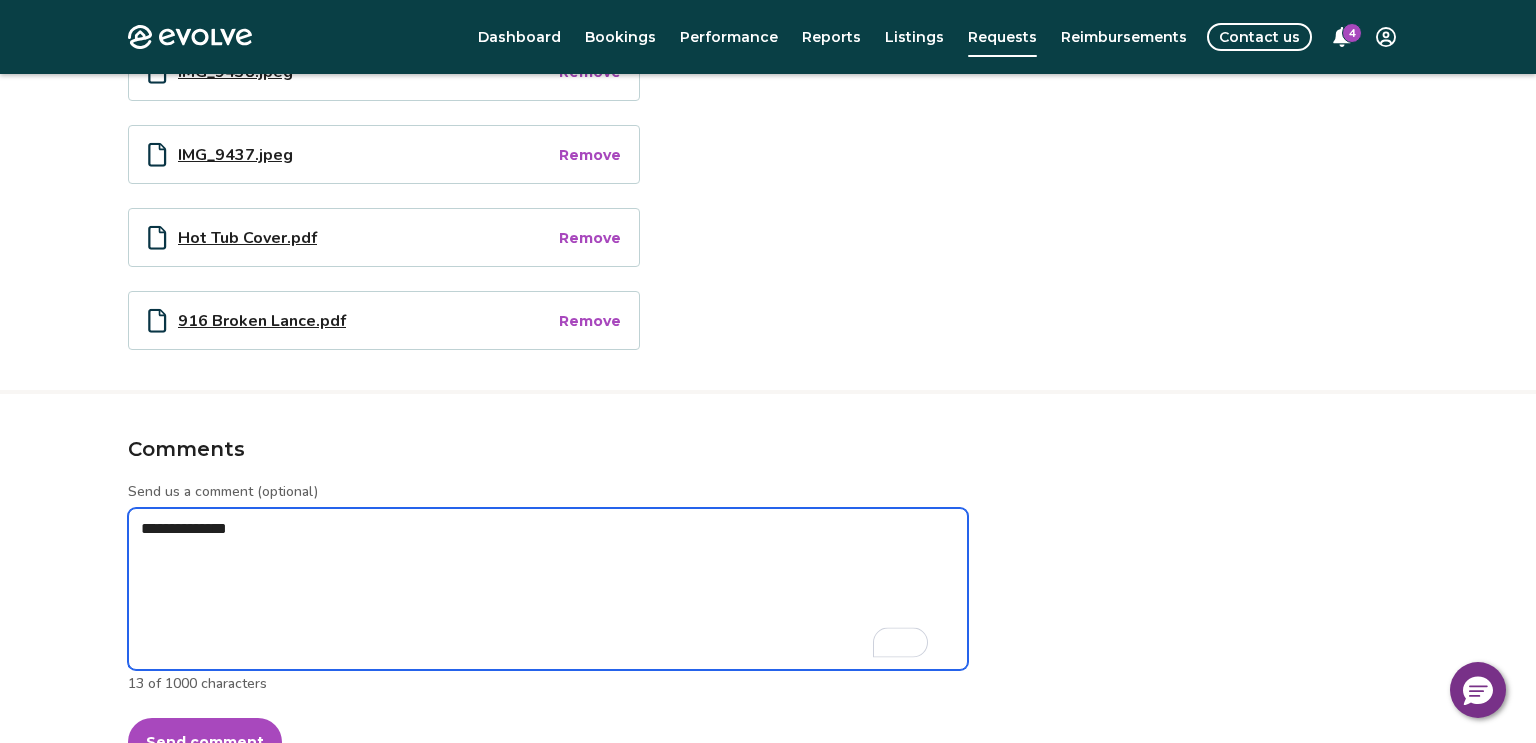 type on "*" 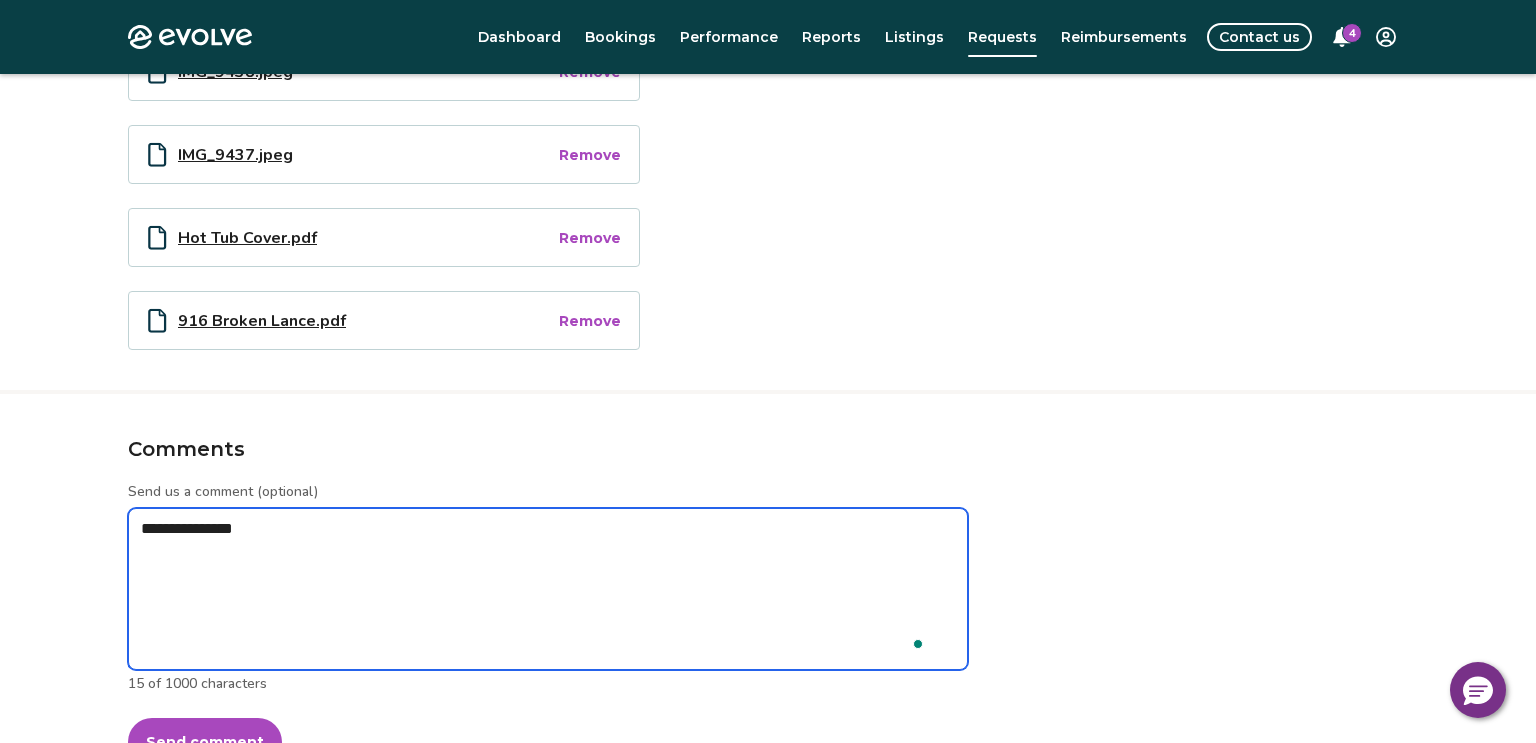 type on "*" 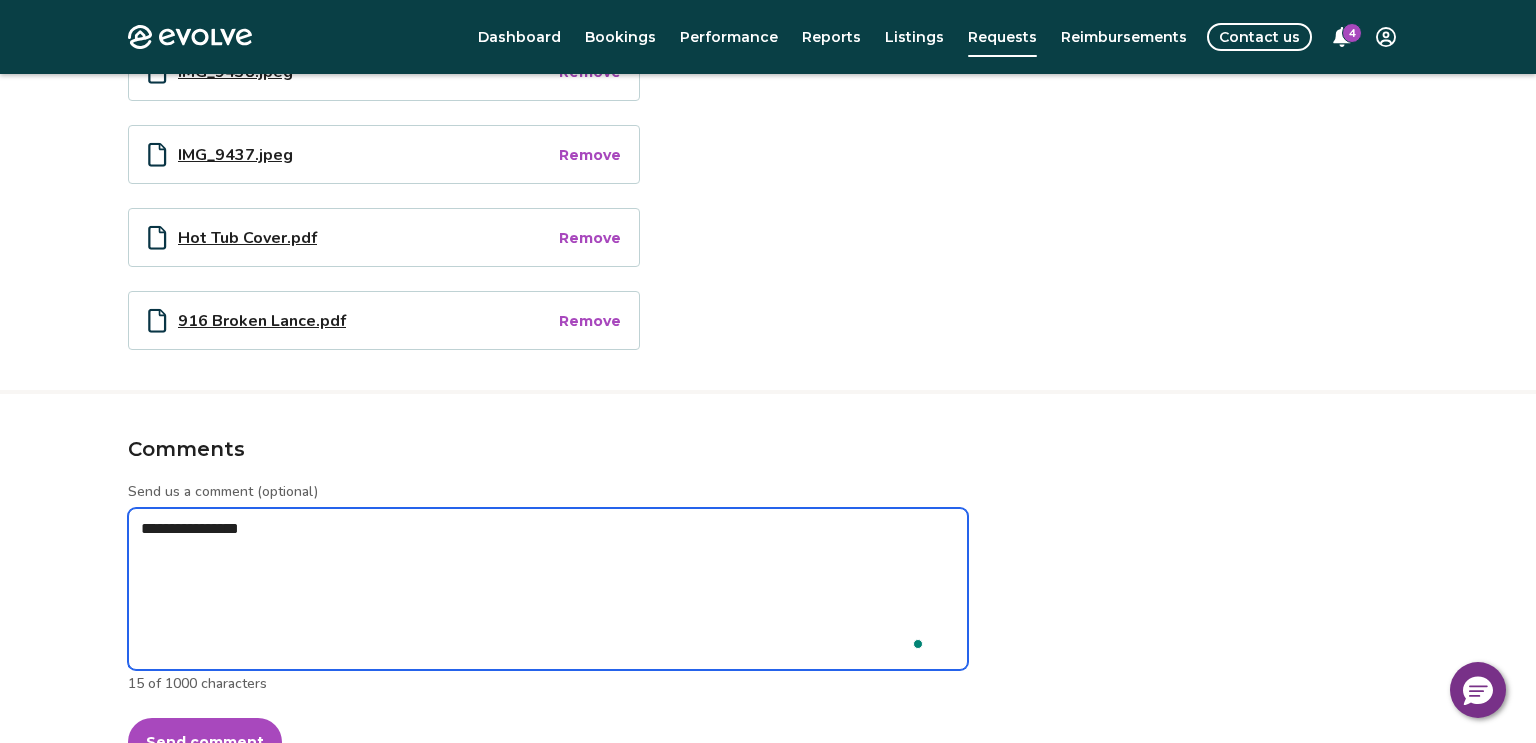 type on "*" 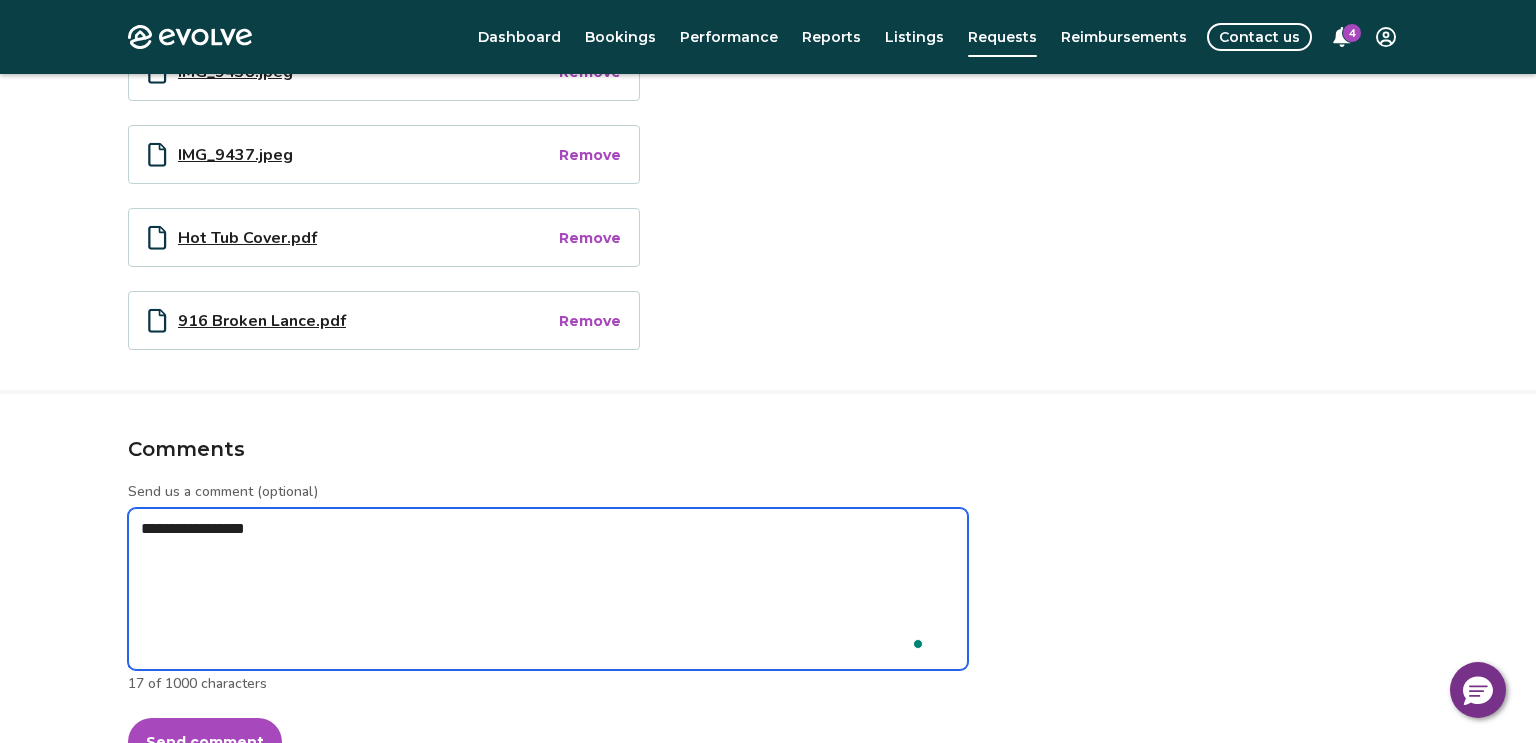 type on "*" 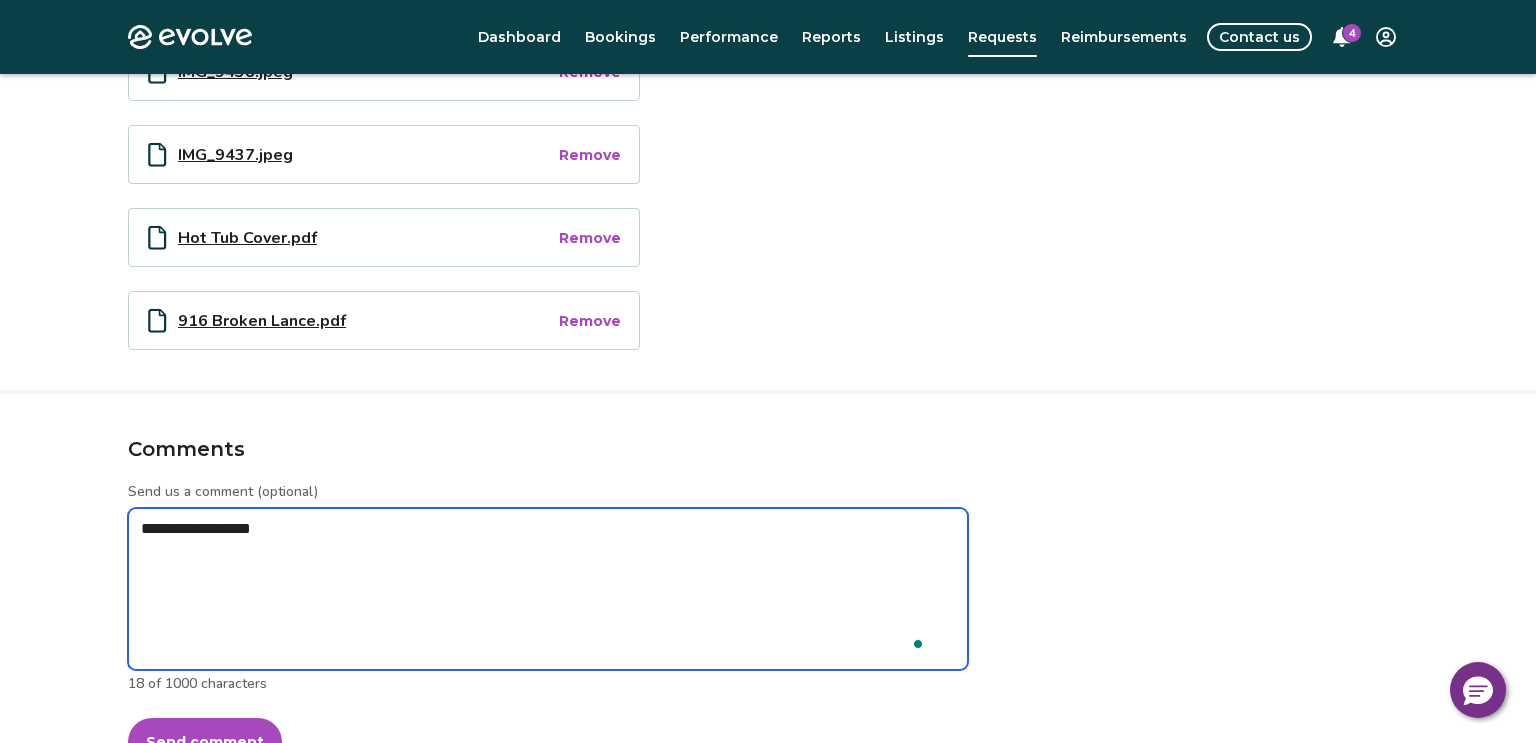 type on "*" 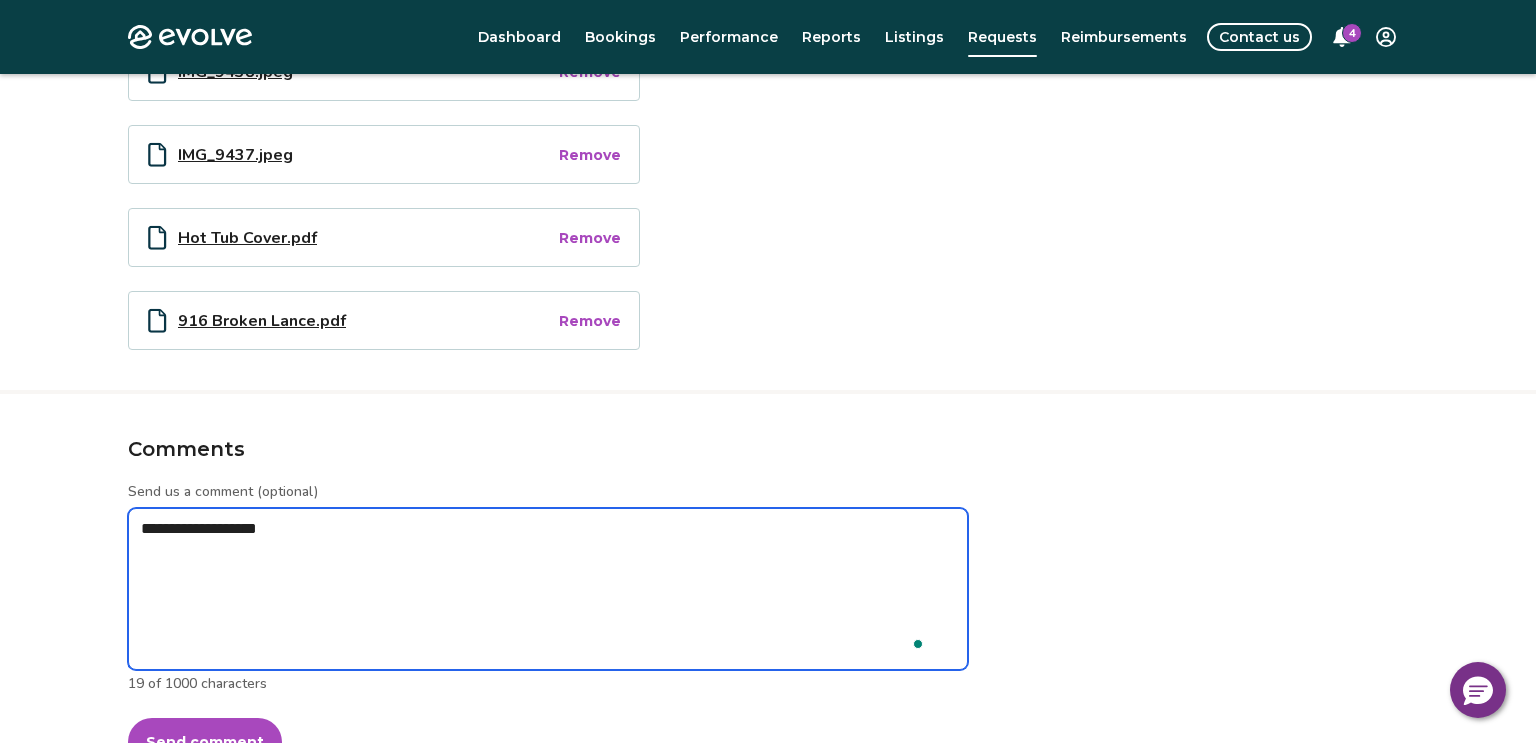 type on "*" 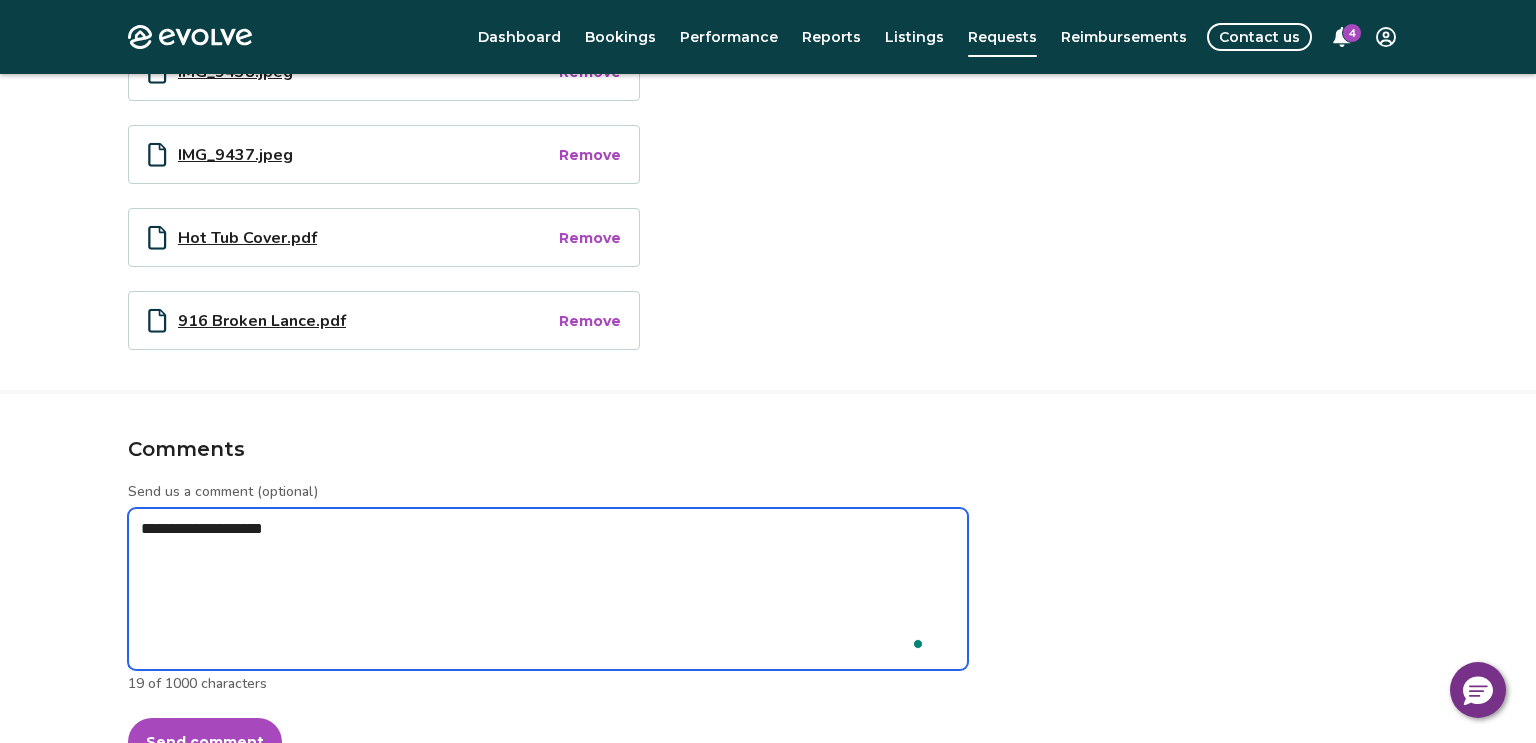 type on "*" 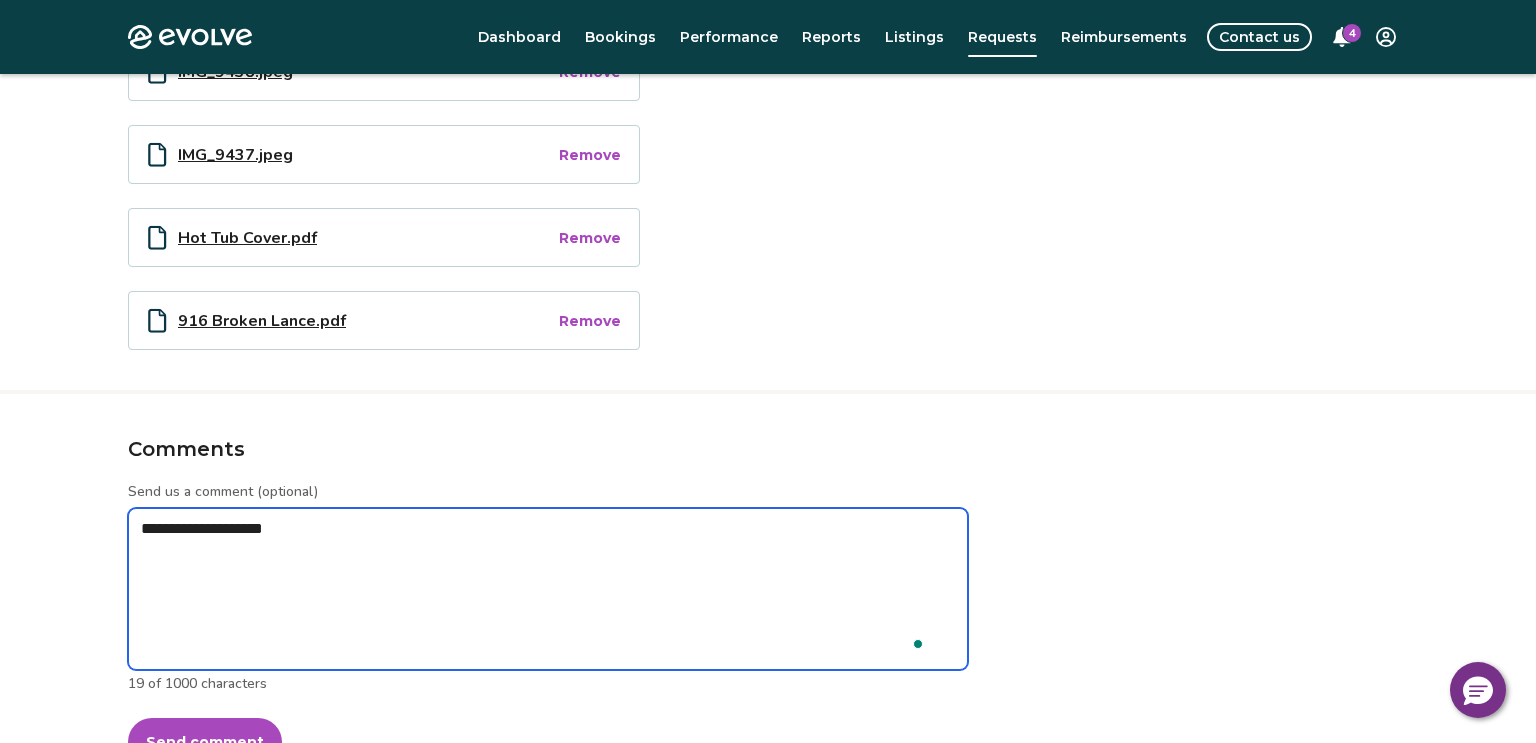 type on "**********" 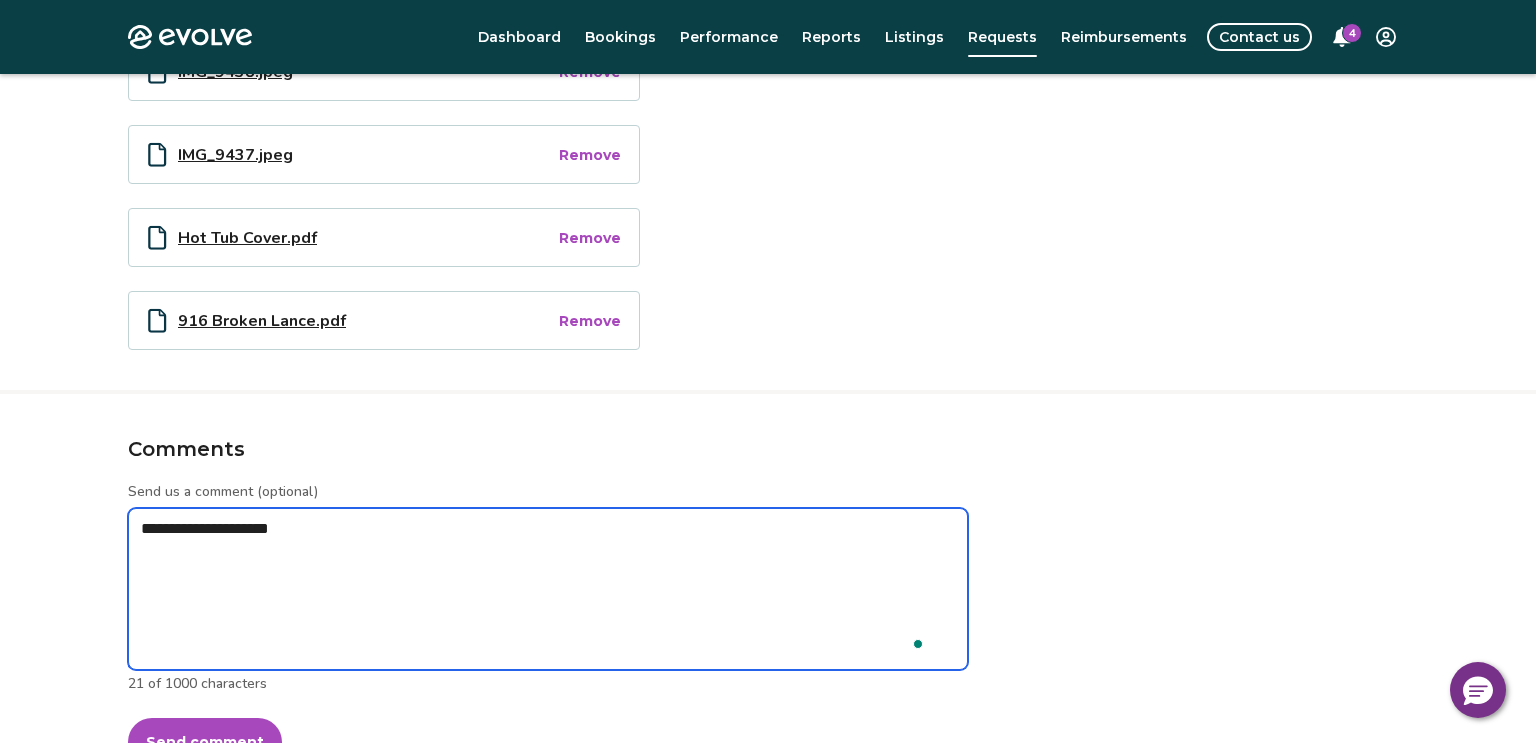 type on "*" 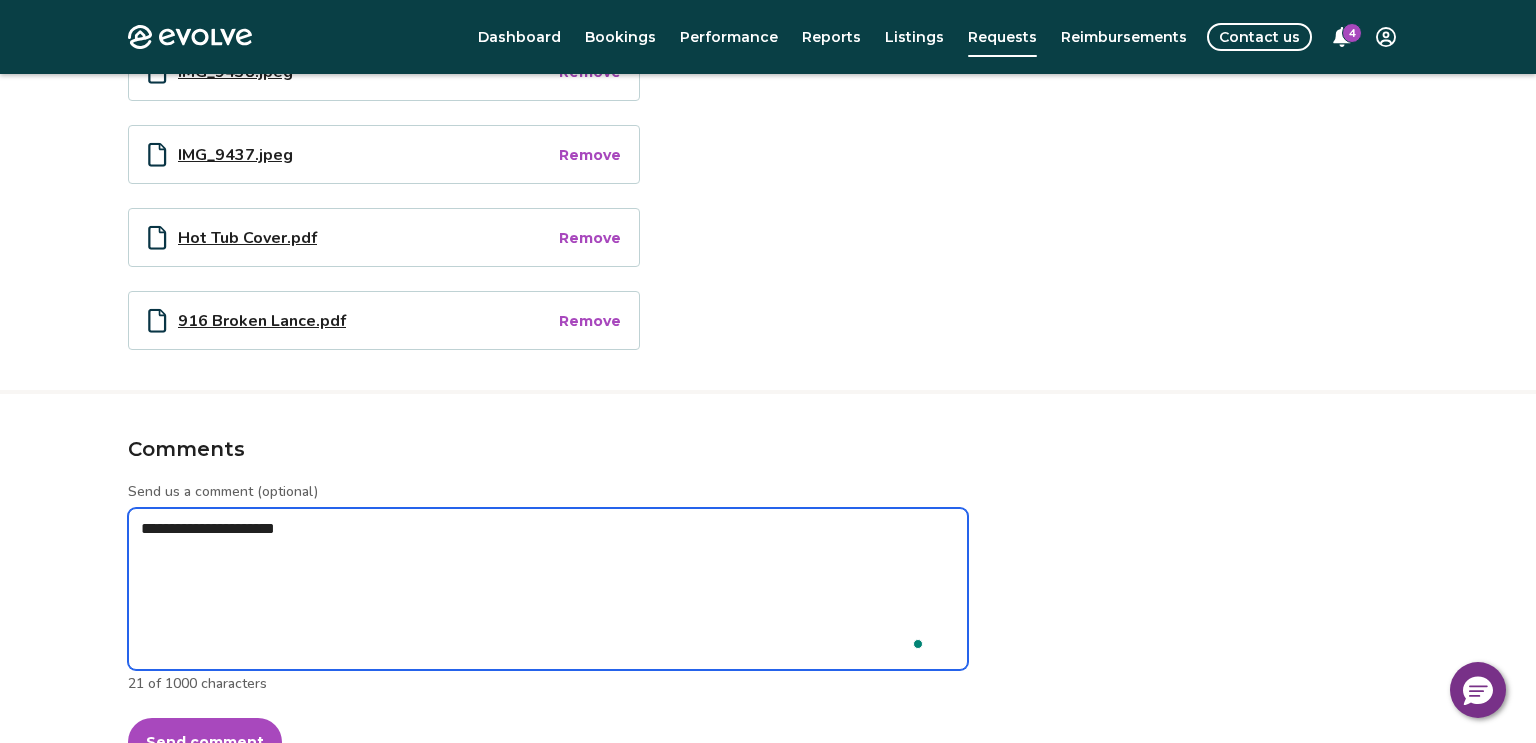 type on "*" 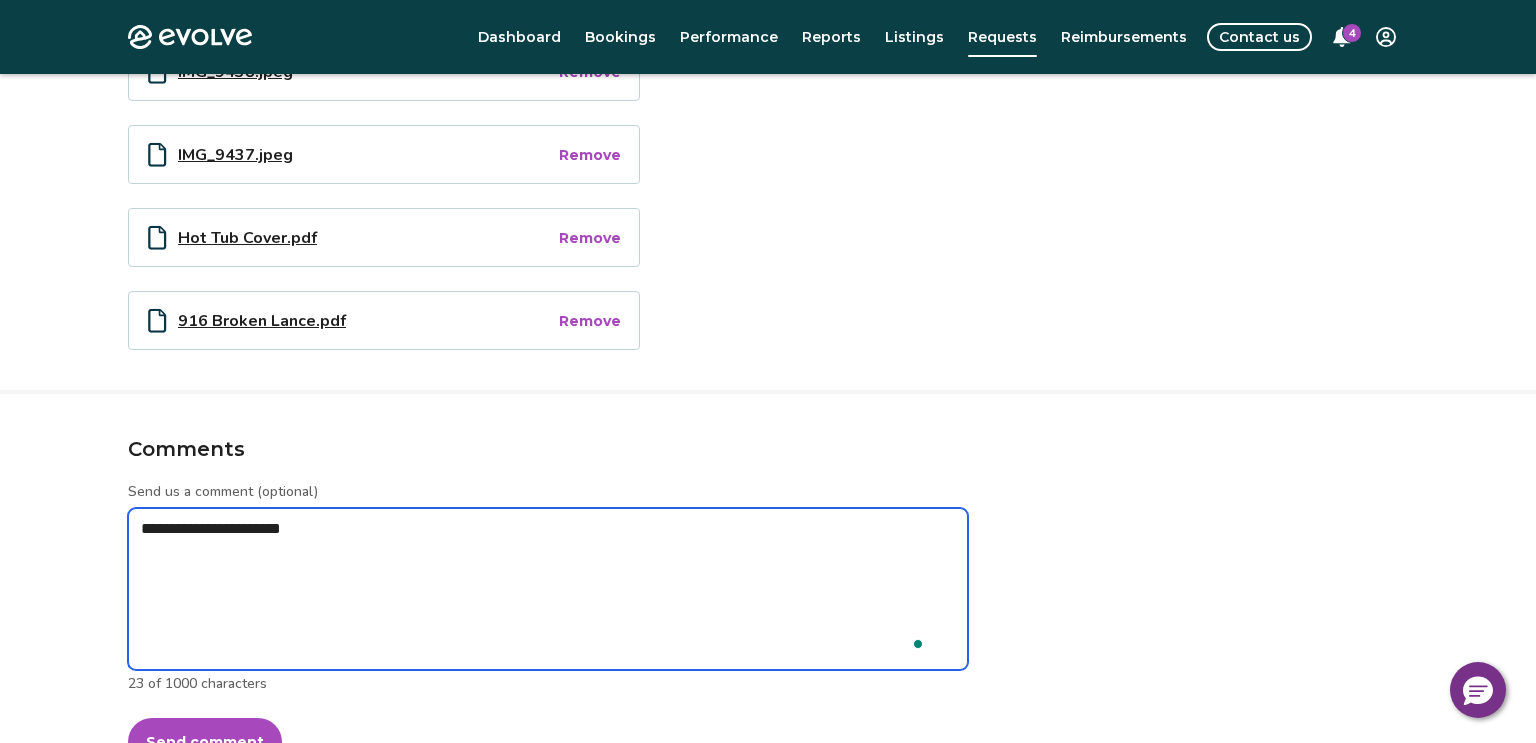 type on "*" 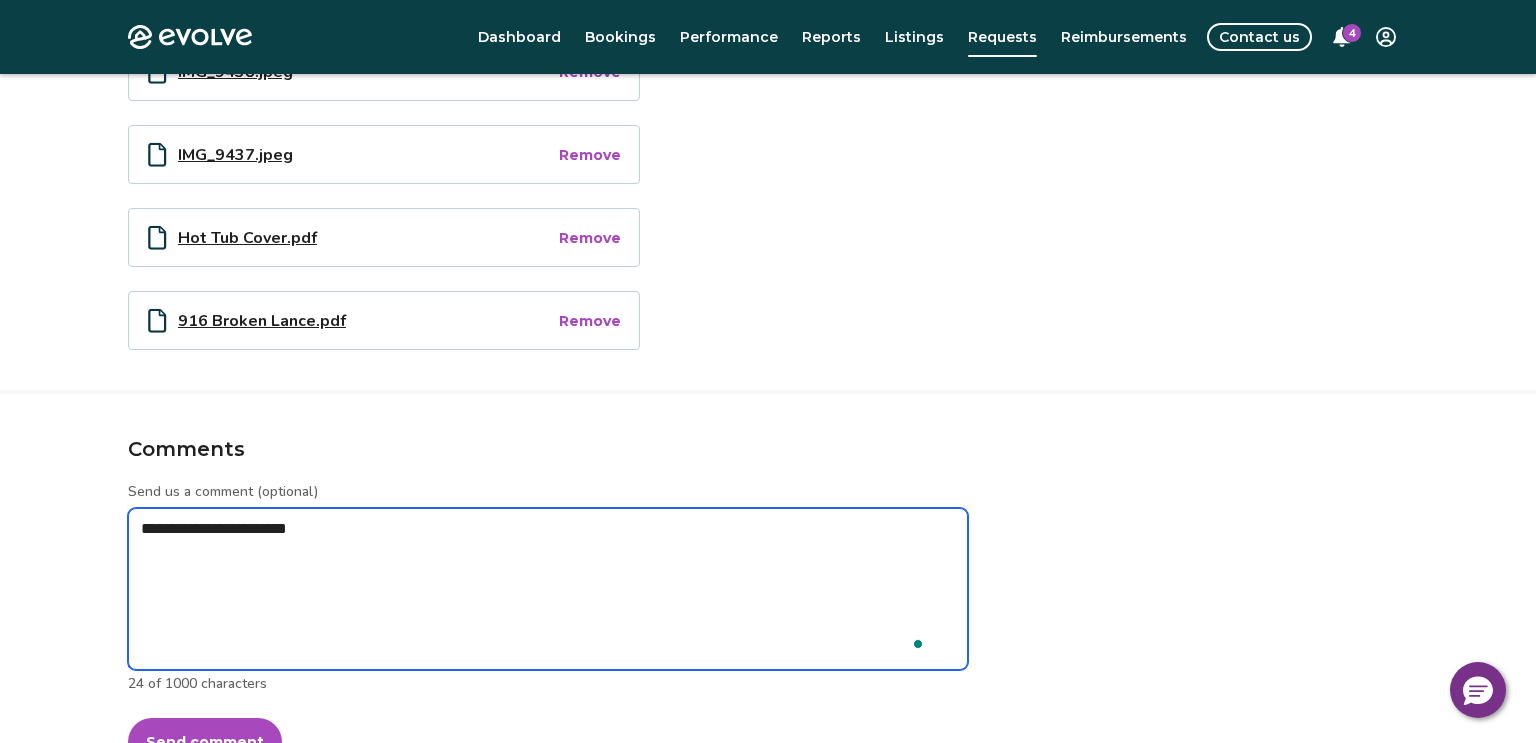 type on "*" 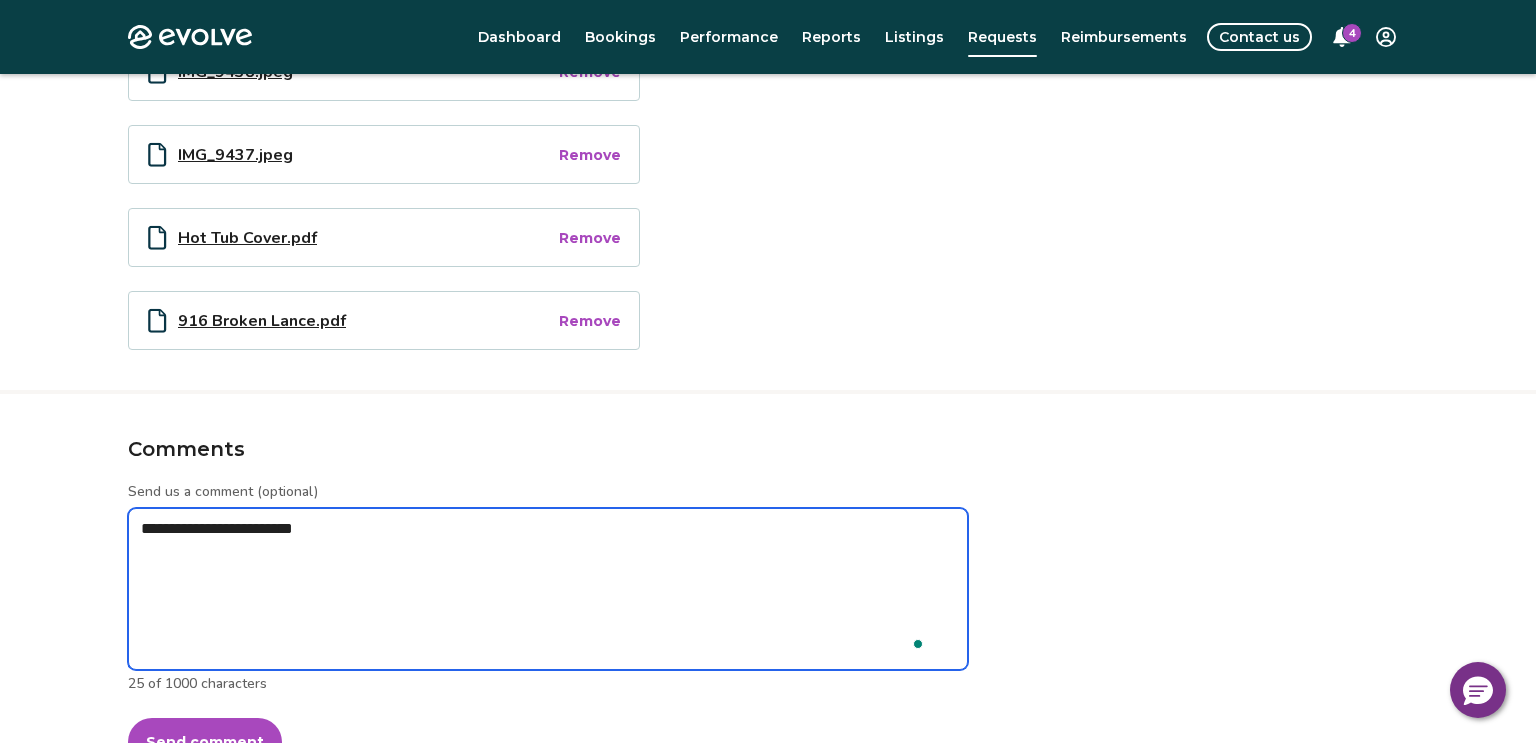 type on "*" 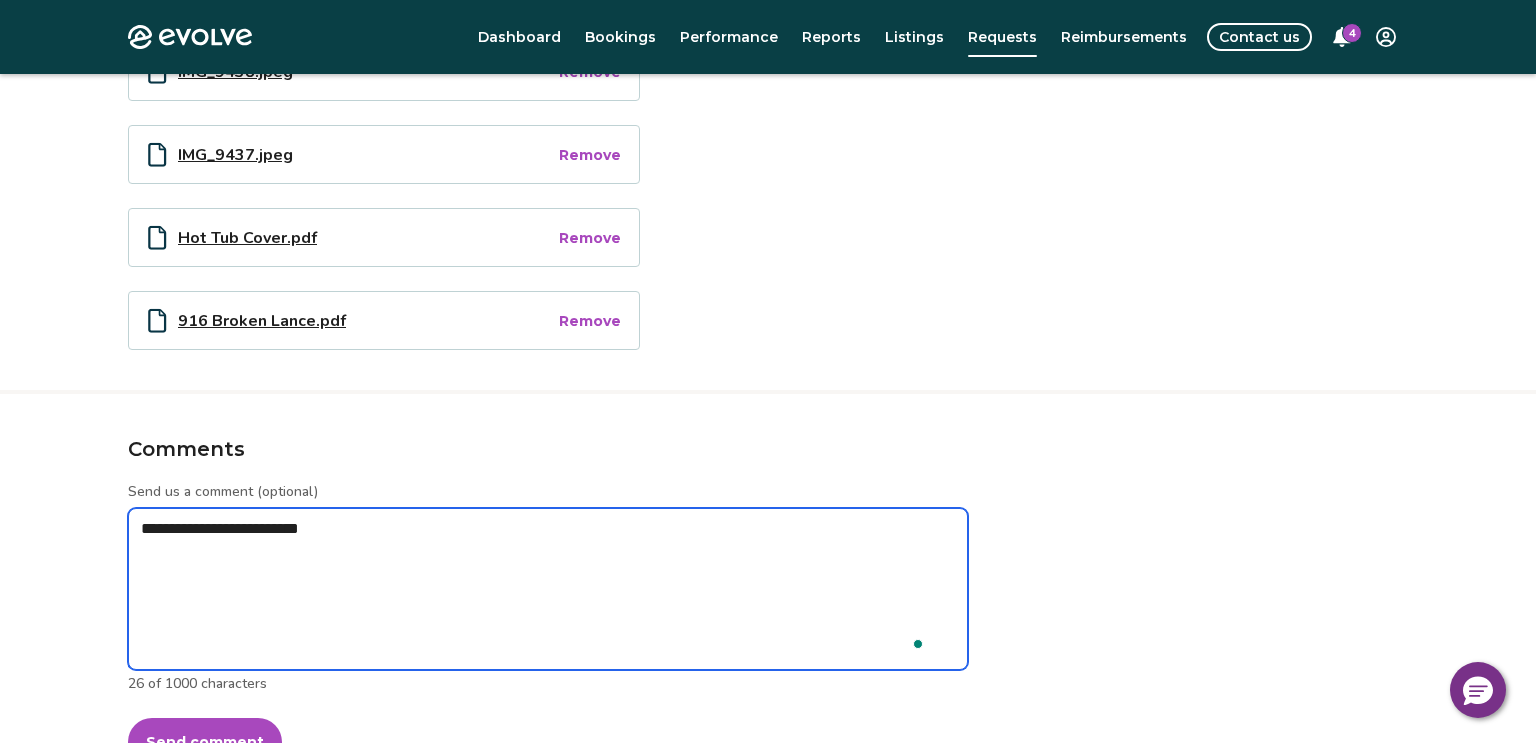 type on "*" 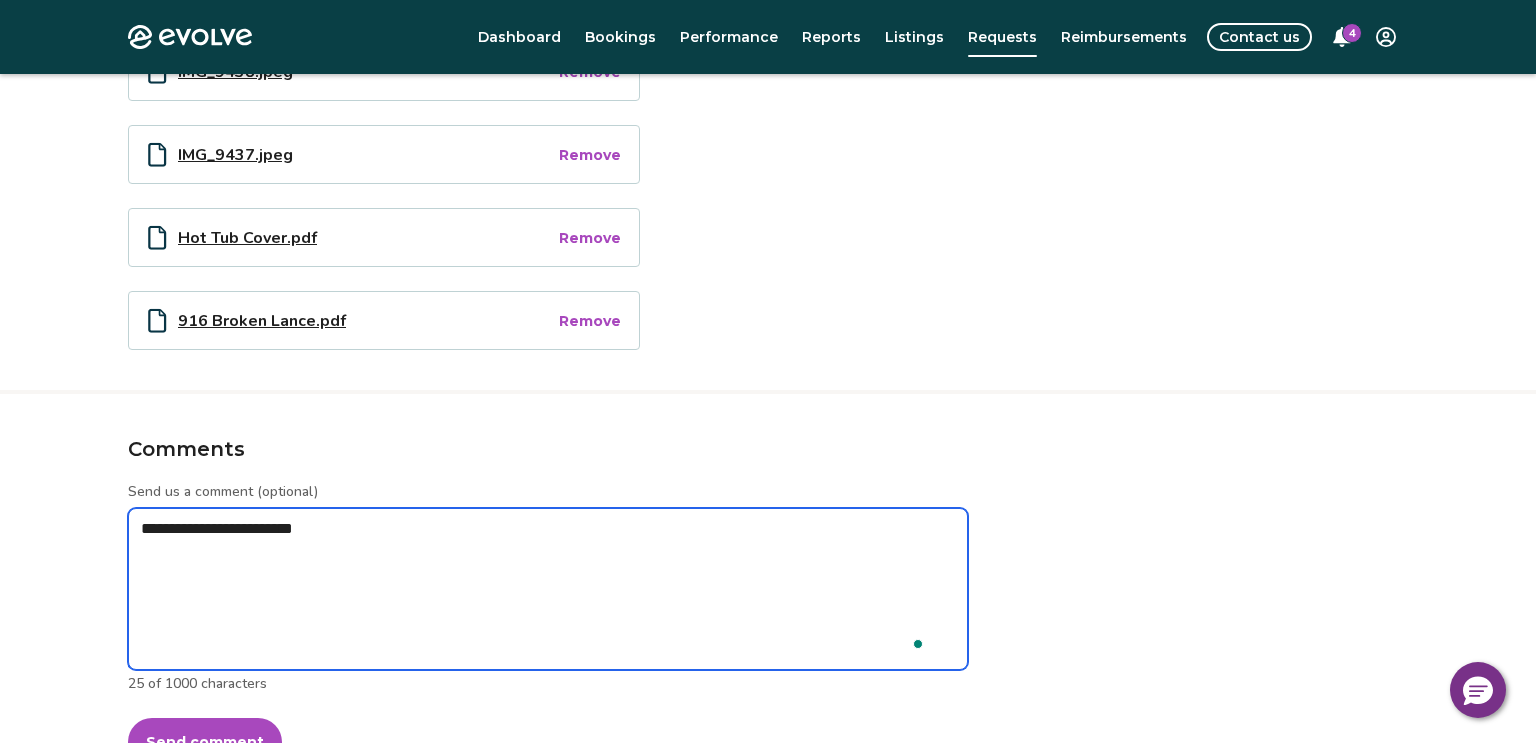 type on "*" 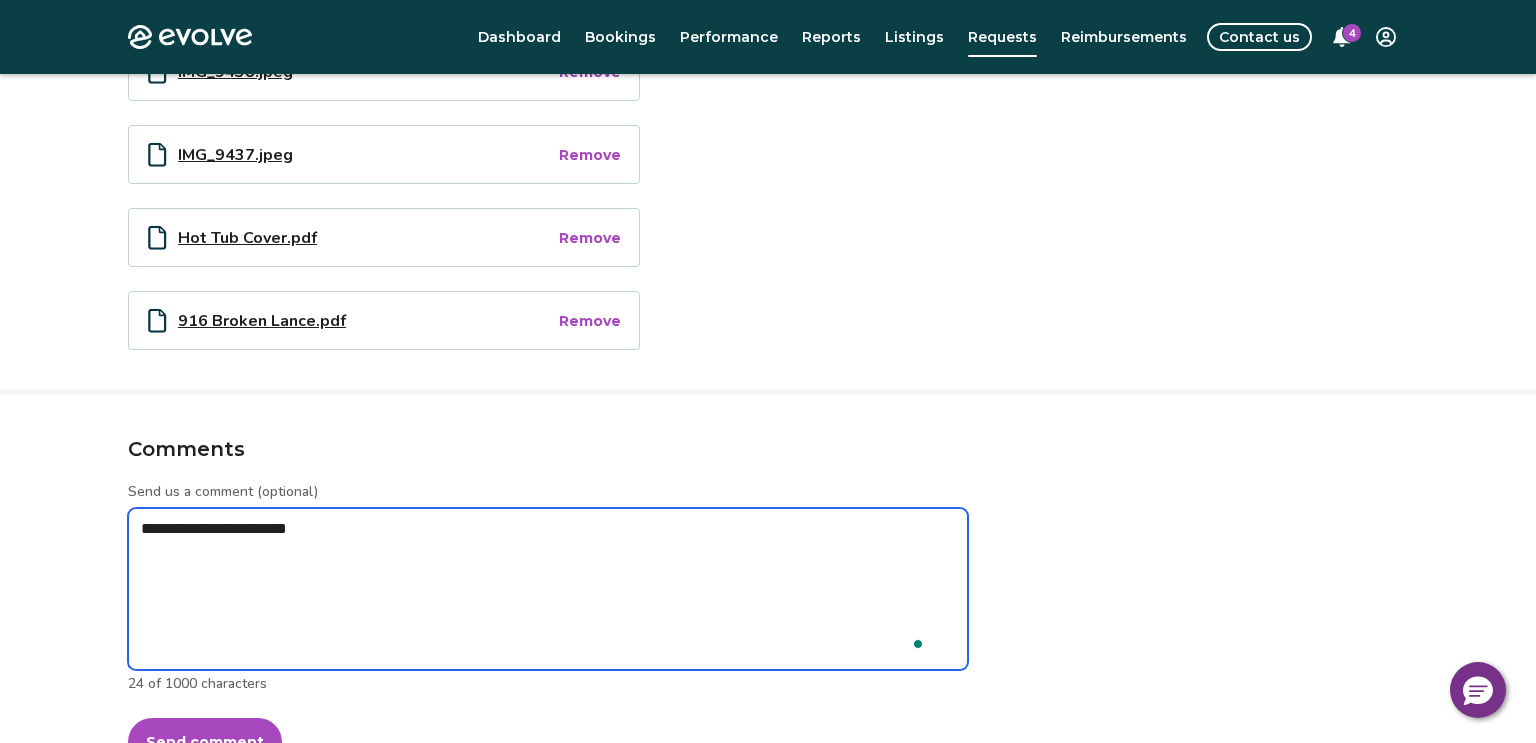 type on "*" 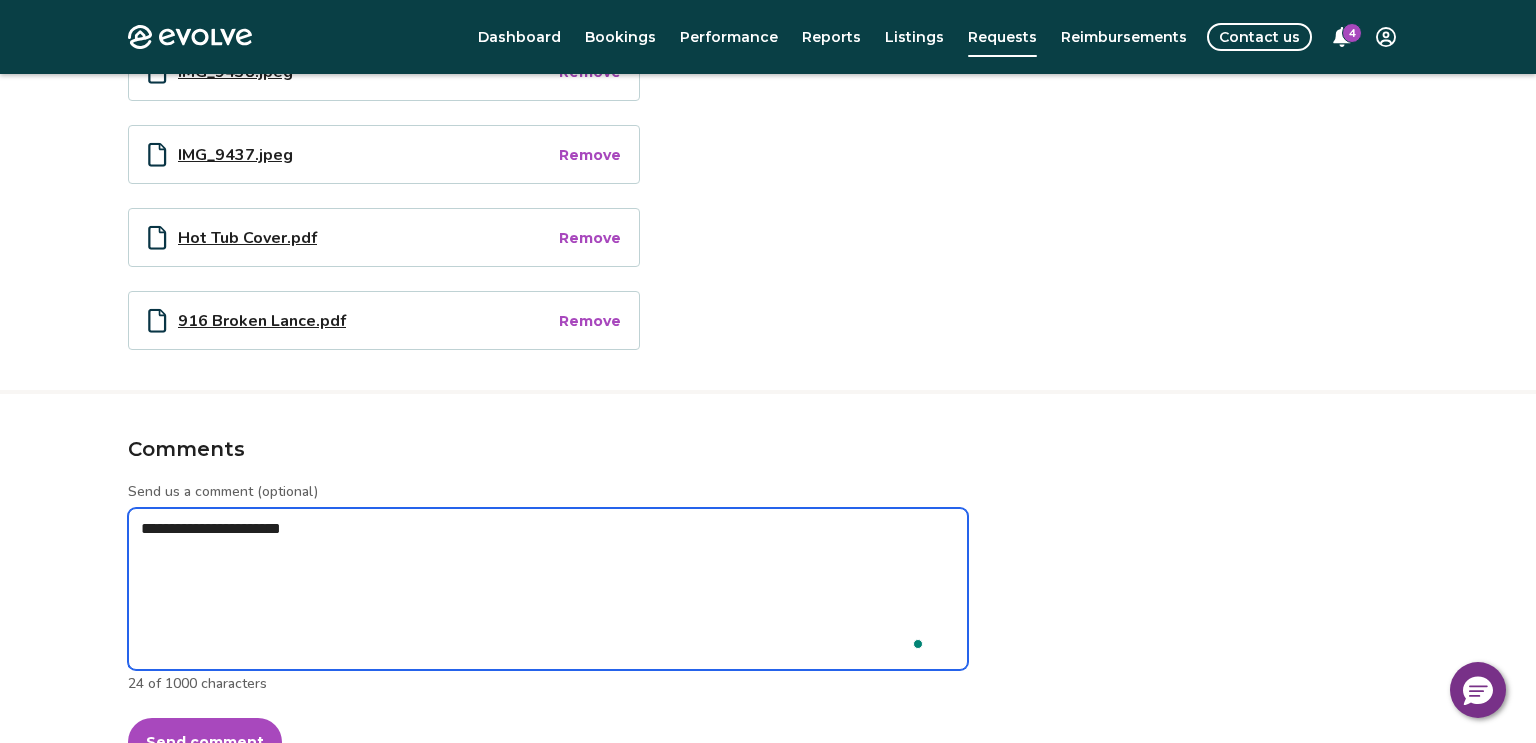 type on "*" 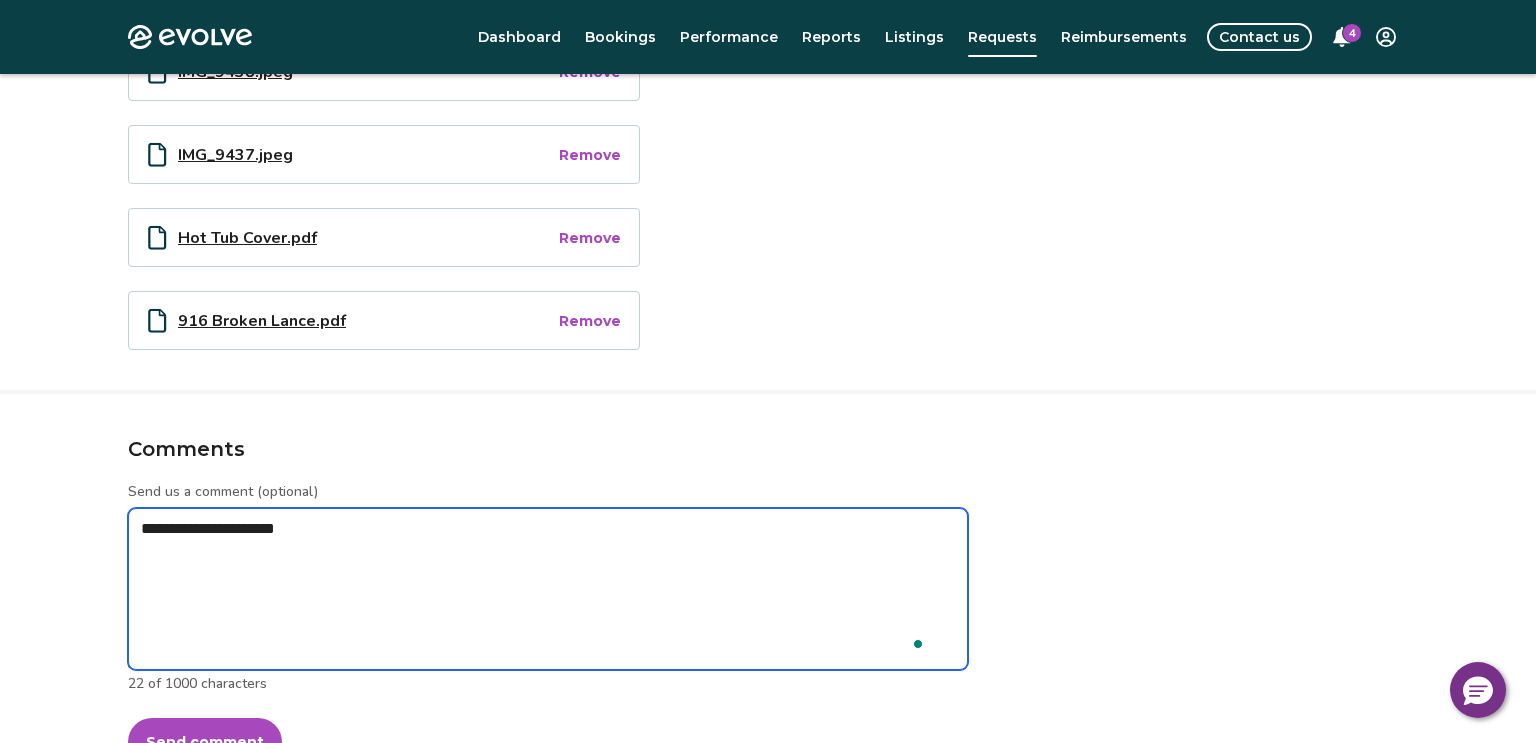 type on "*" 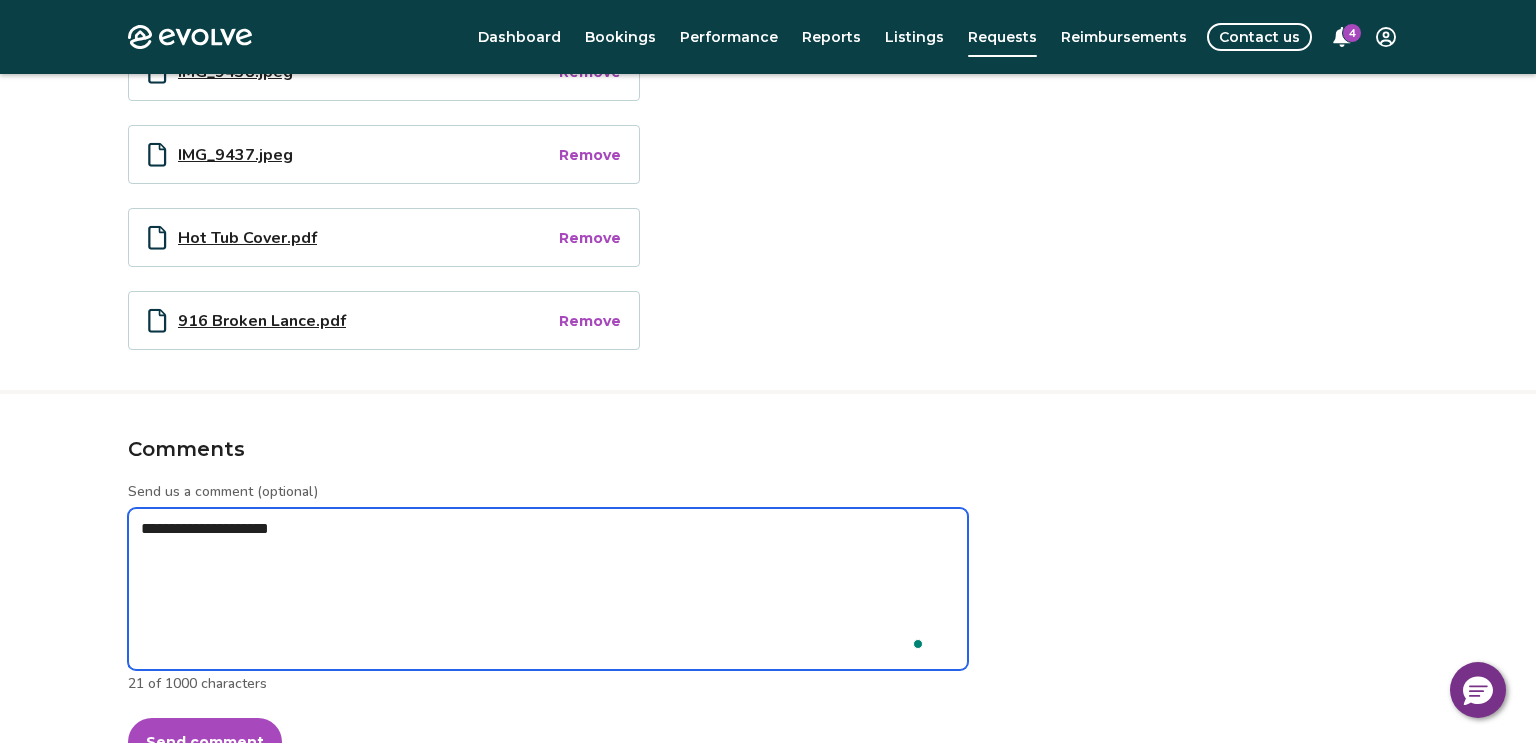 type on "*" 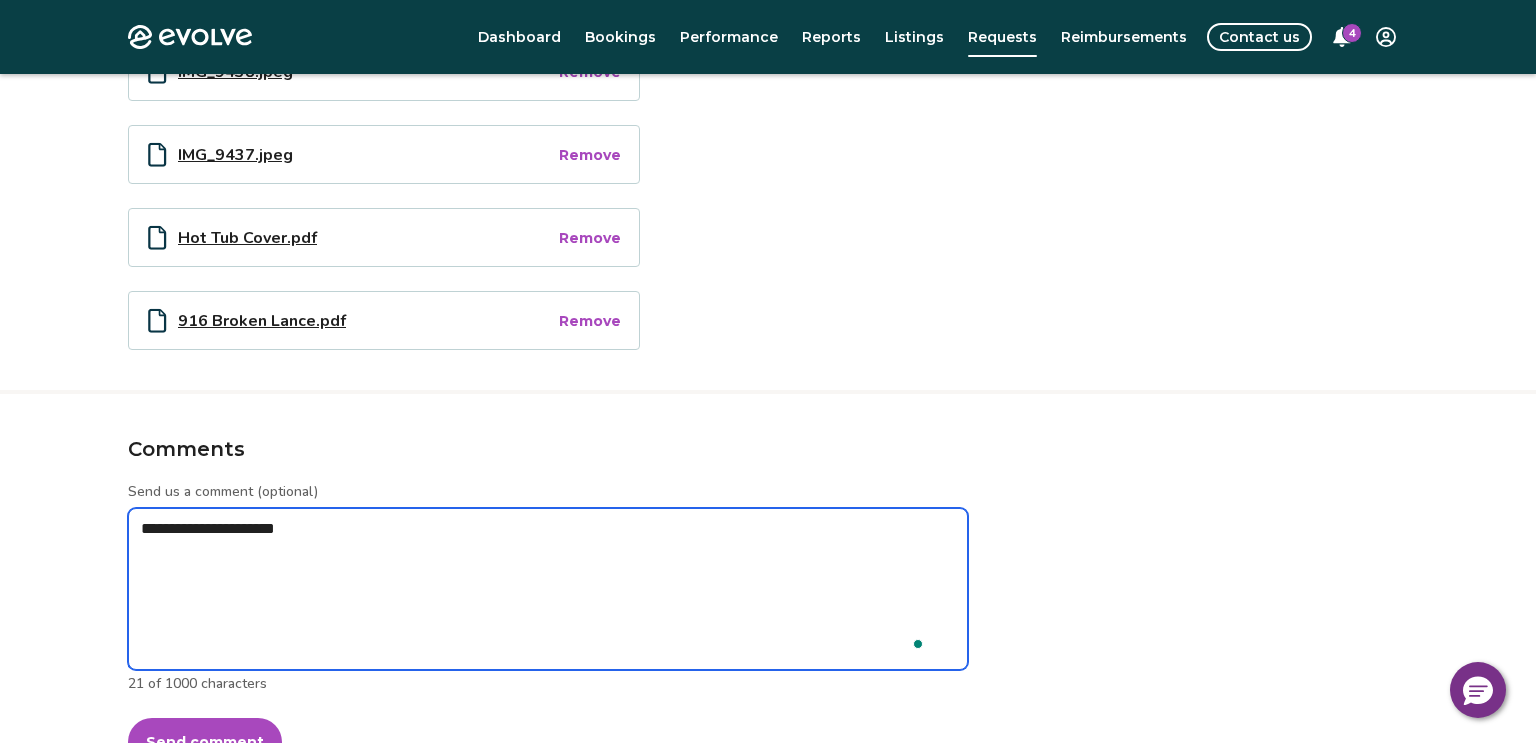 type on "*" 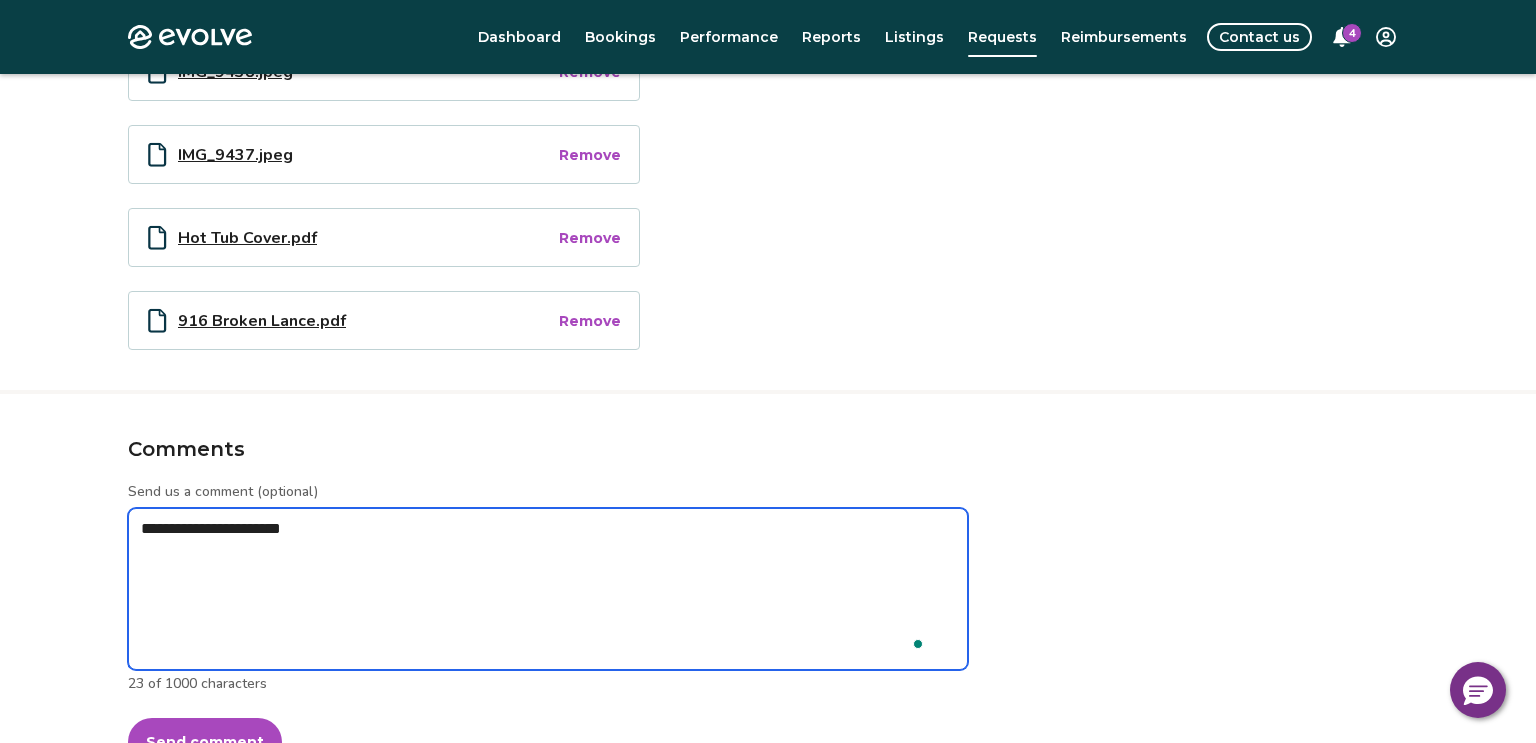 type on "*" 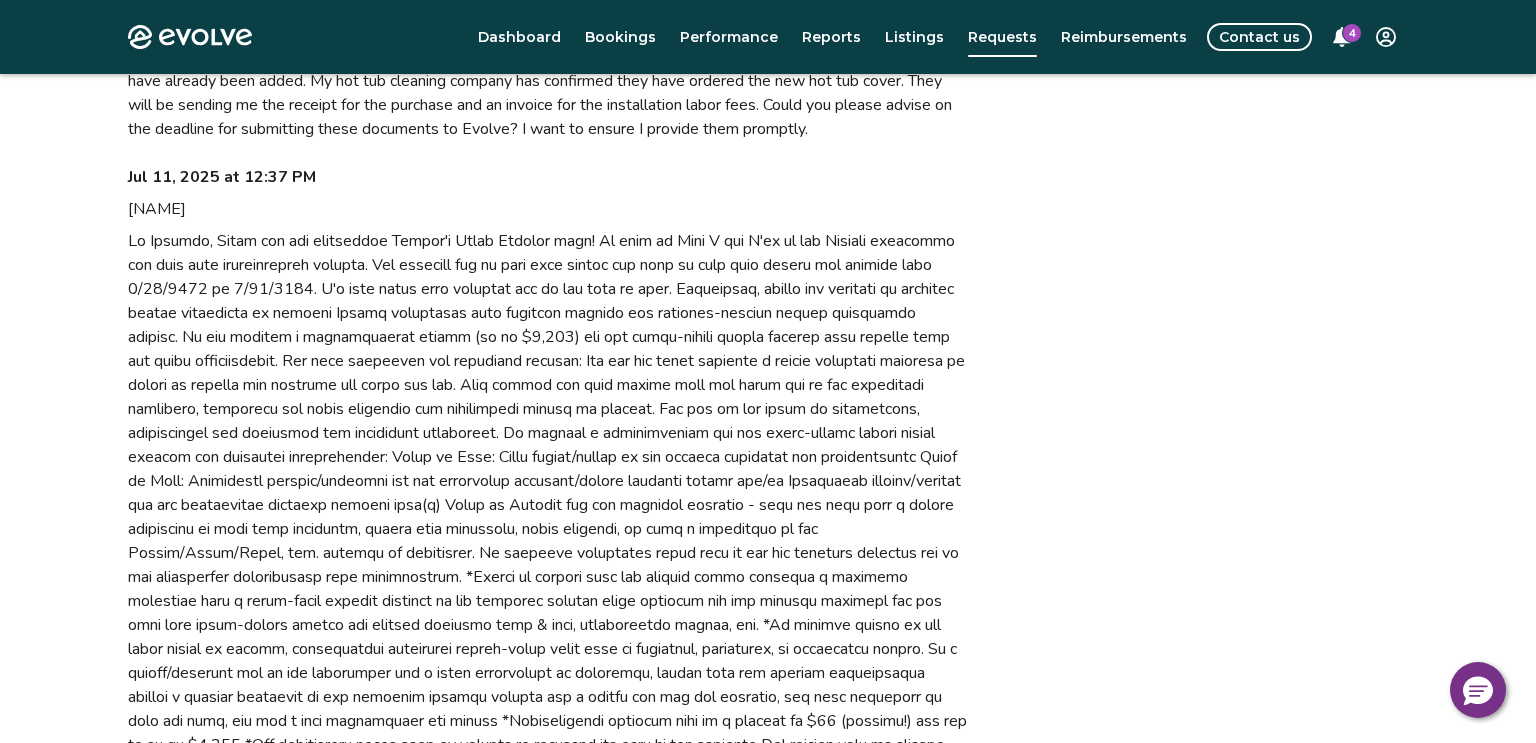 scroll, scrollTop: 1948, scrollLeft: 0, axis: vertical 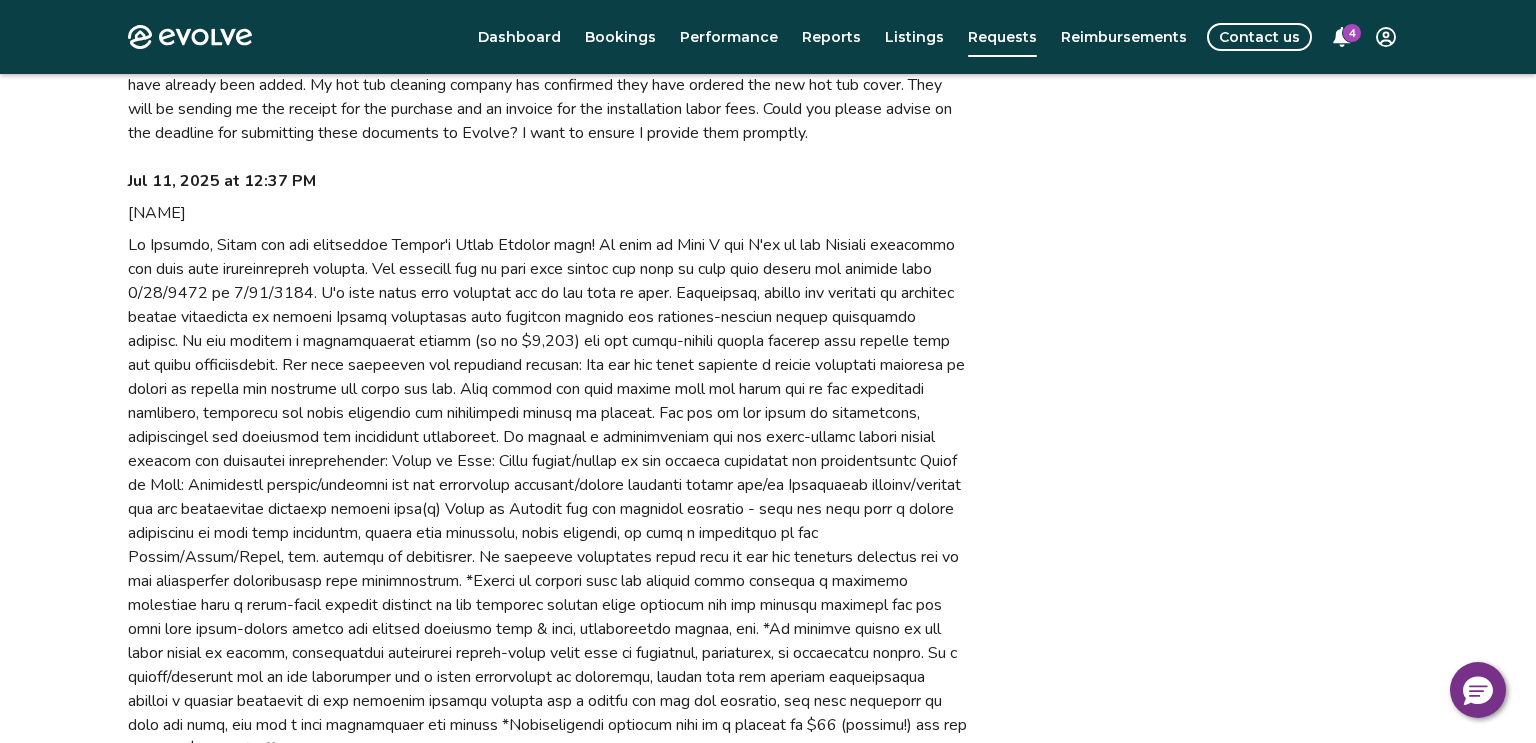 type on "**********" 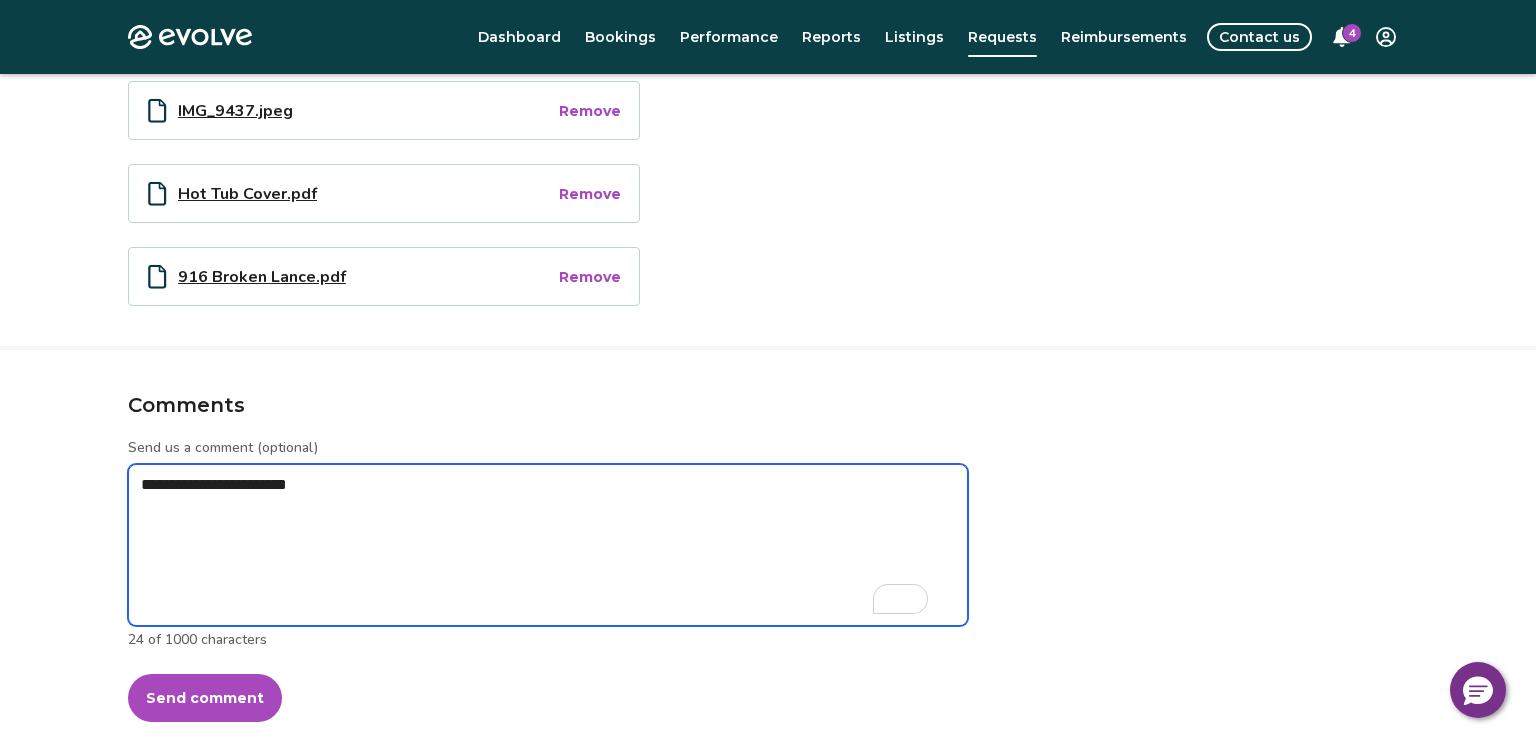scroll, scrollTop: 888, scrollLeft: 0, axis: vertical 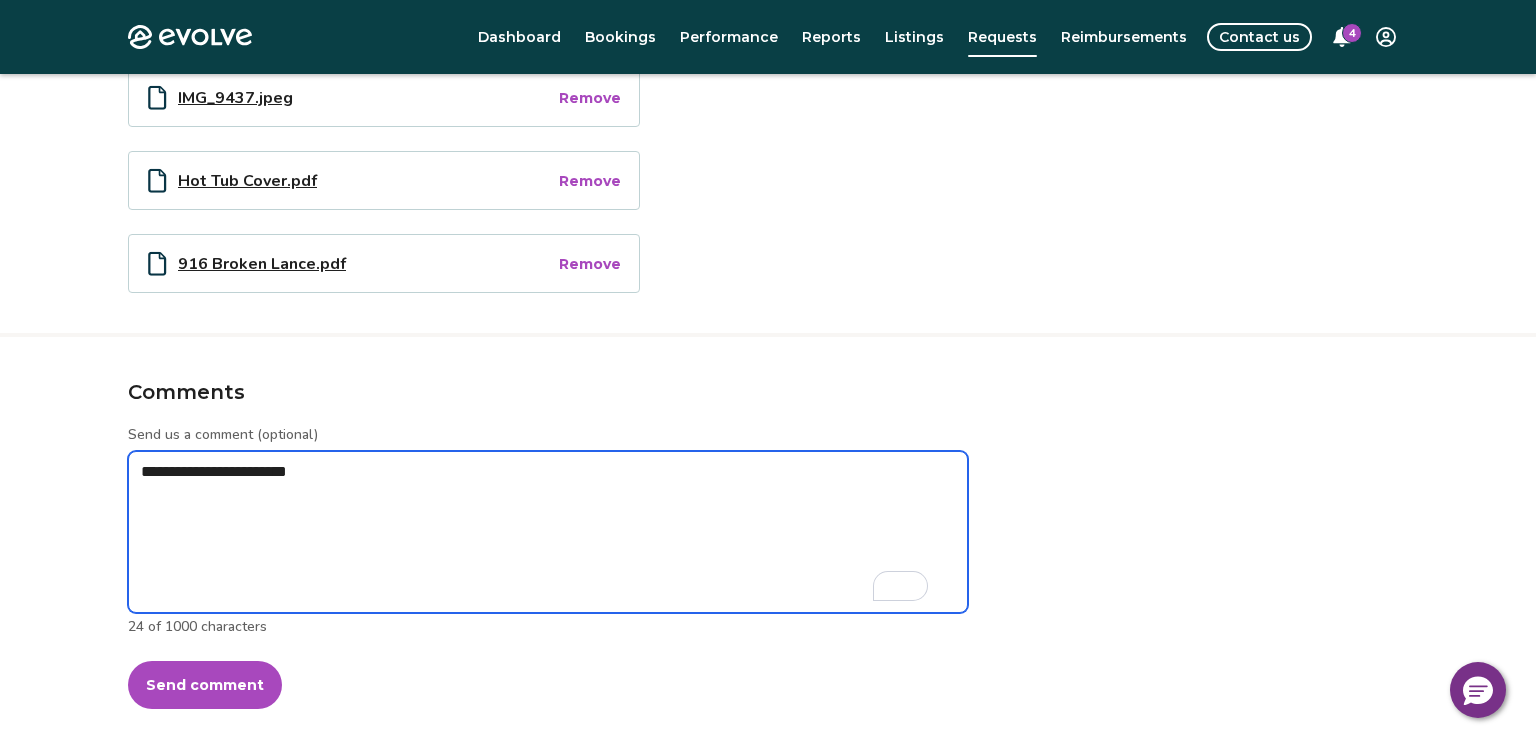type on "*" 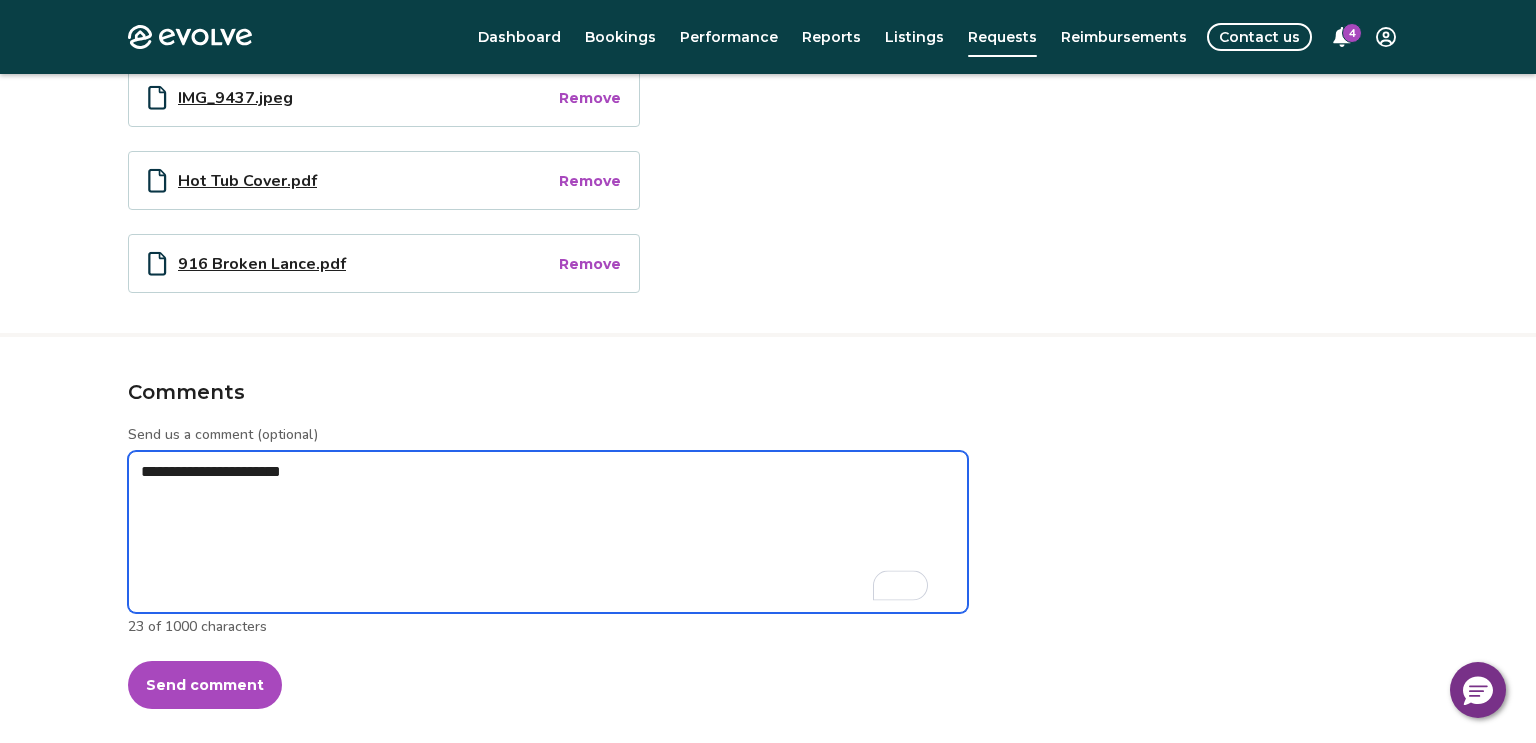 type on "*" 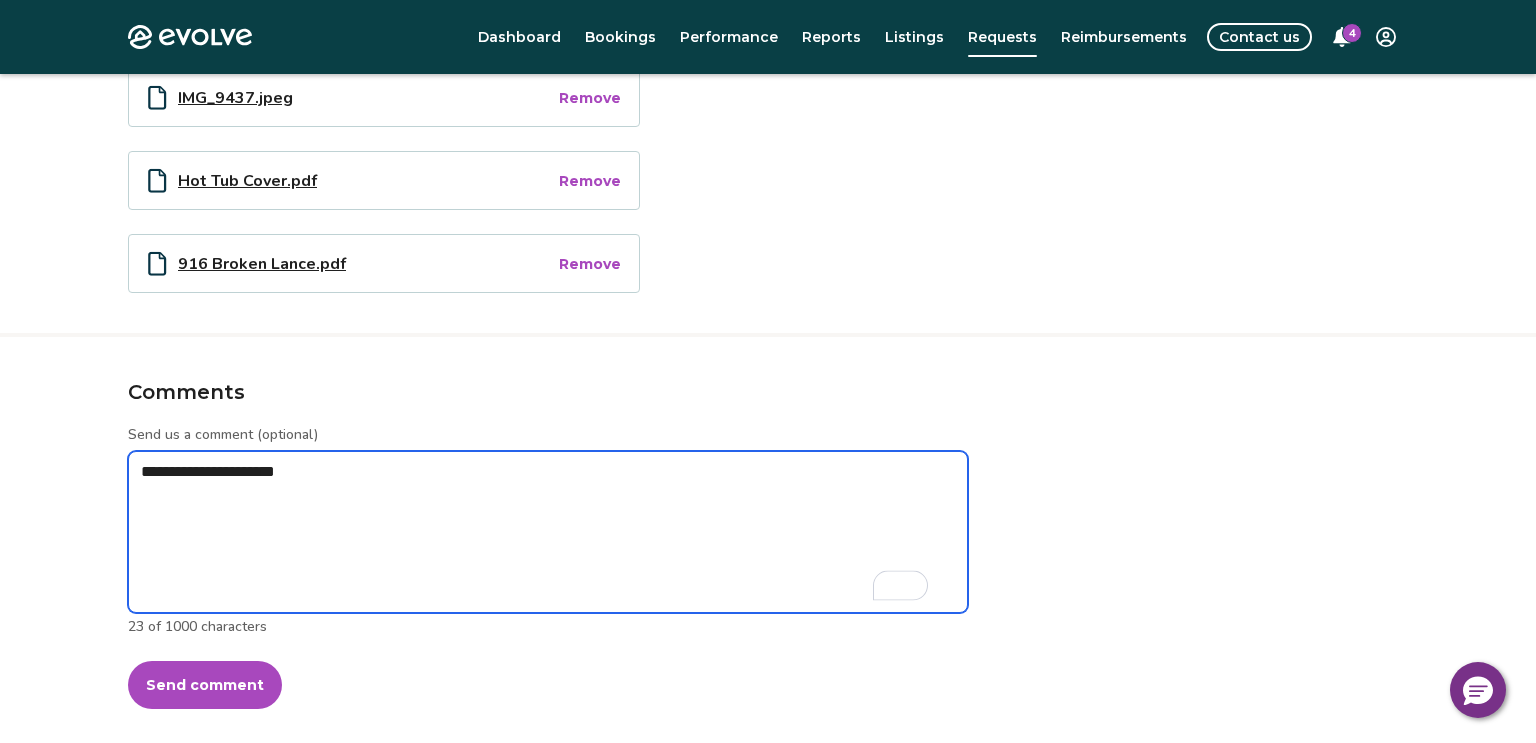 type on "*" 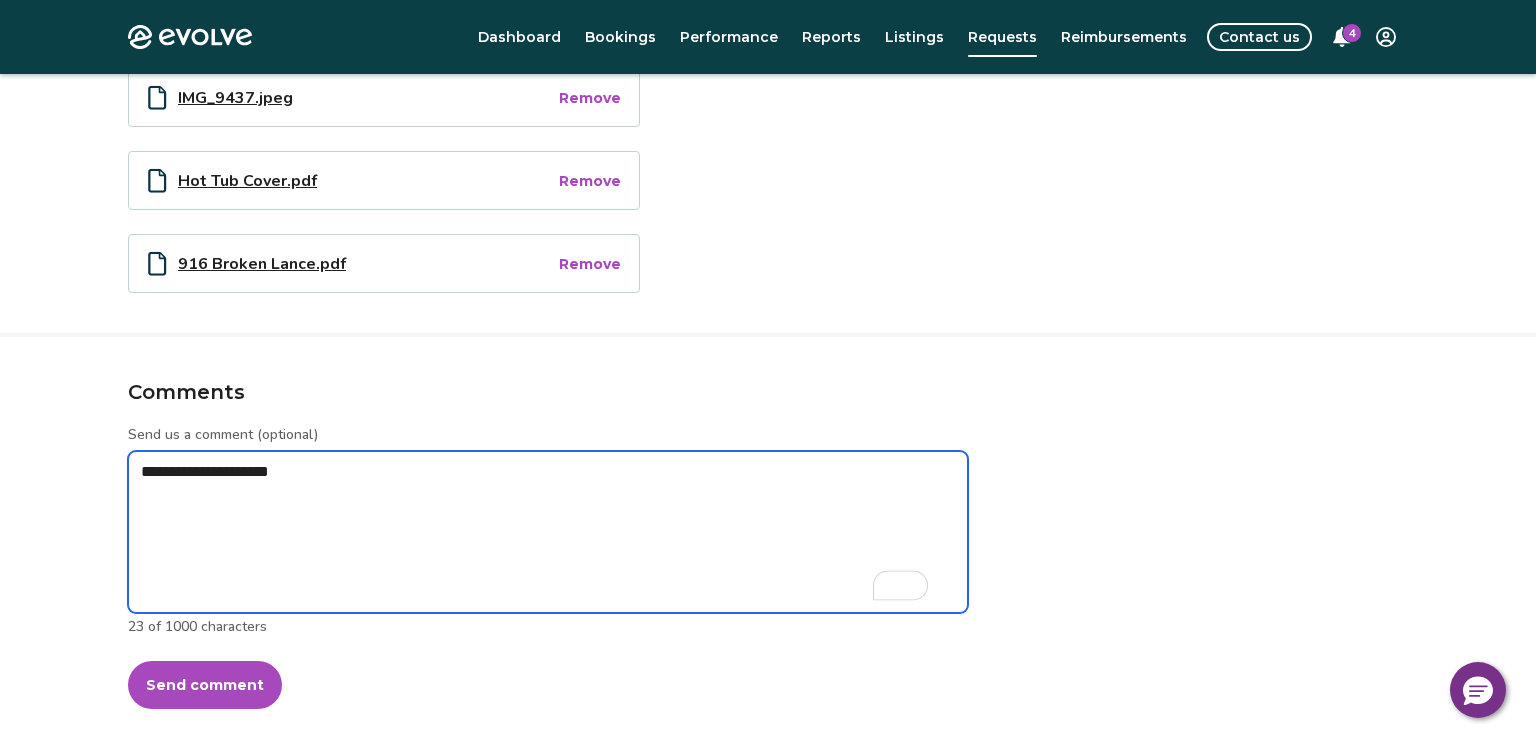 type on "*" 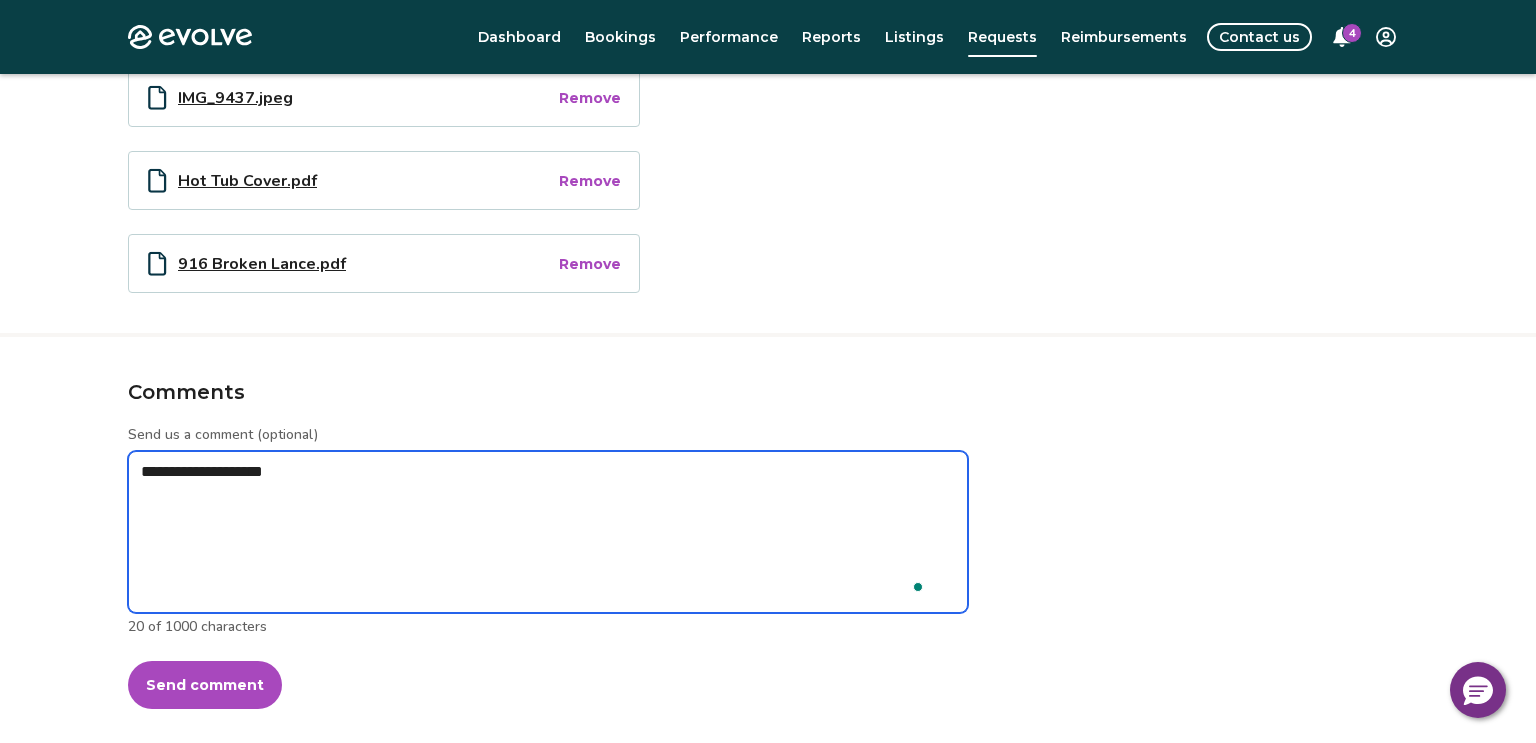 type on "*" 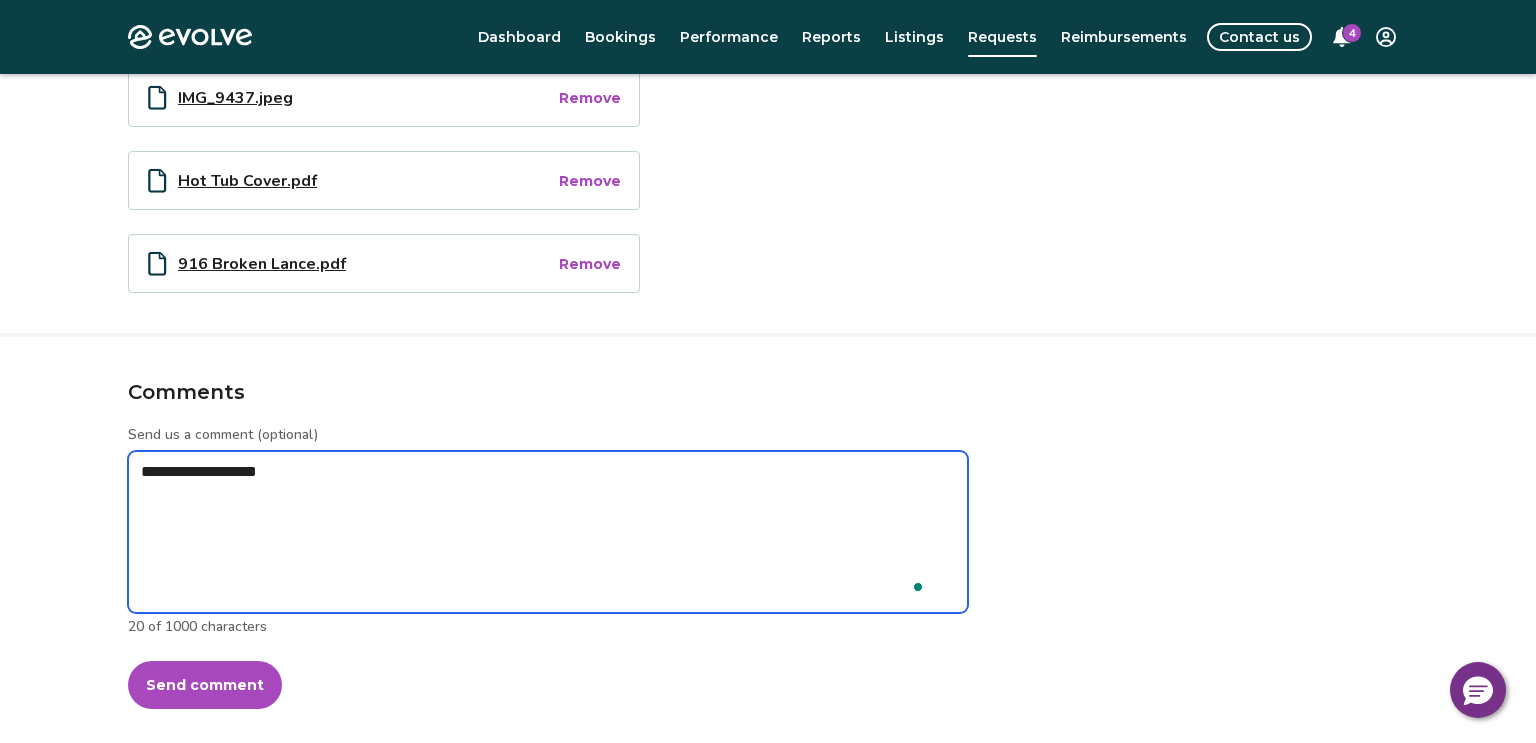 type on "*" 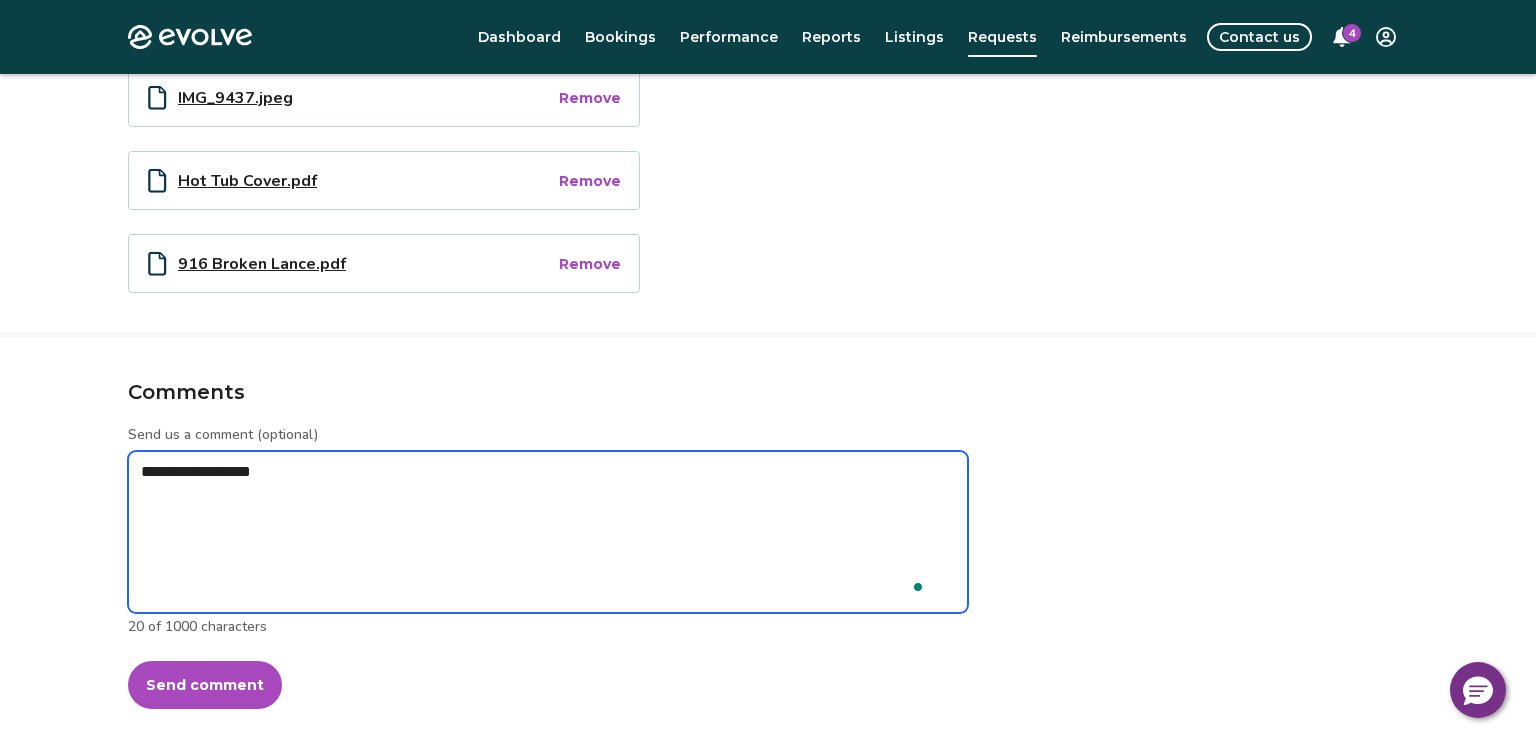 type on "*" 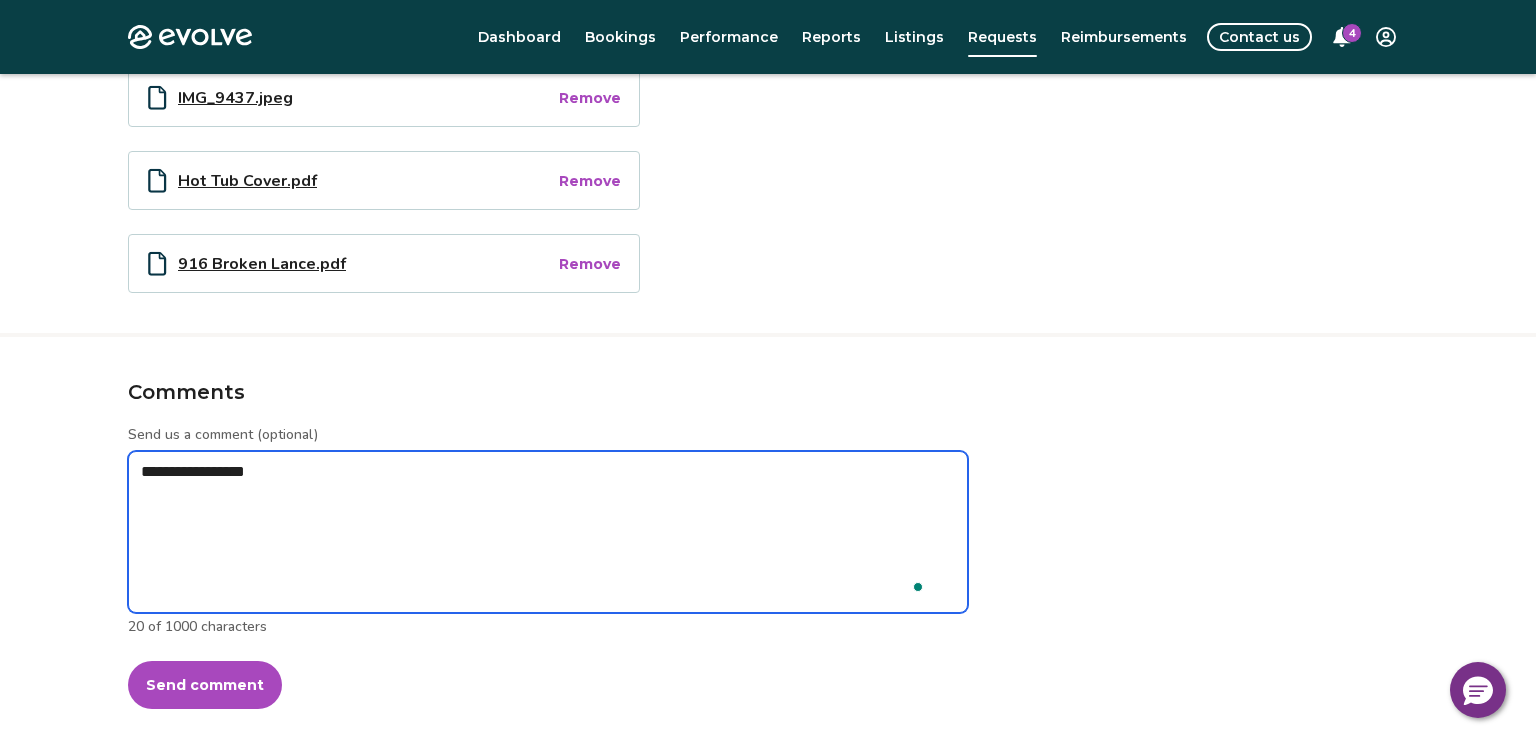 type on "*" 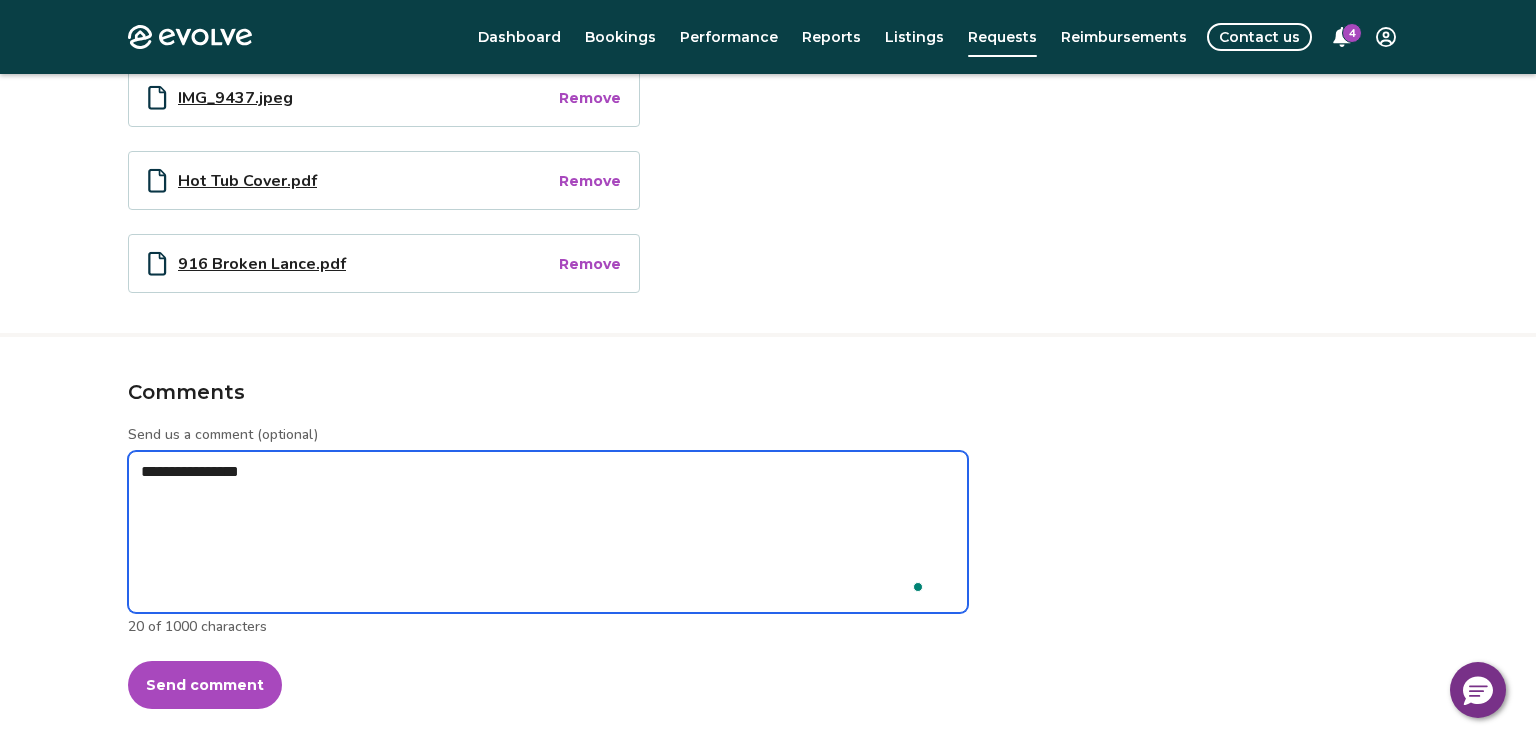 type on "*" 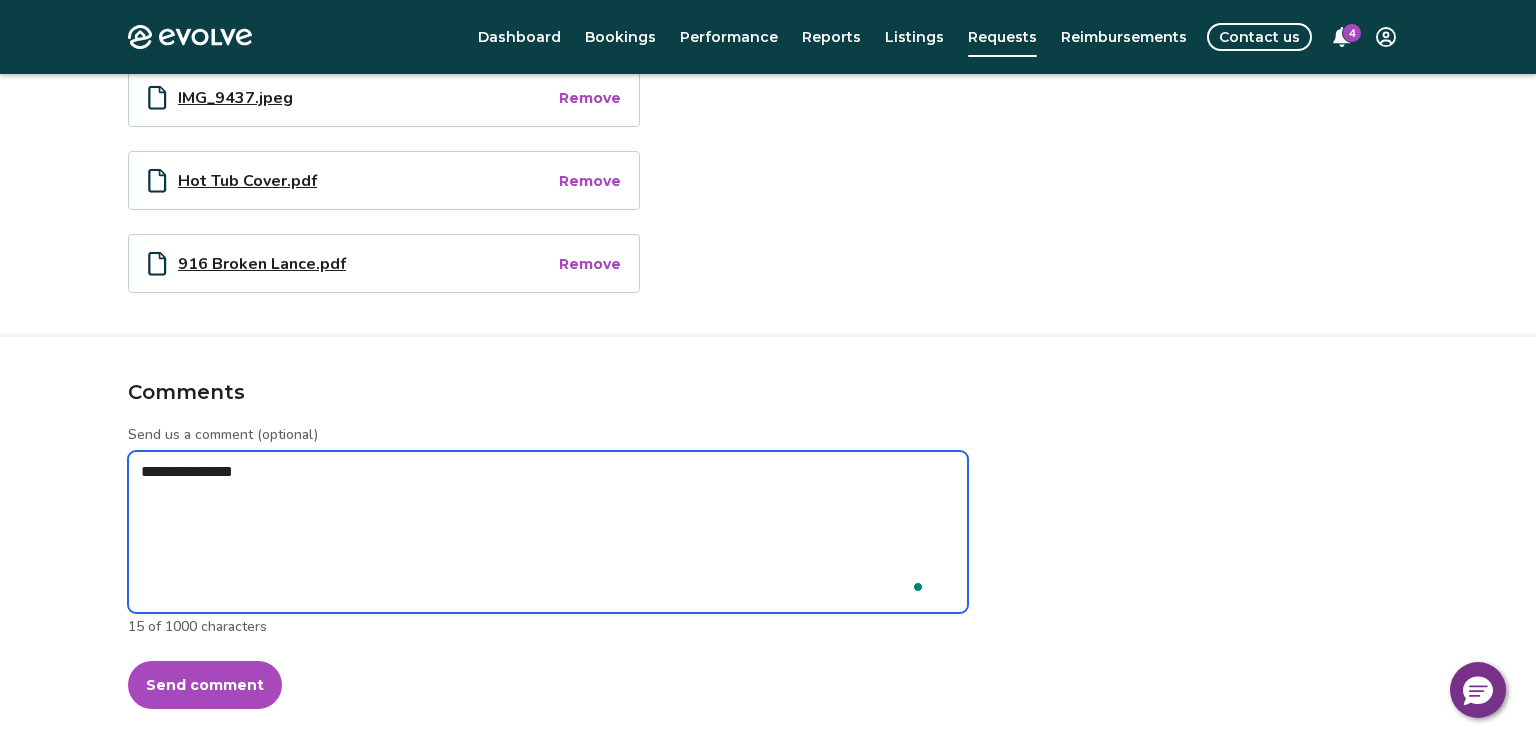 type on "*" 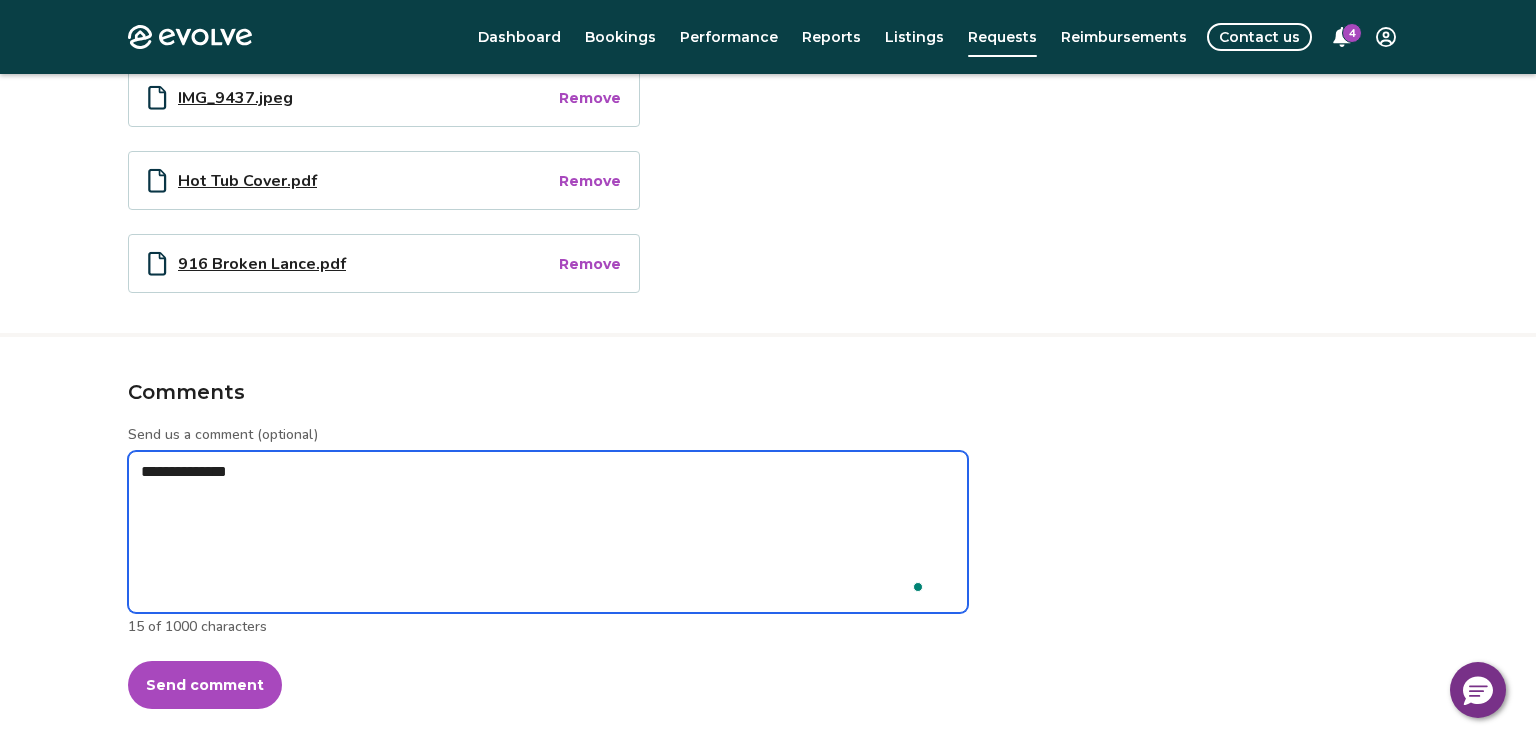 type on "*" 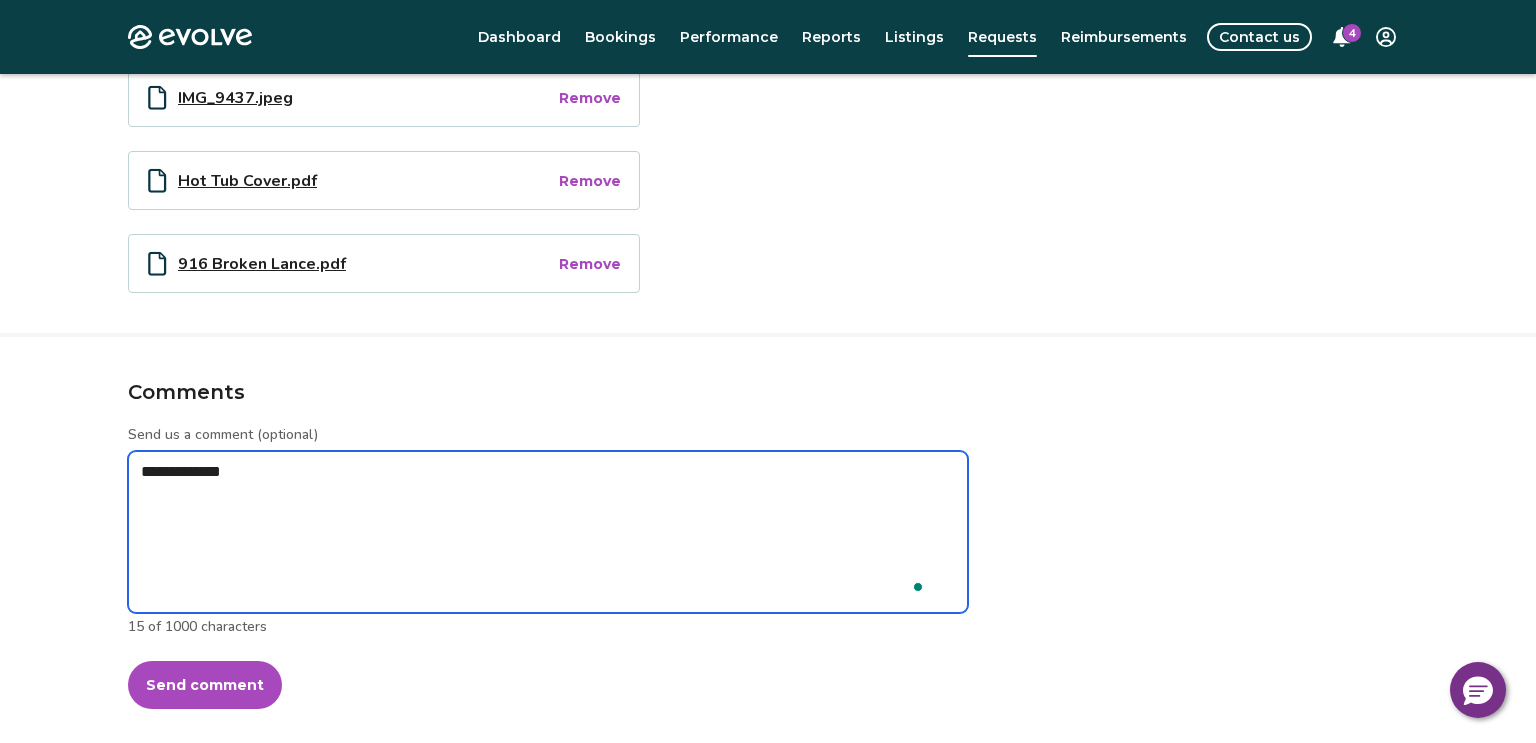 type on "*" 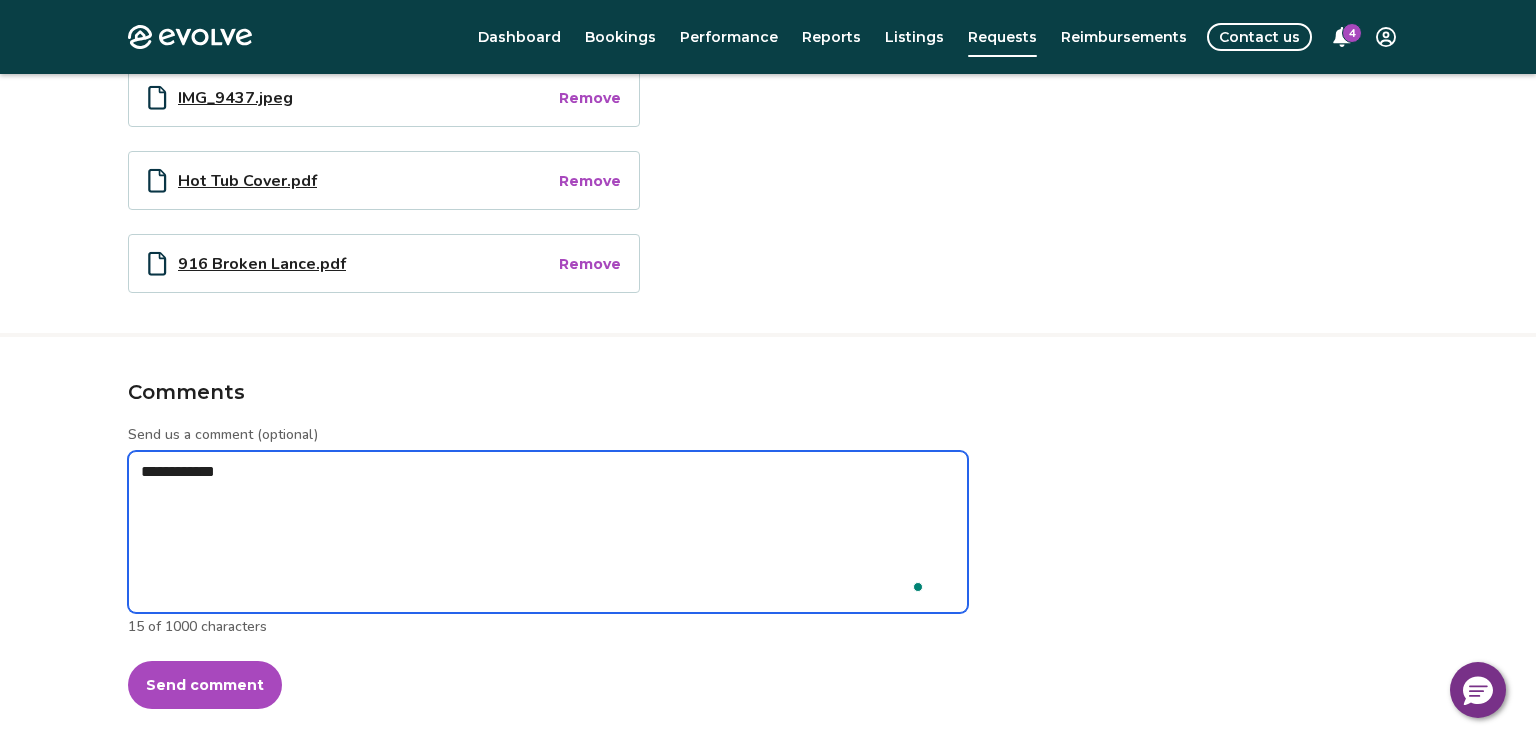 type on "*" 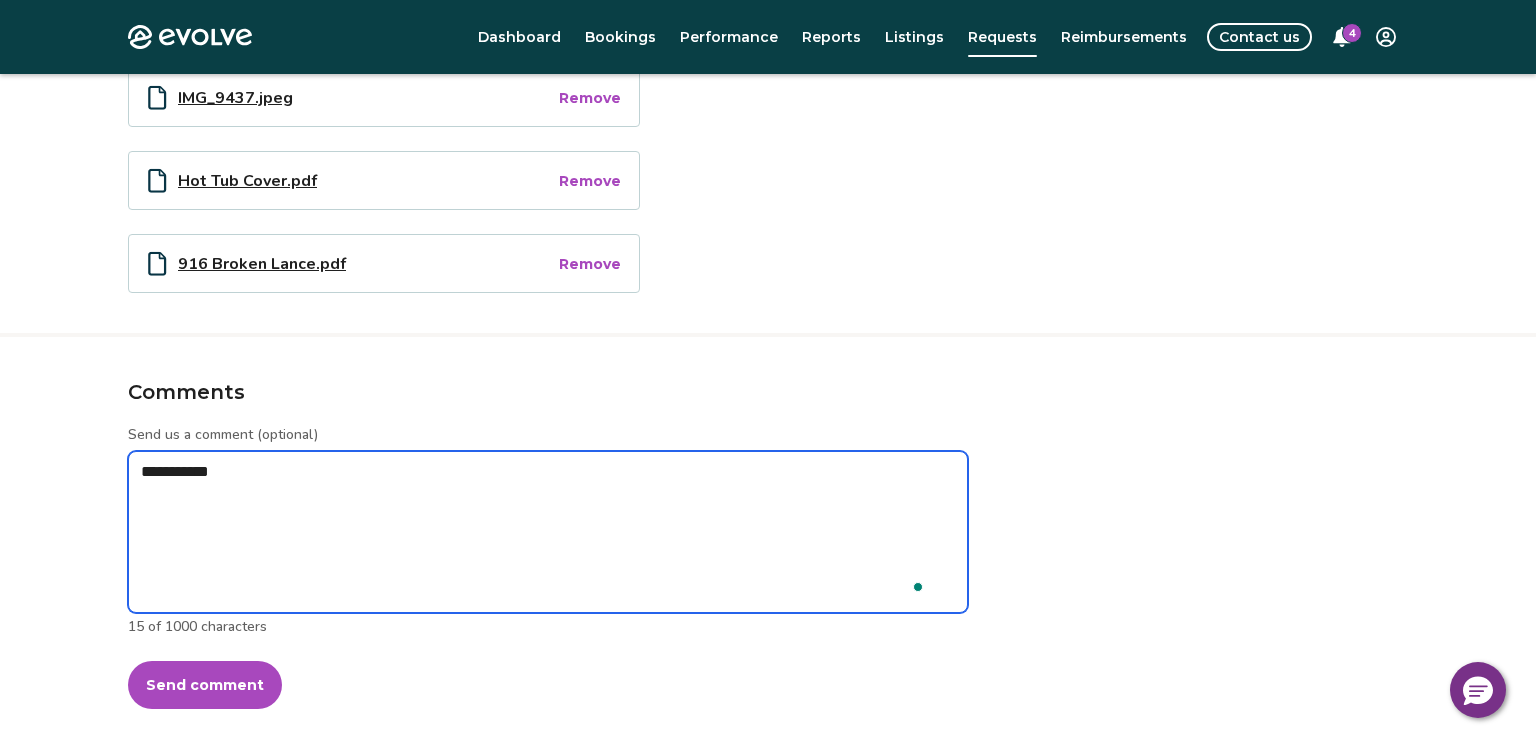type on "*" 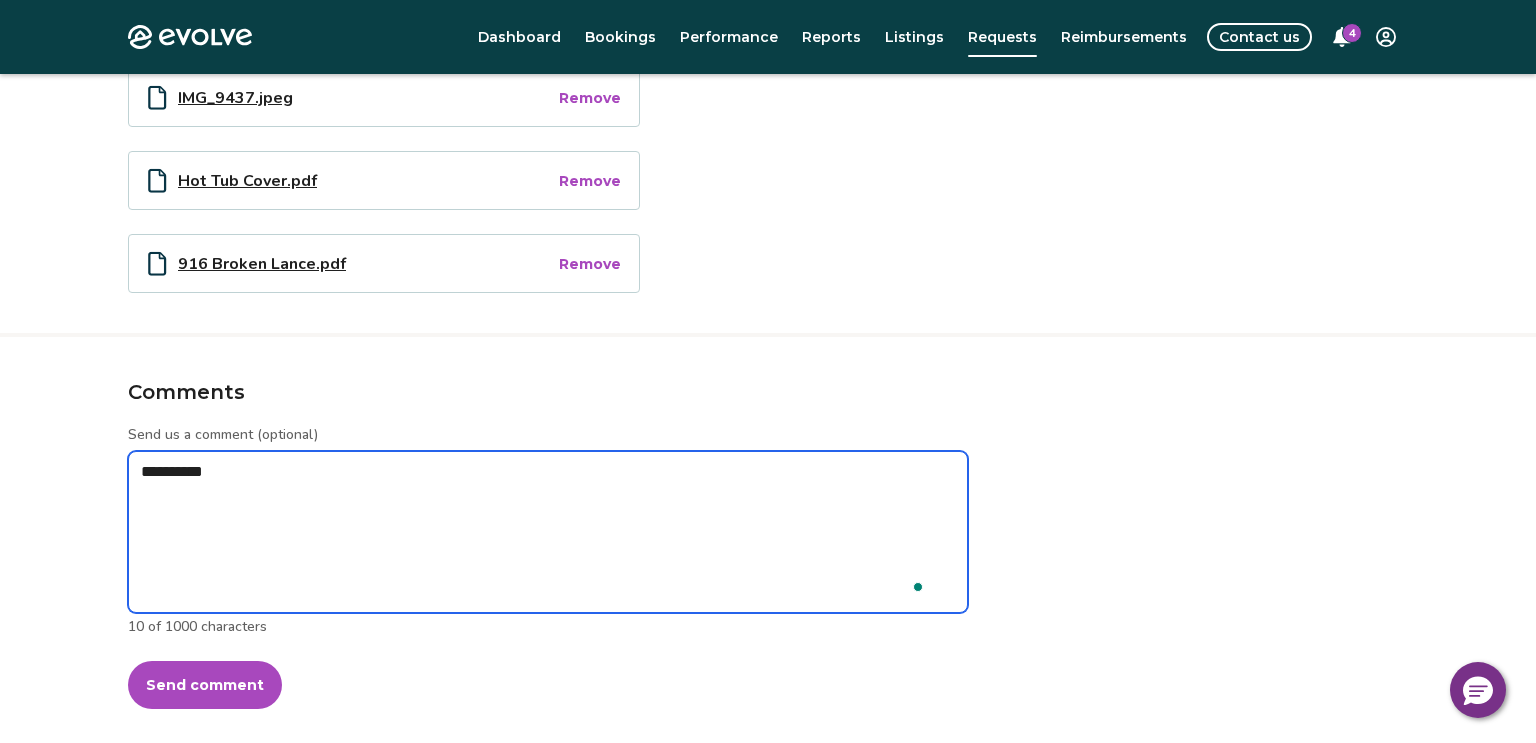 type on "*" 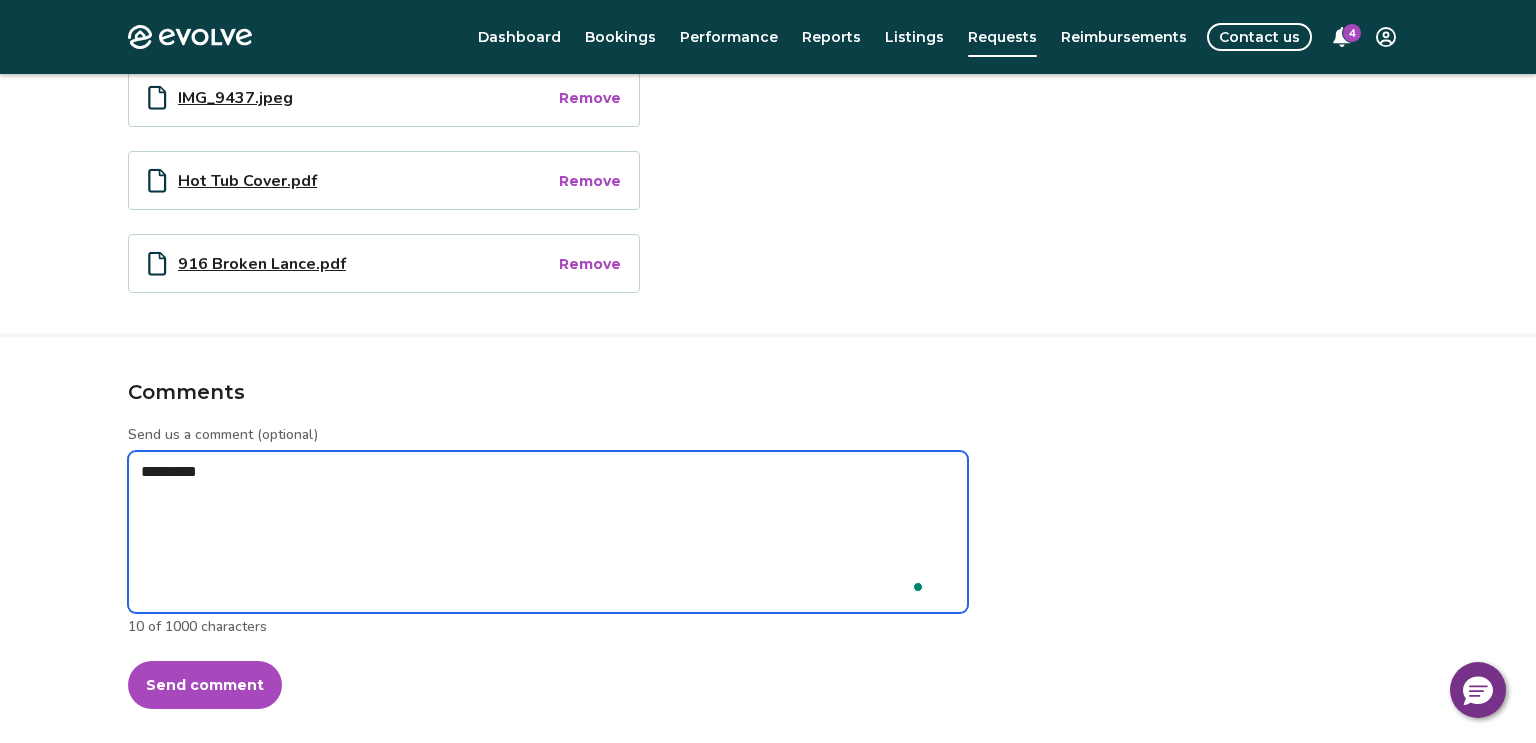 type on "*" 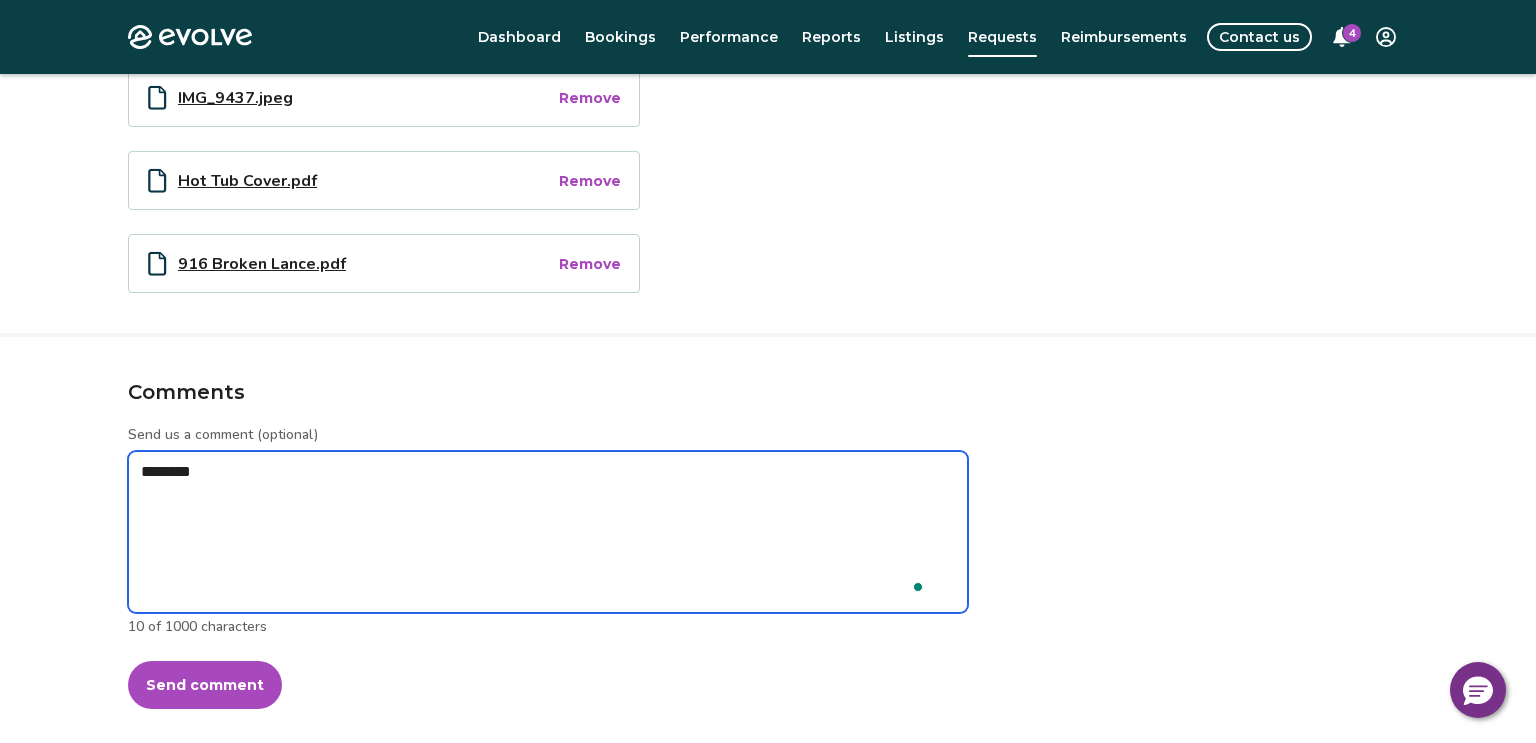 type on "*" 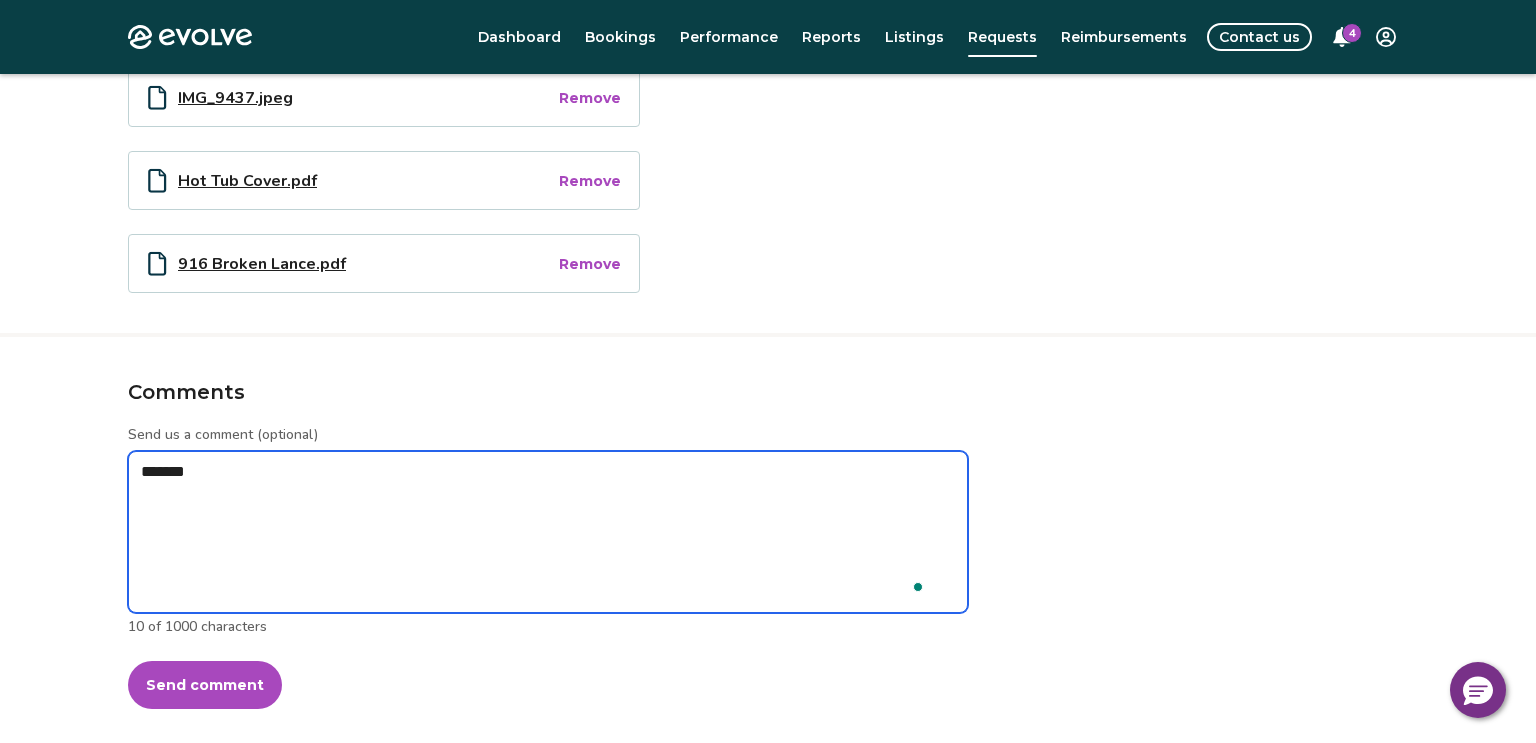 type on "*" 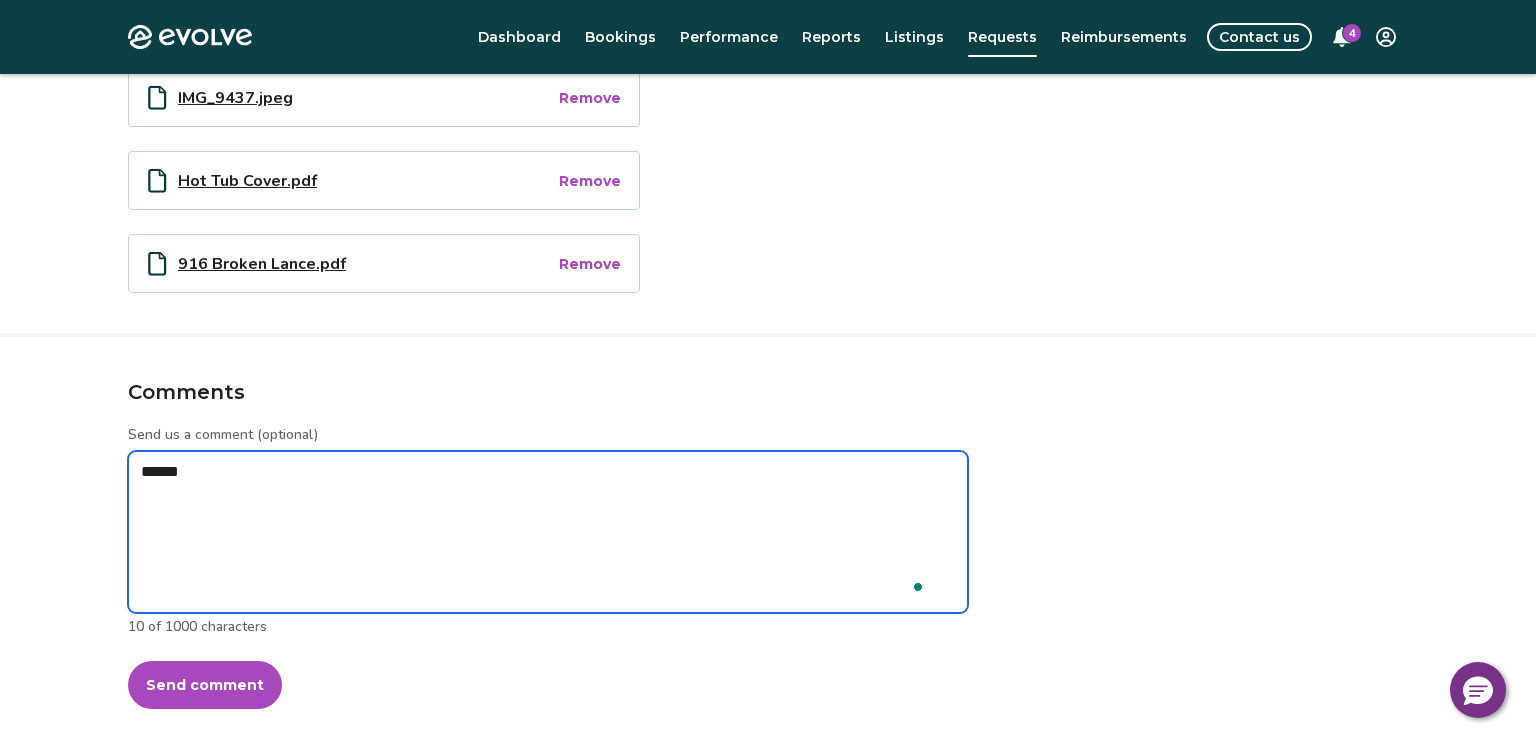 type on "*" 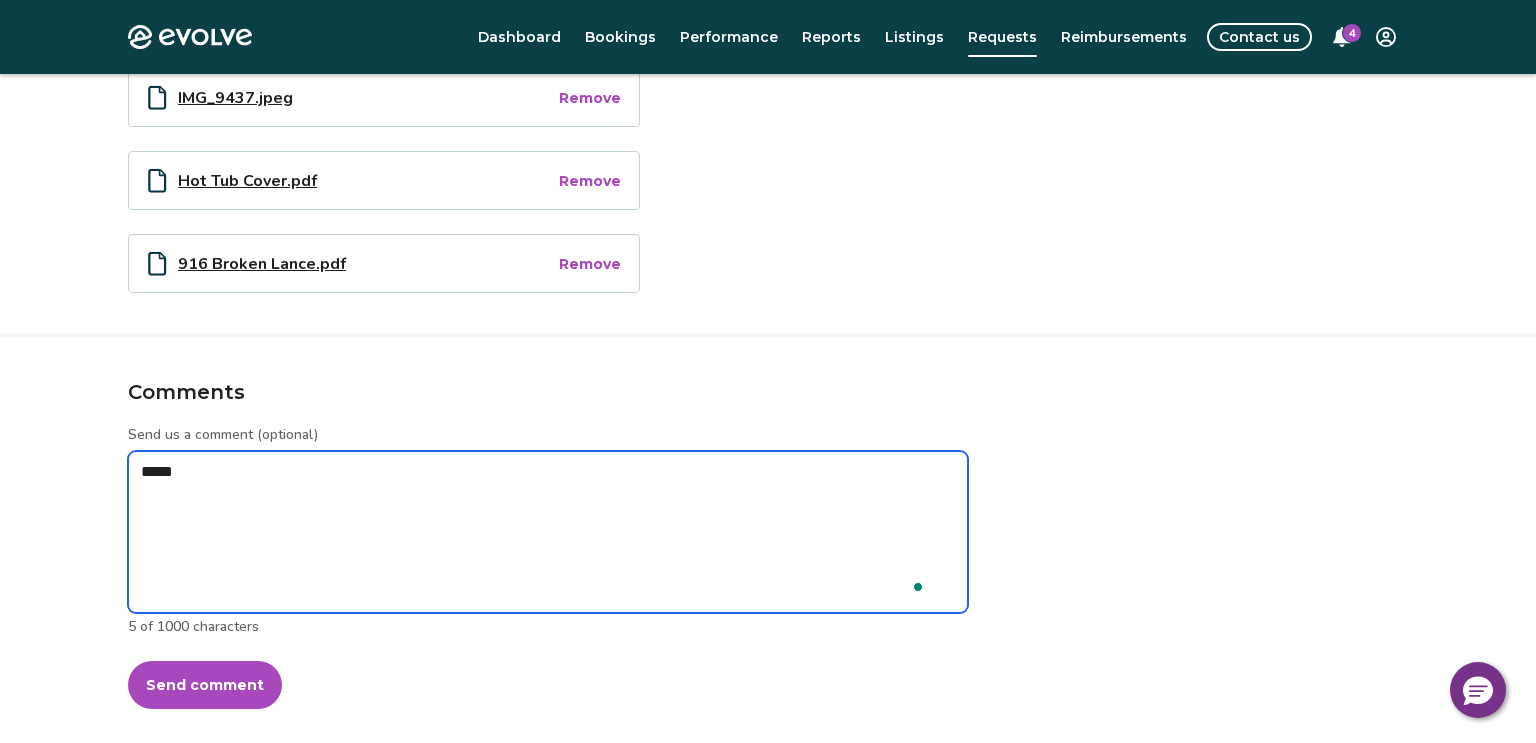 type on "*" 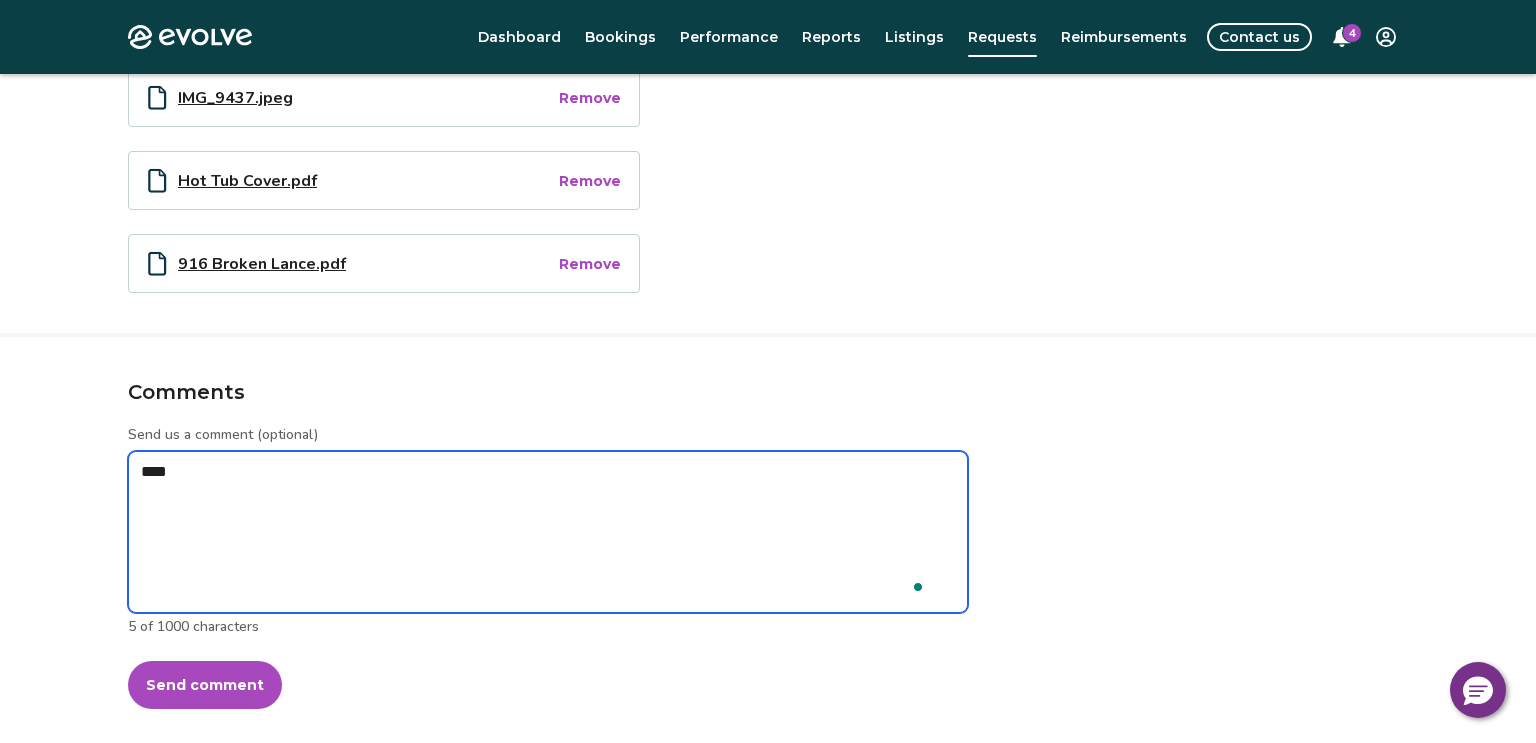 type on "*" 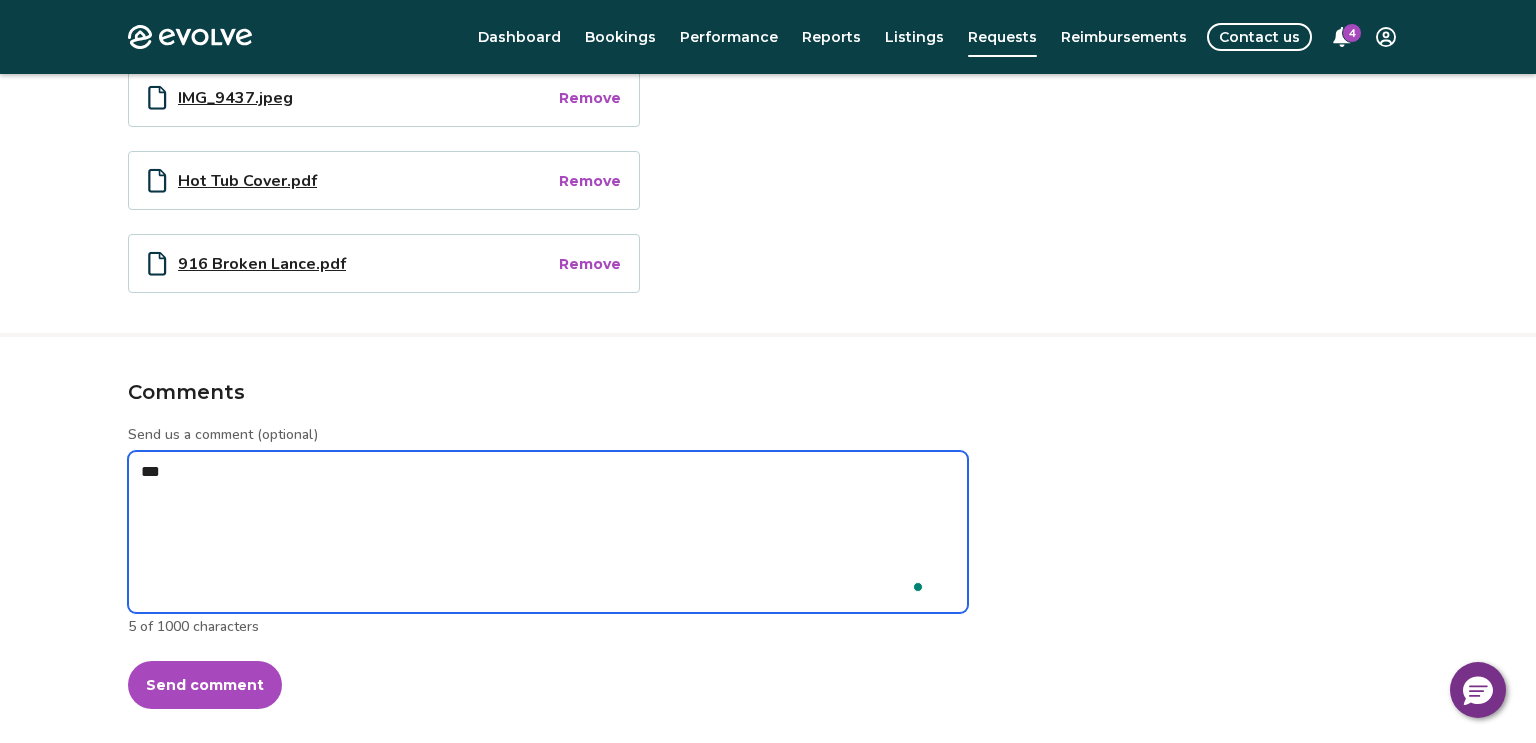 type on "*" 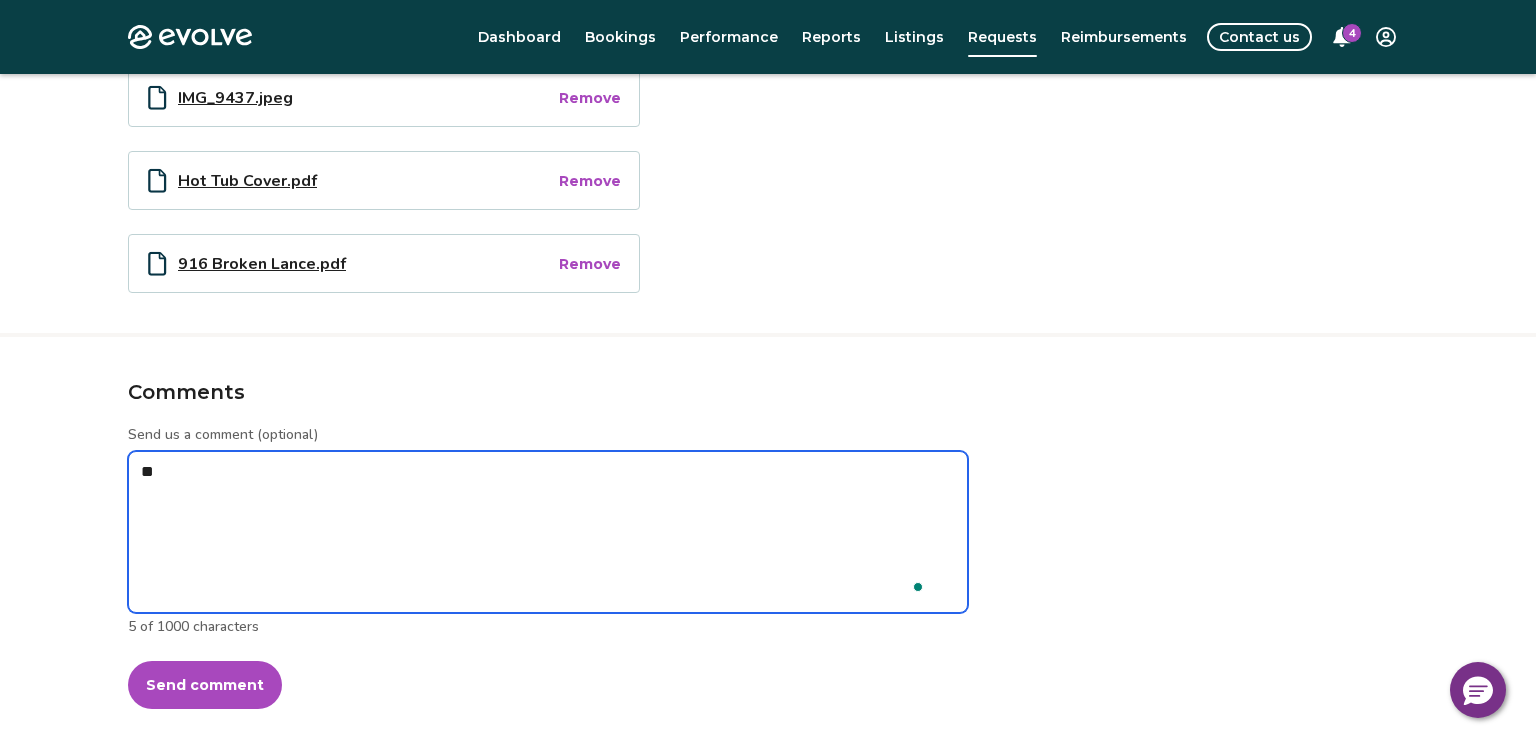 type on "*" 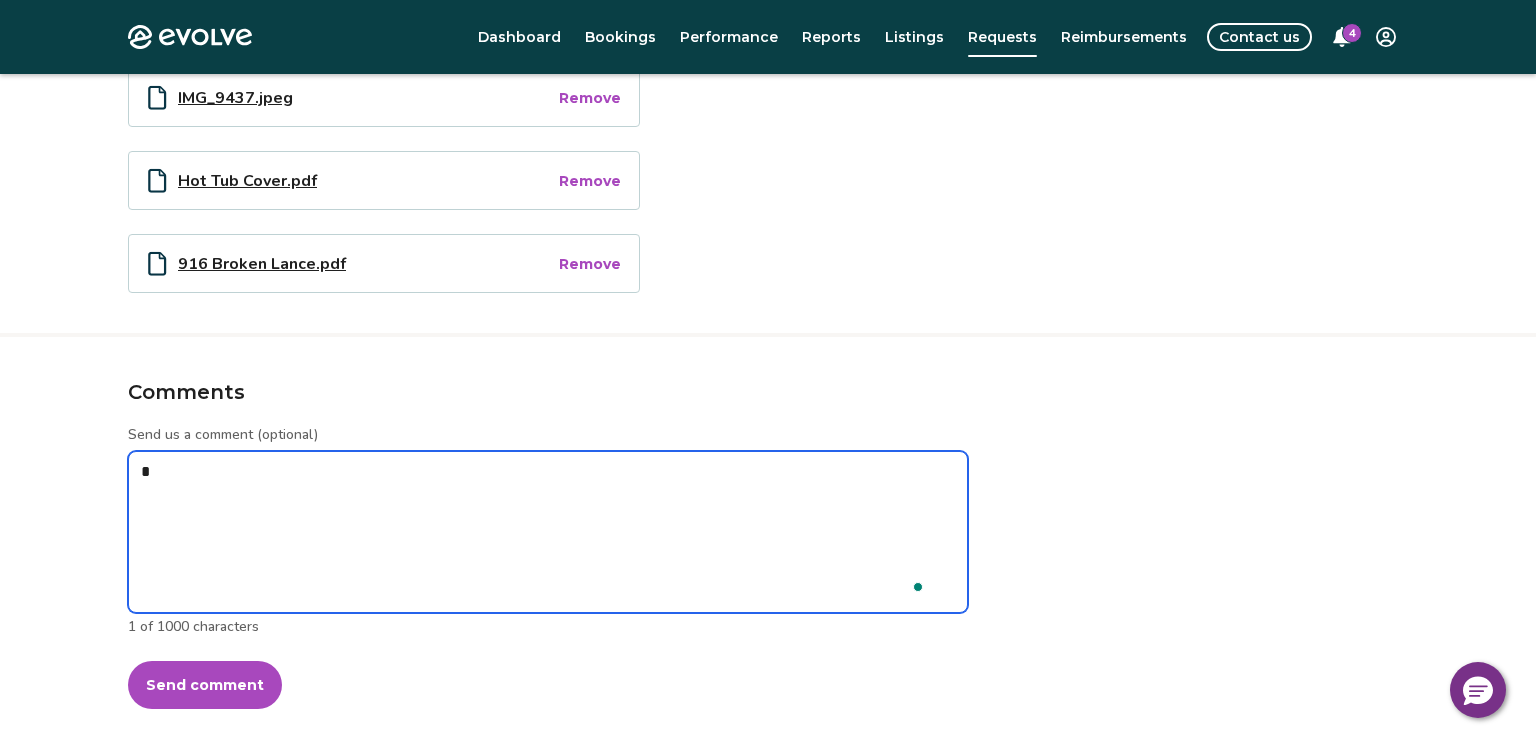 type on "*" 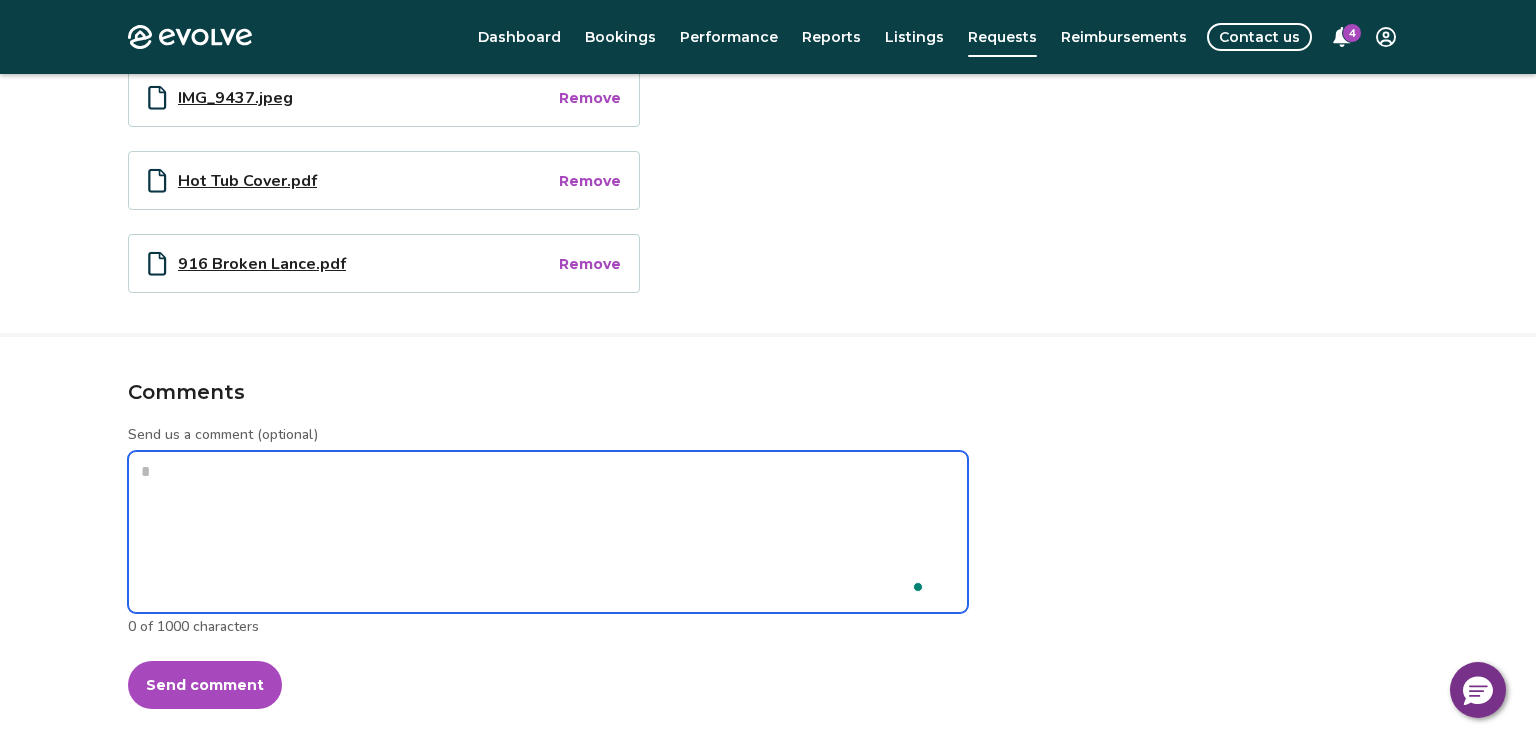 paste on "**********" 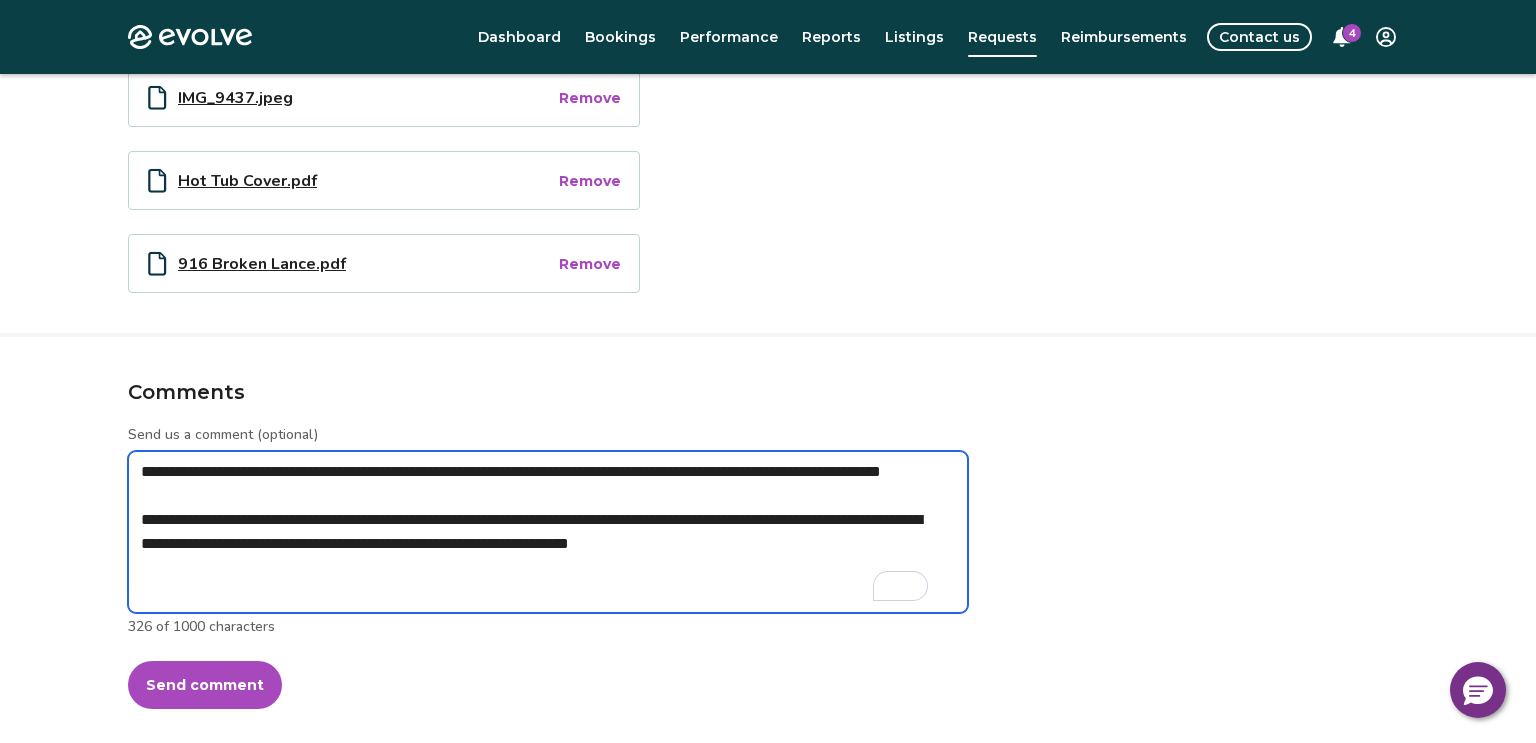 click on "**********" at bounding box center (548, 532) 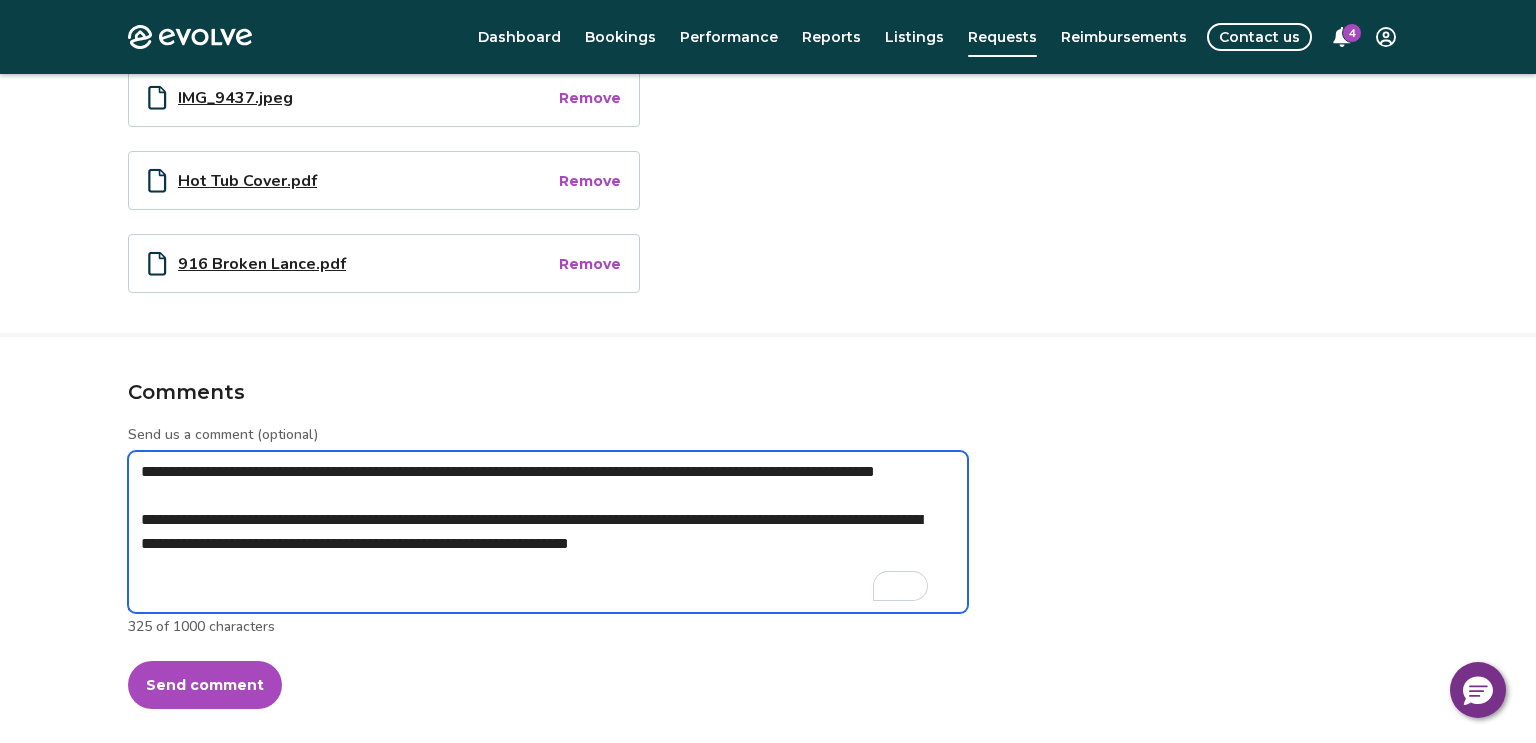 type on "*" 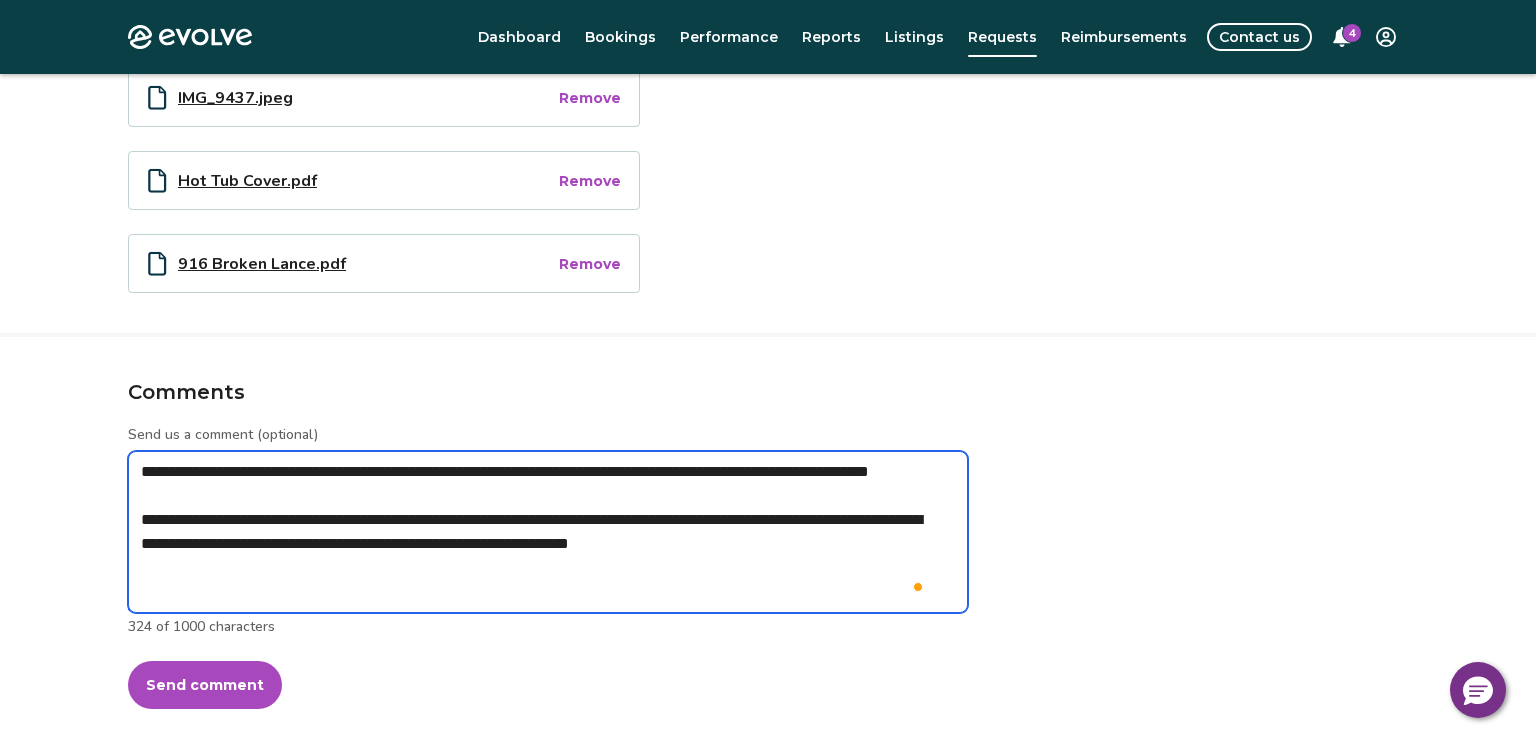 type on "*" 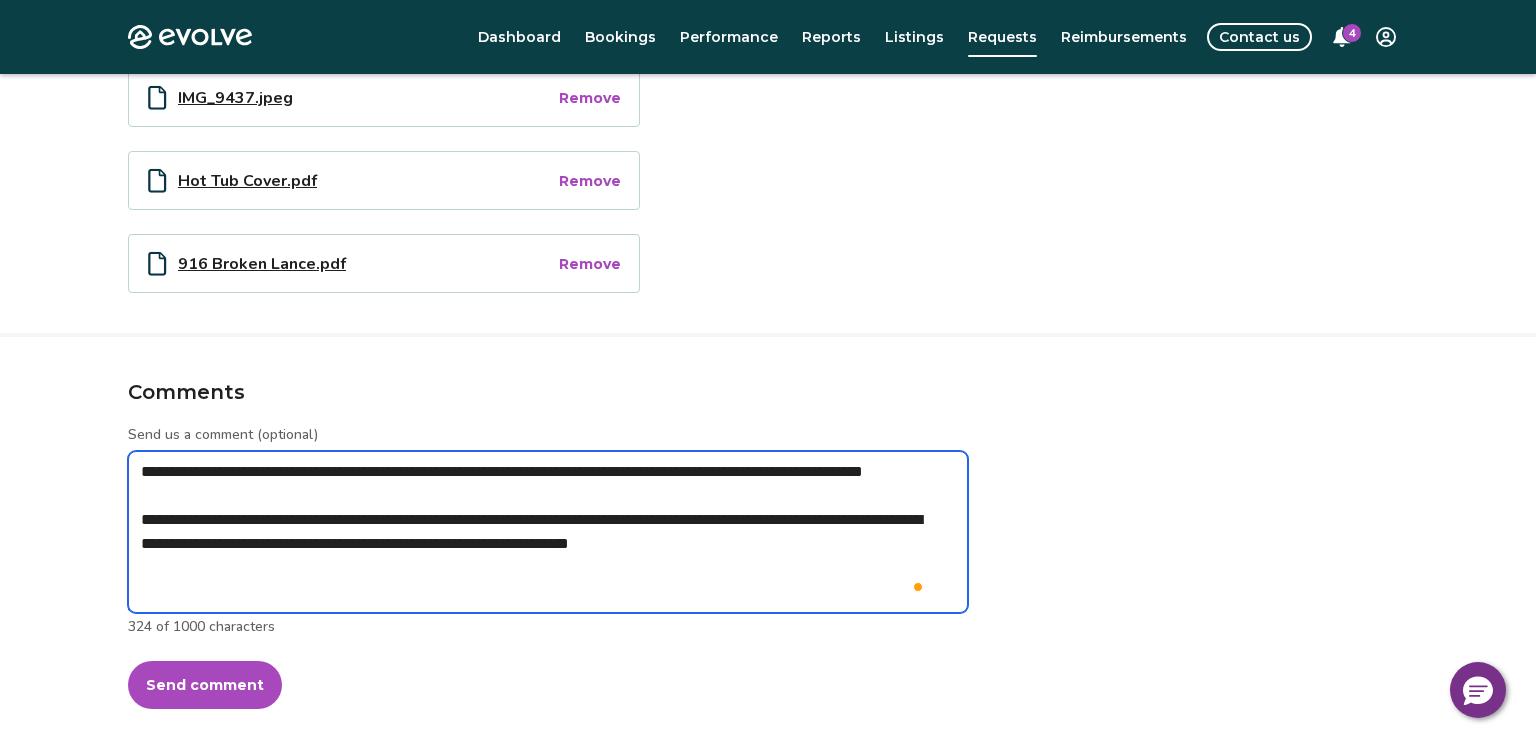 type on "*" 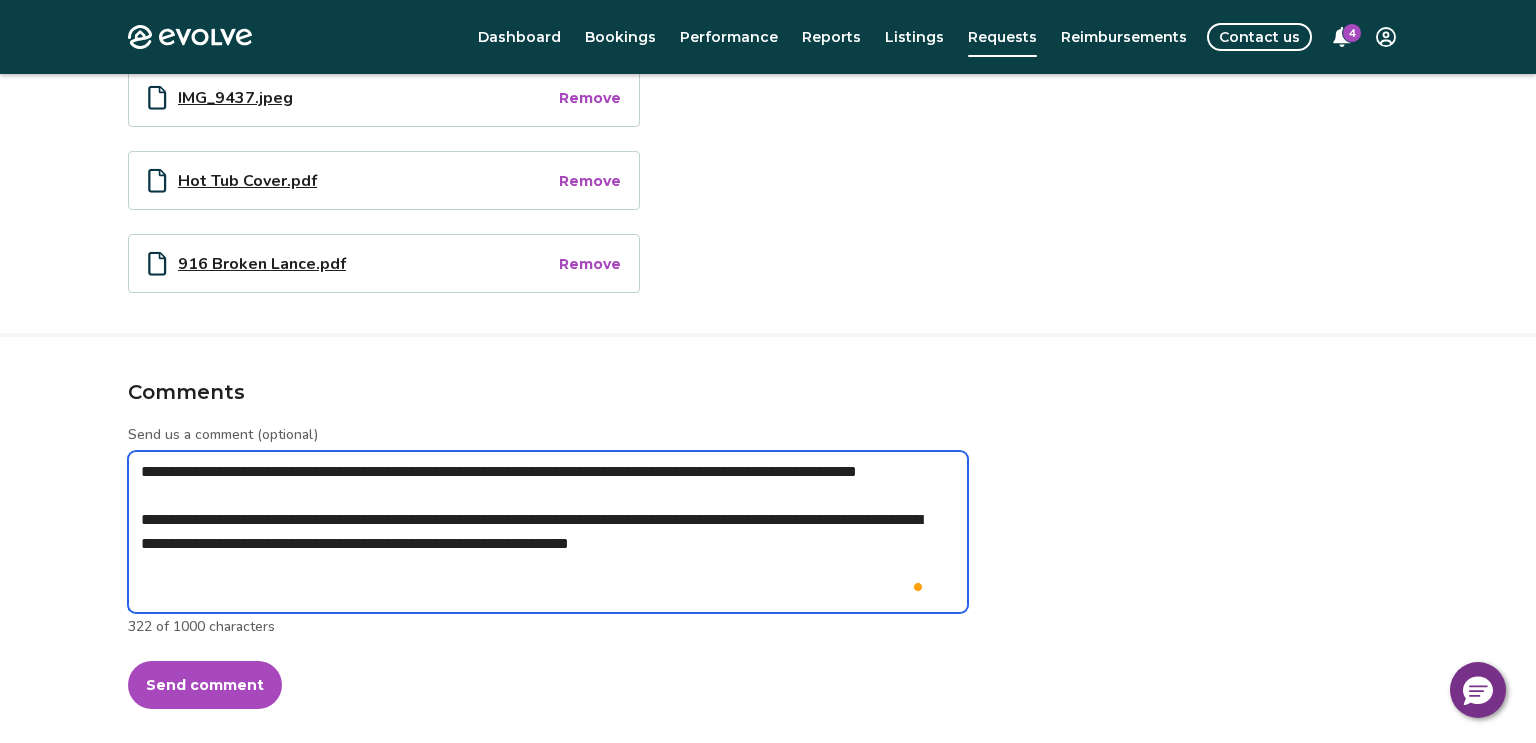 type on "*" 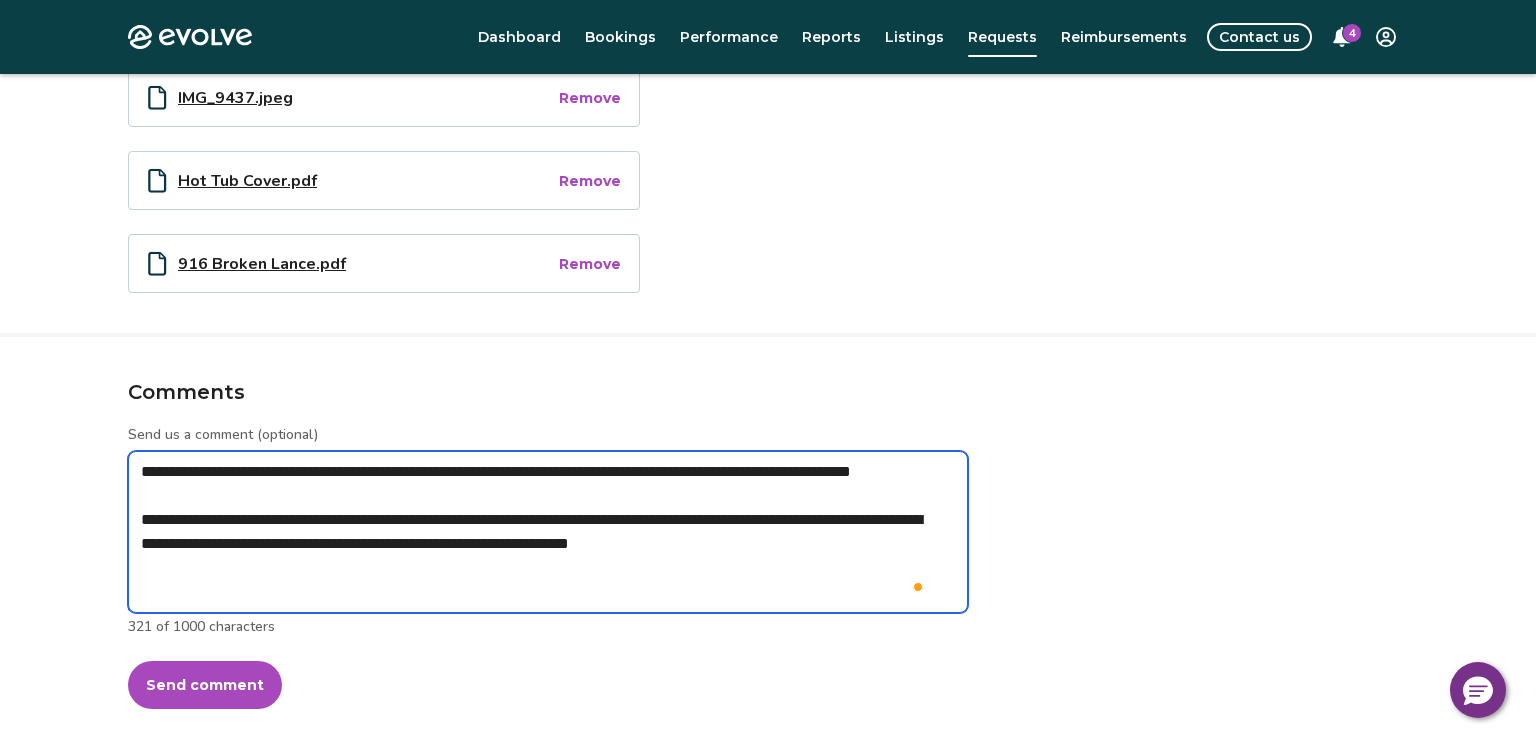 type on "*" 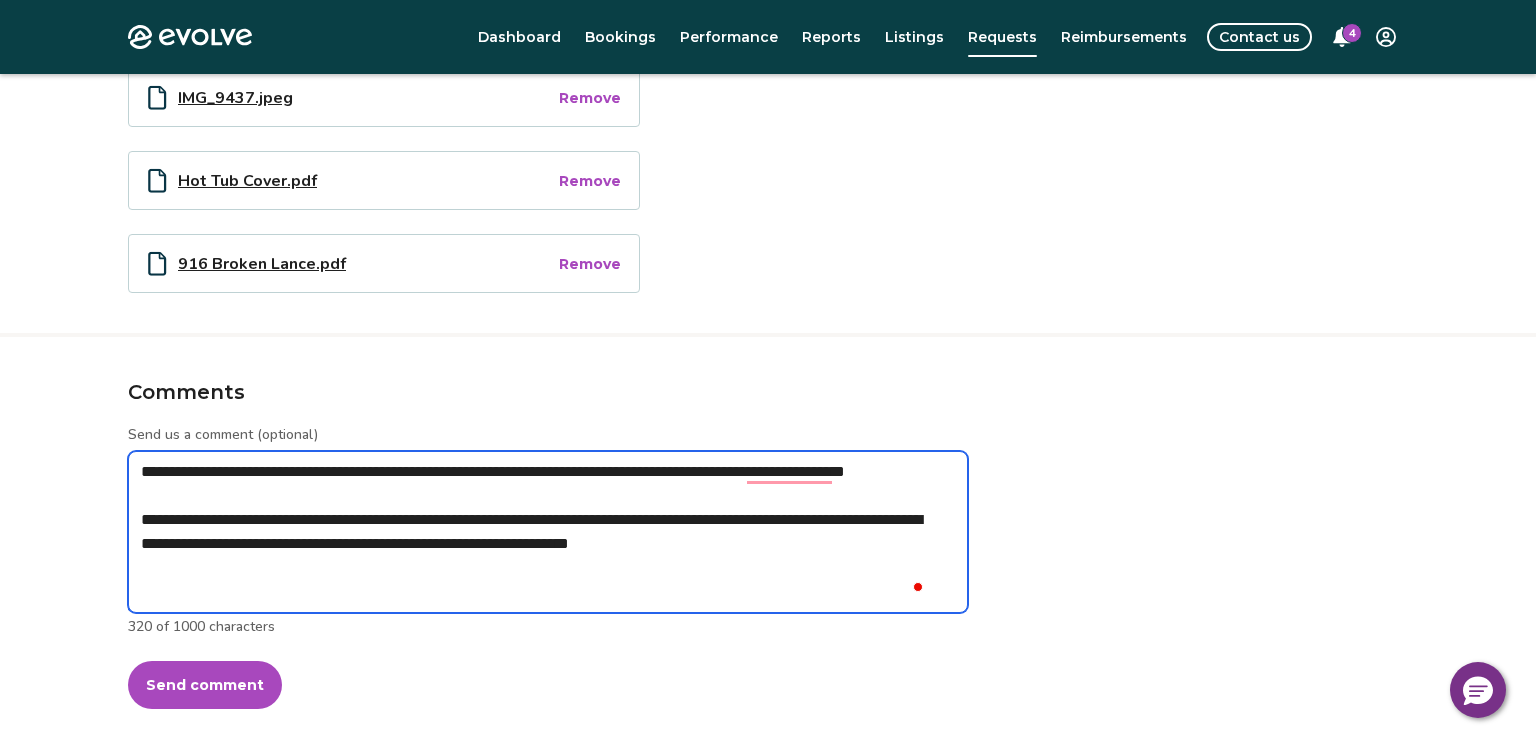 type on "*" 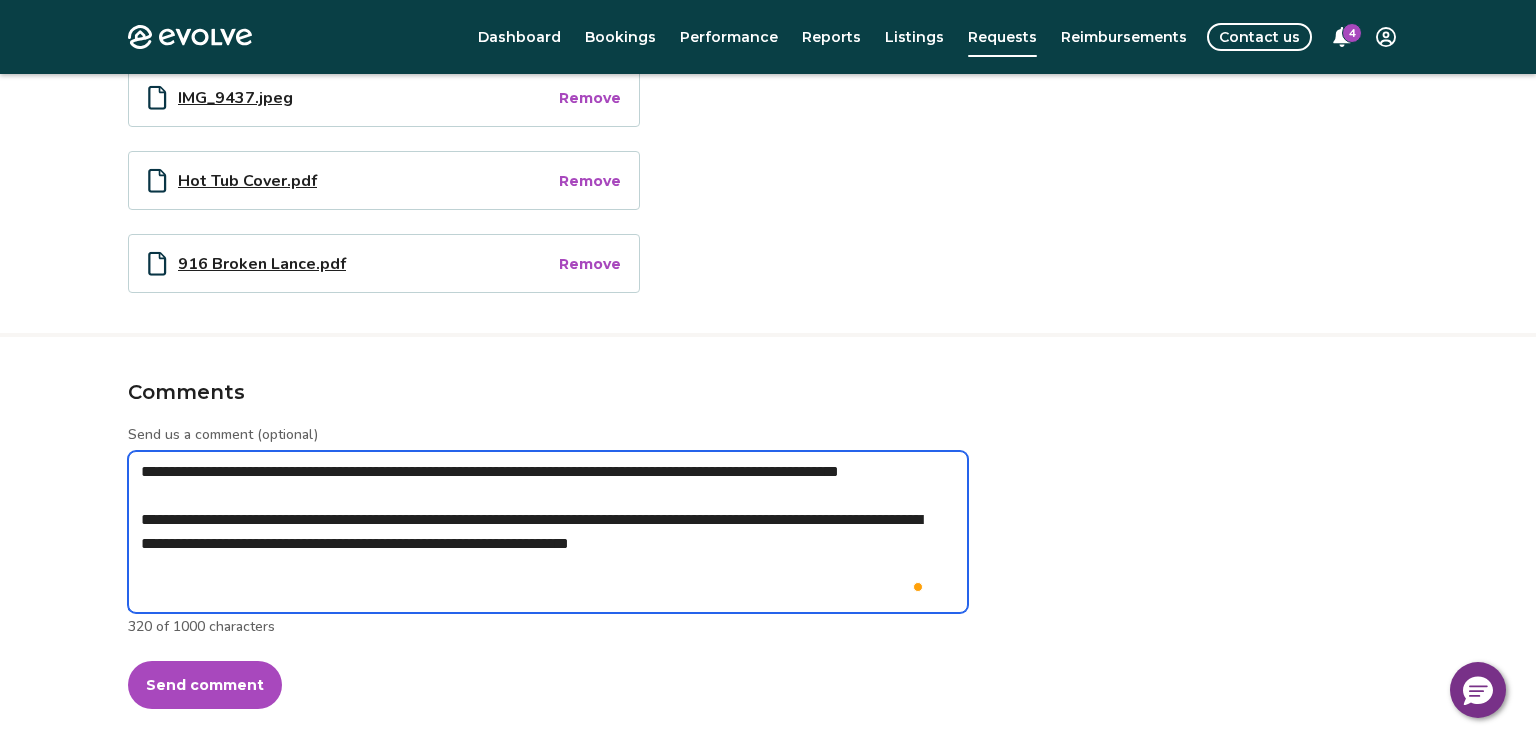 type on "*" 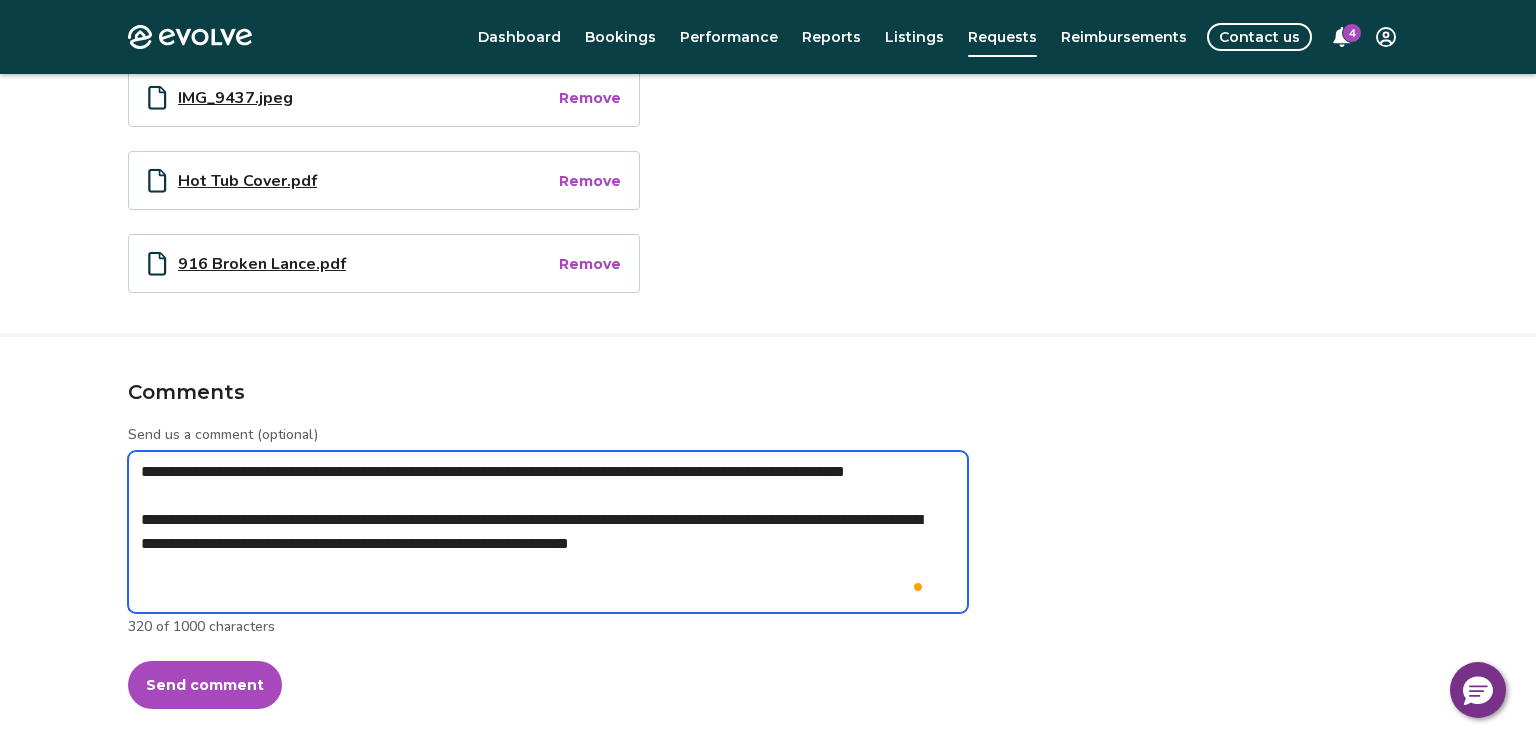 type on "*" 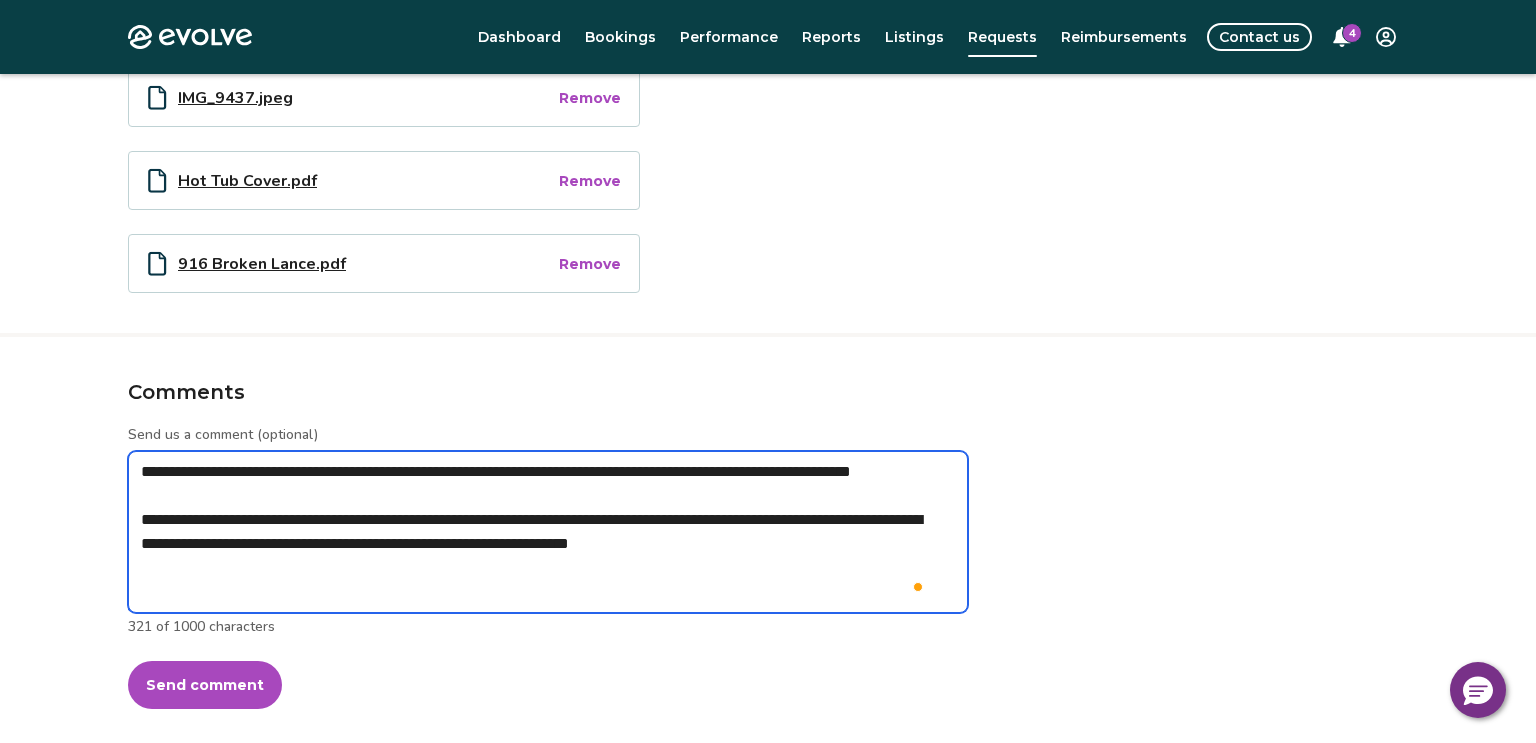type on "*" 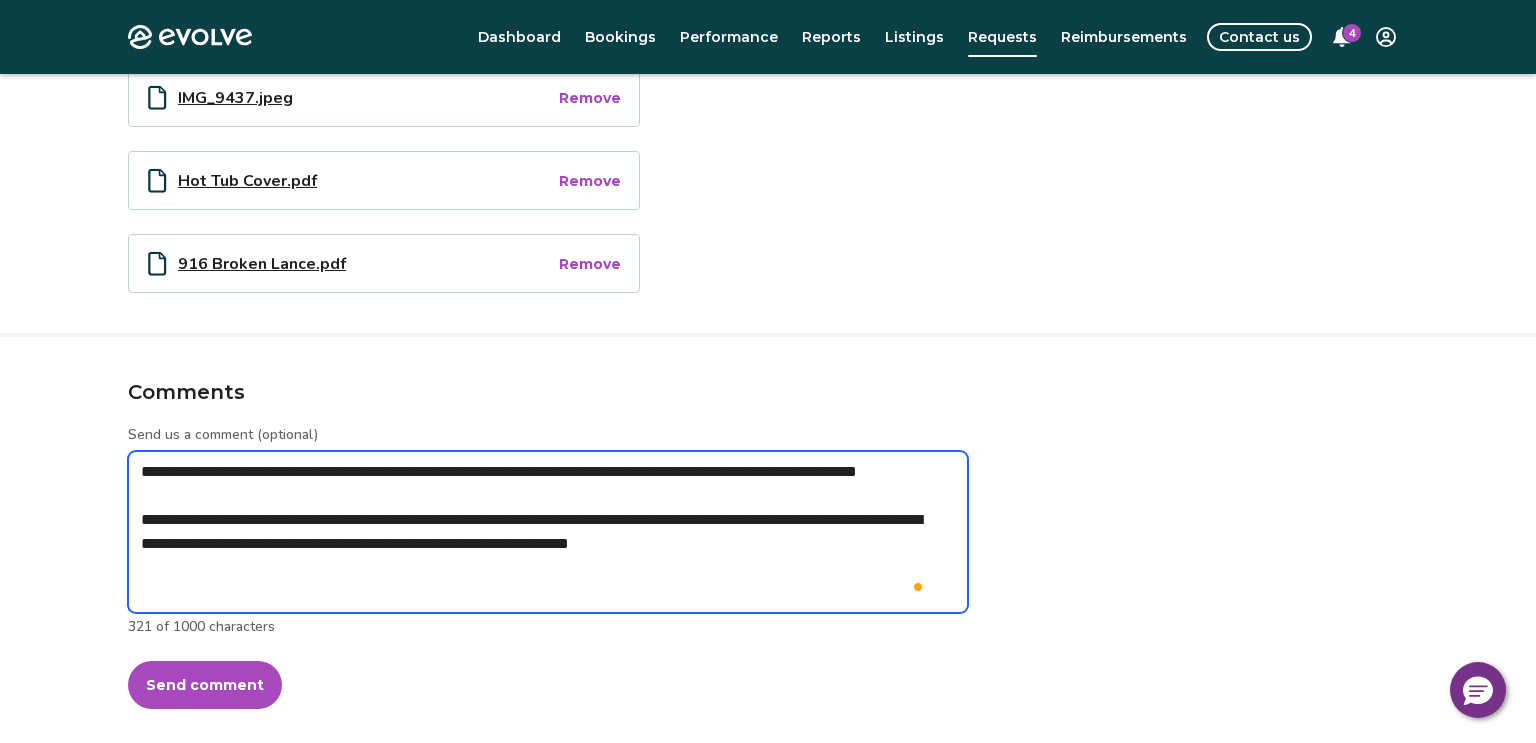 type on "*" 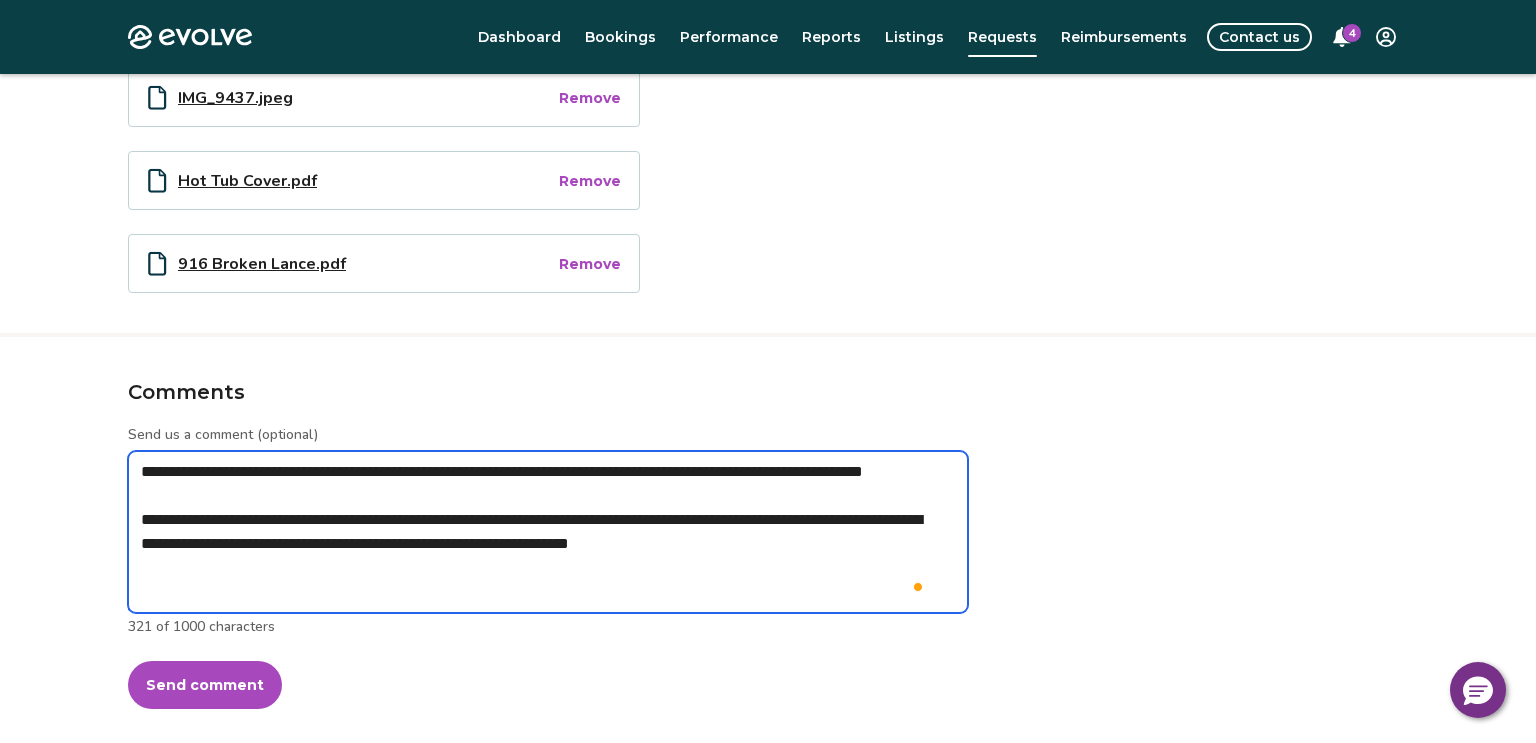 type on "*" 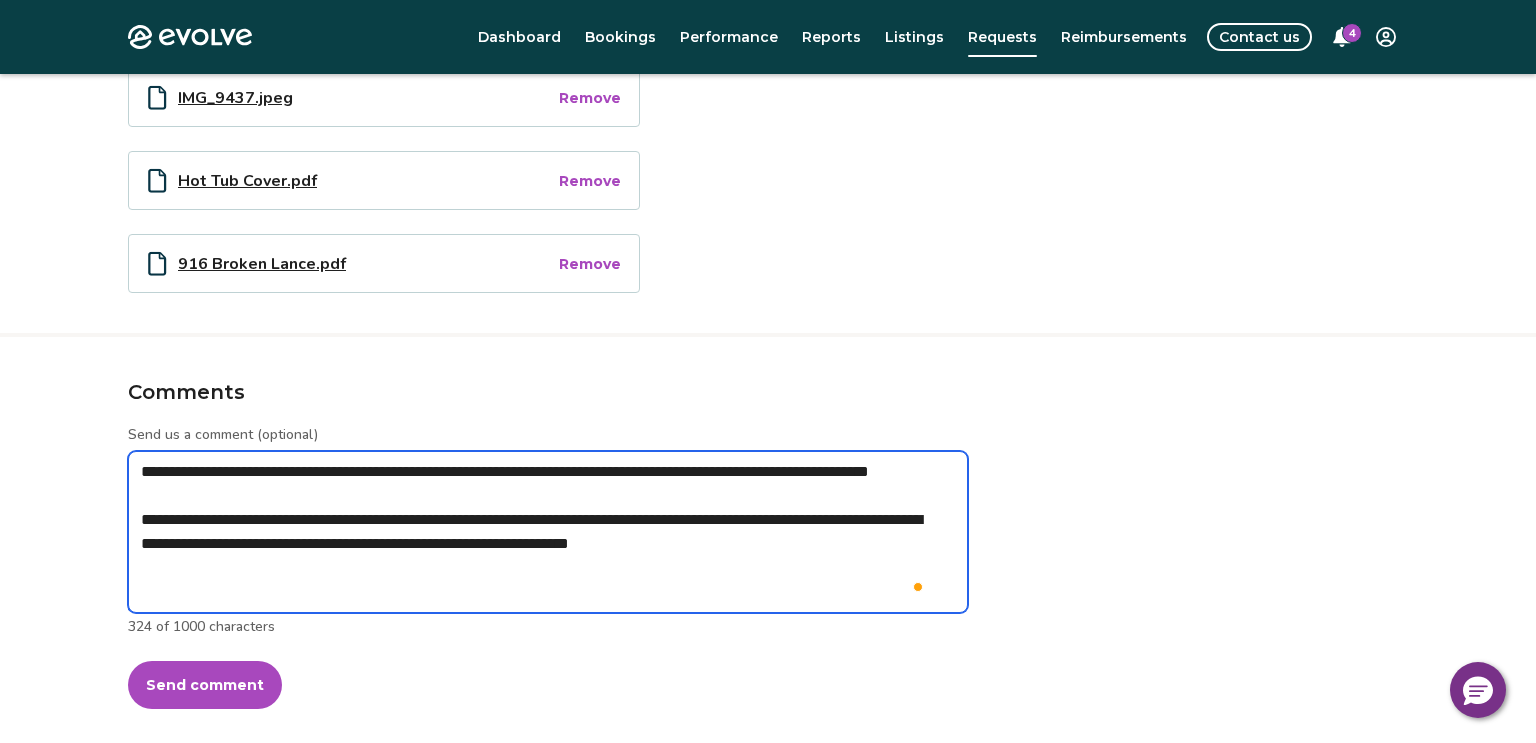 type on "**********" 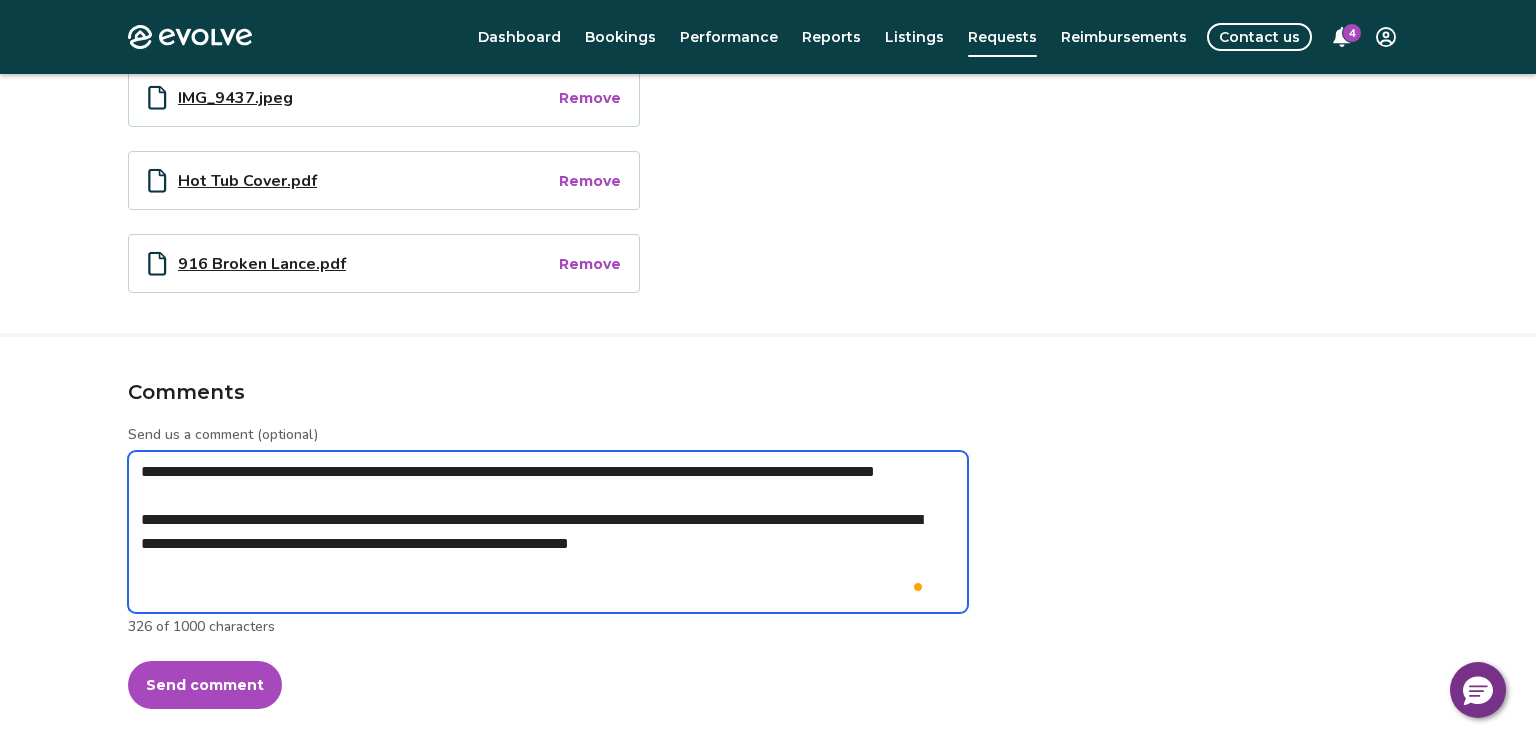type on "*" 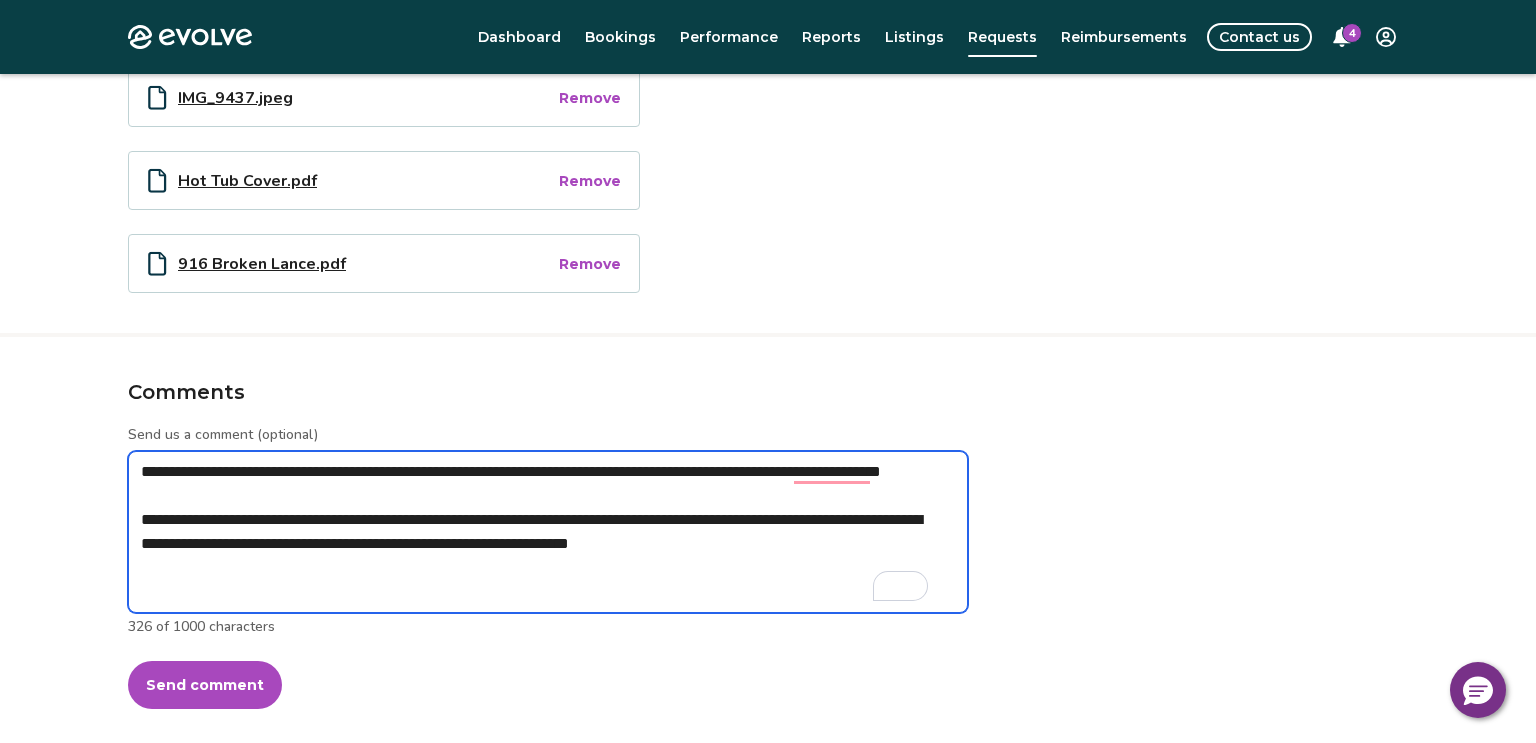 drag, startPoint x: 260, startPoint y: 466, endPoint x: 142, endPoint y: 461, distance: 118.10589 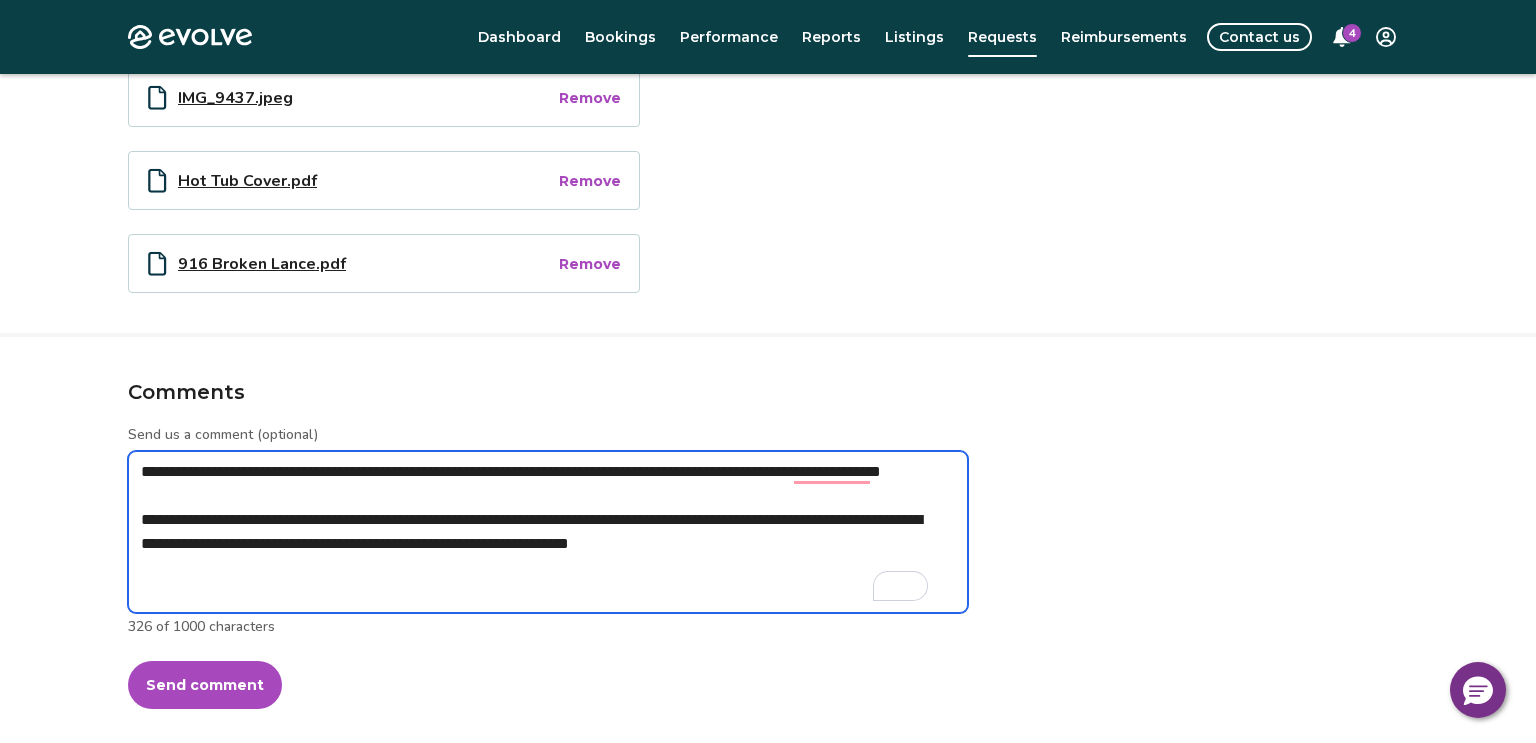 click on "**********" at bounding box center (548, 532) 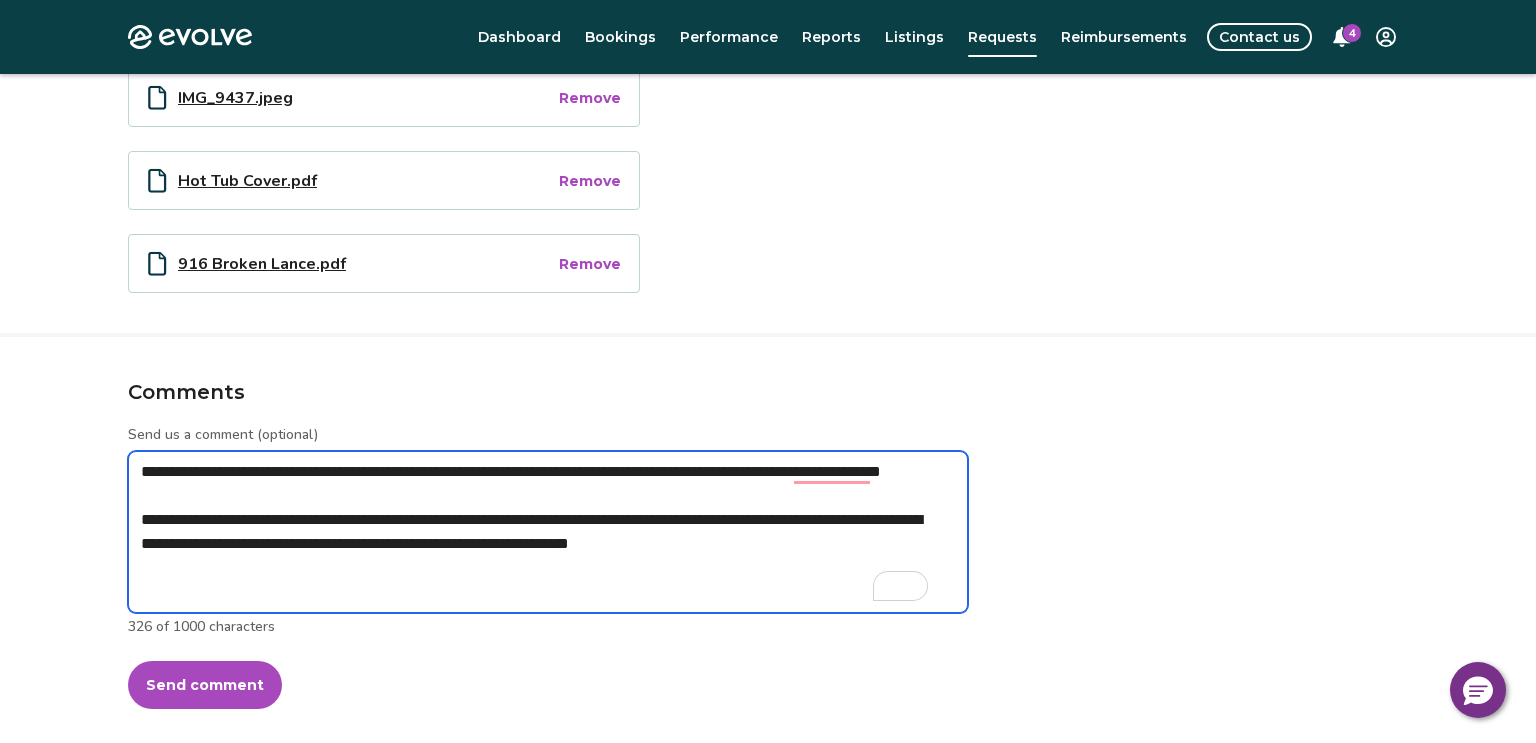 drag, startPoint x: 513, startPoint y: 469, endPoint x: 139, endPoint y: 469, distance: 374 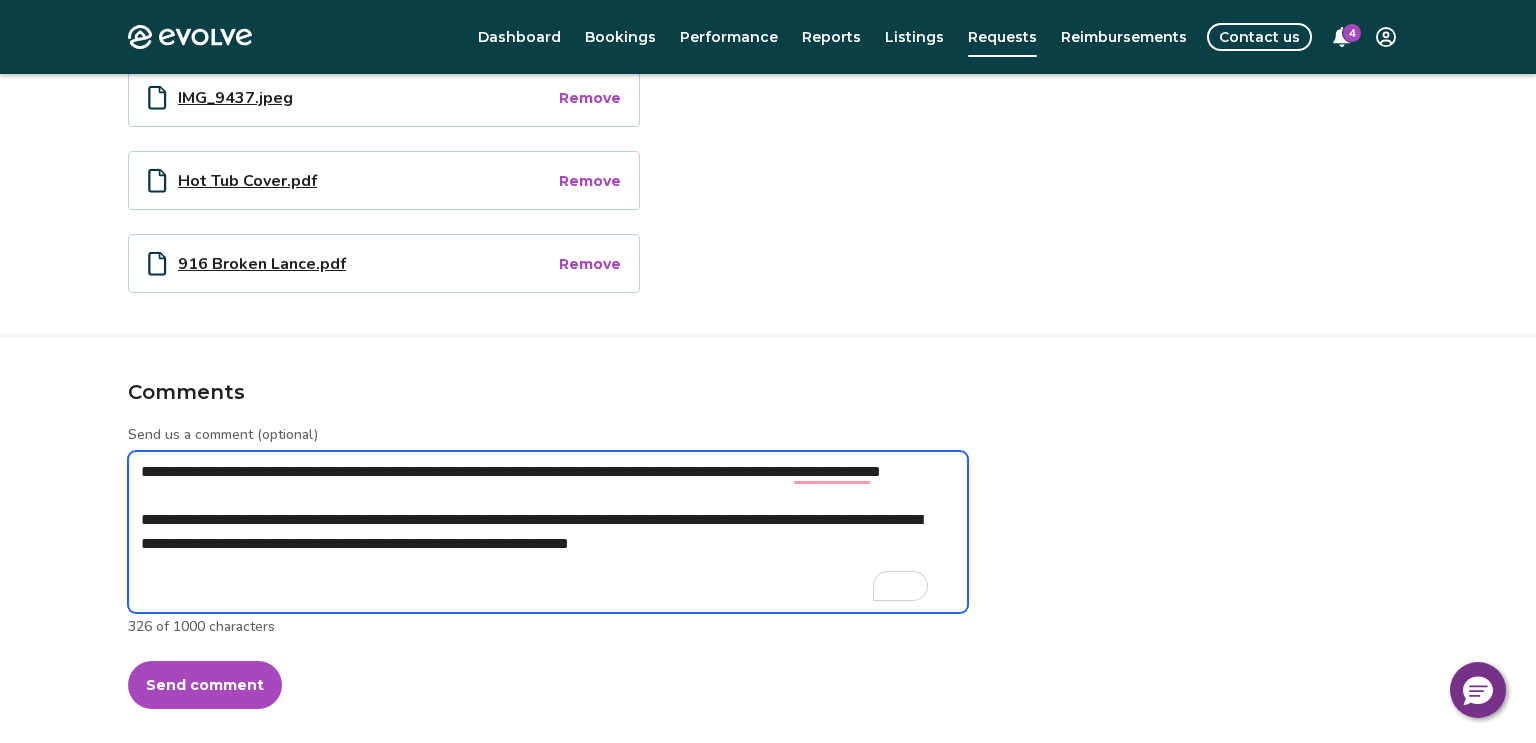 click on "**********" at bounding box center [548, 532] 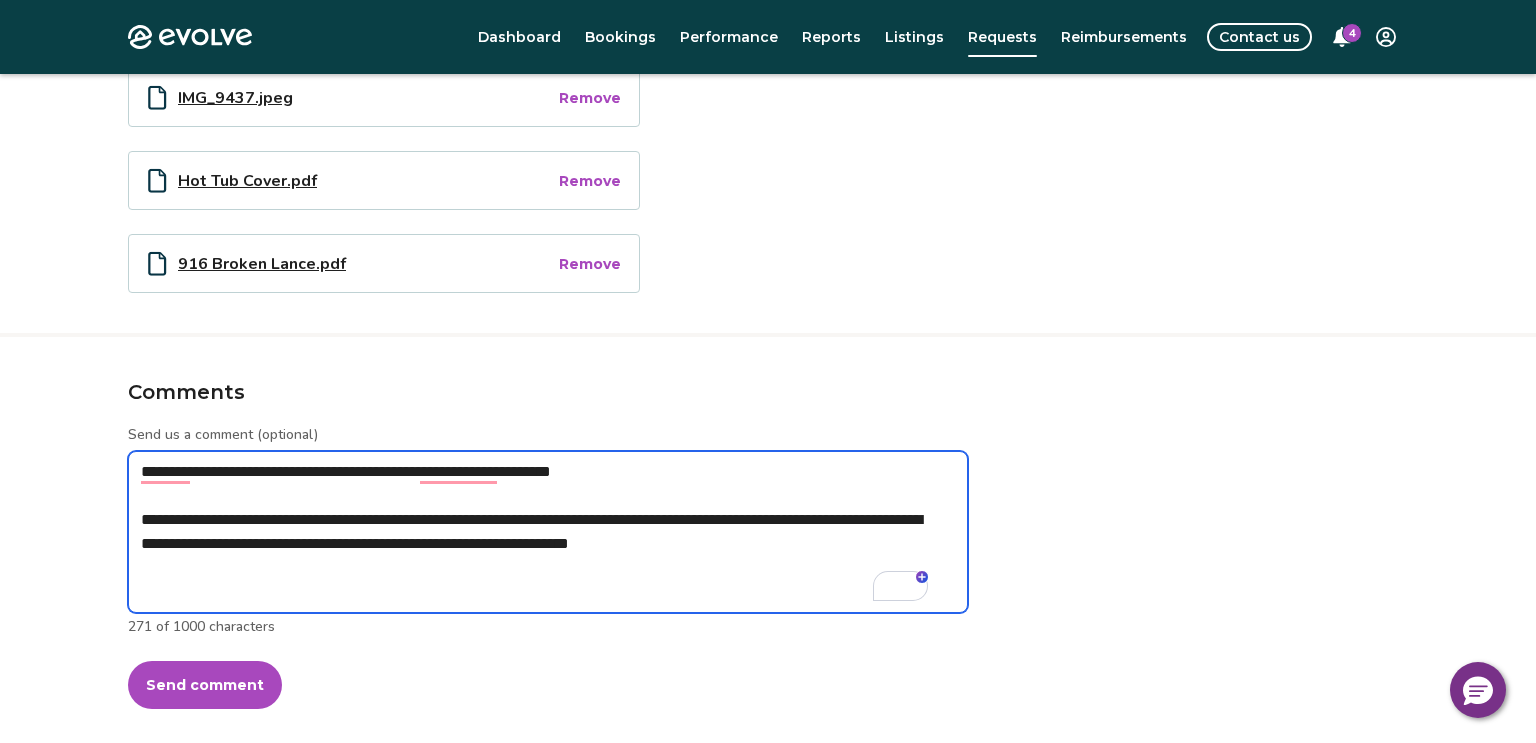 drag, startPoint x: 463, startPoint y: 518, endPoint x: 140, endPoint y: 507, distance: 323.18726 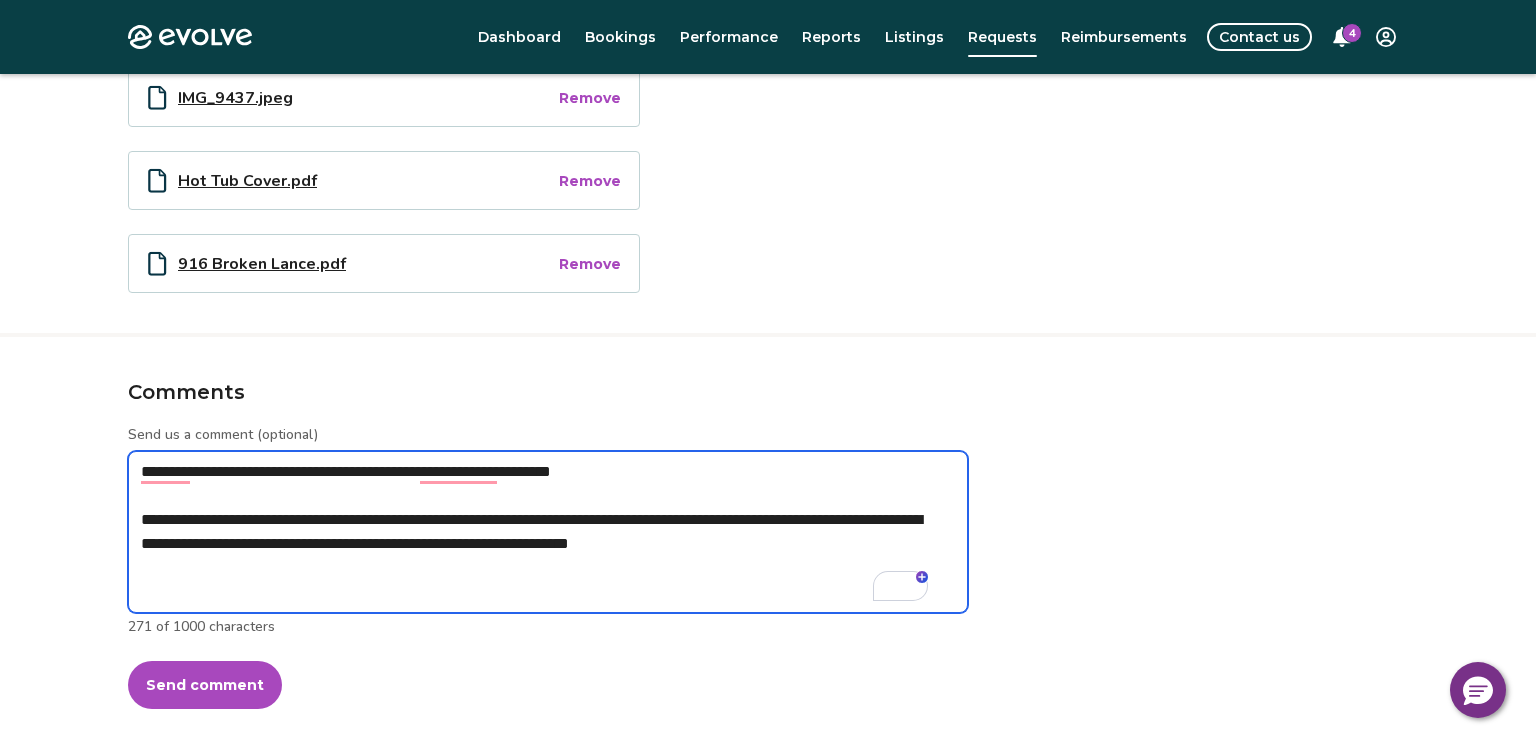 click on "**********" at bounding box center [548, 532] 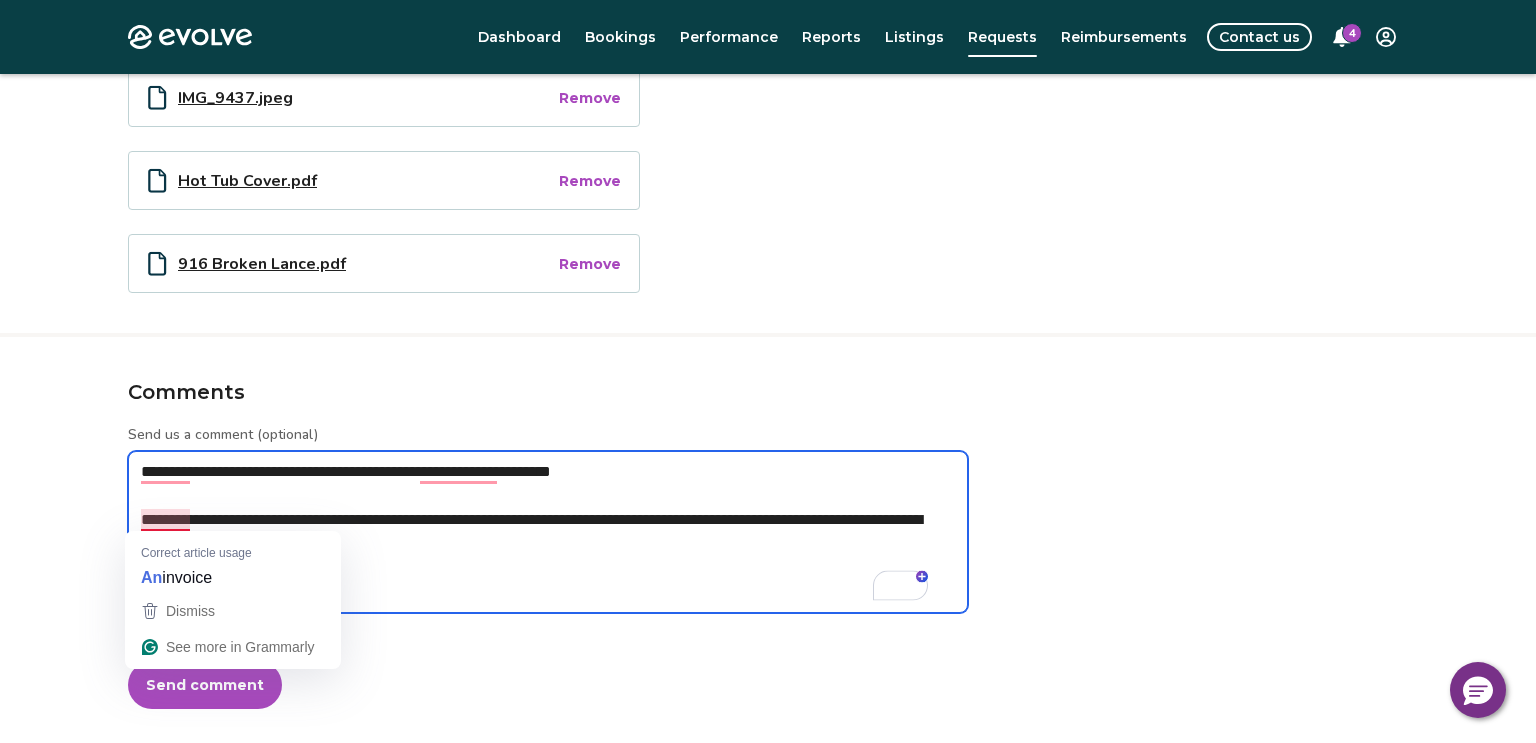 click on "**********" at bounding box center [548, 532] 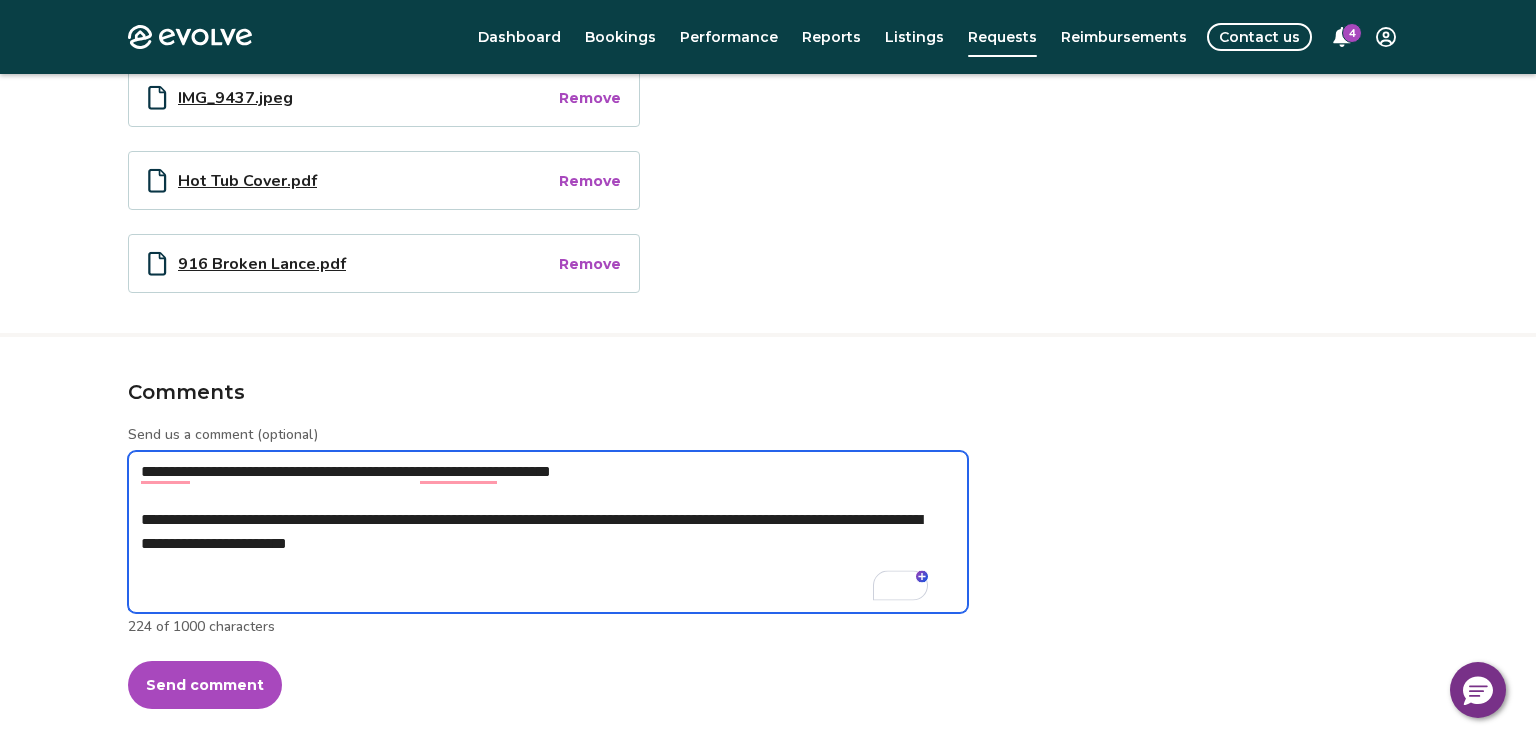 type on "*" 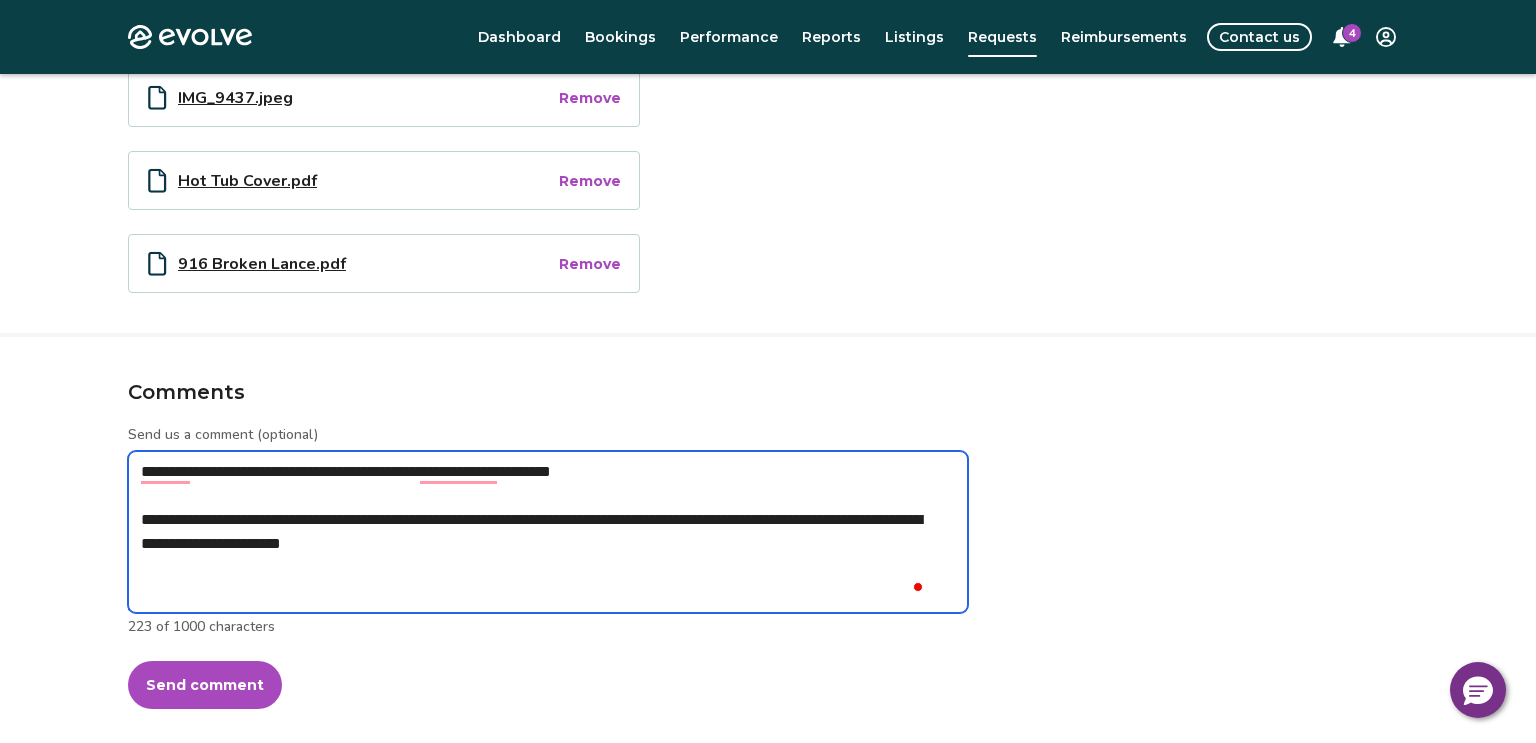 type on "*" 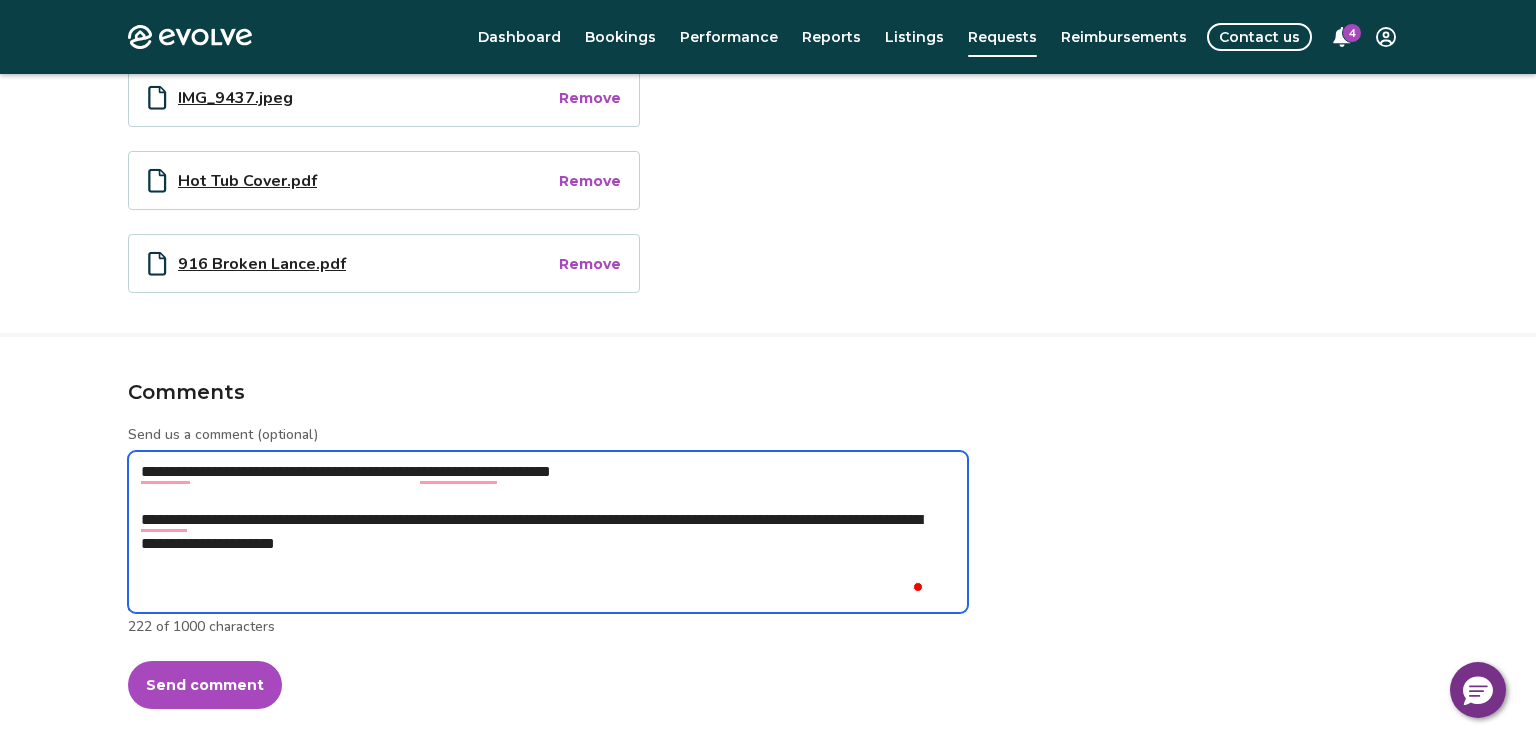 type on "*" 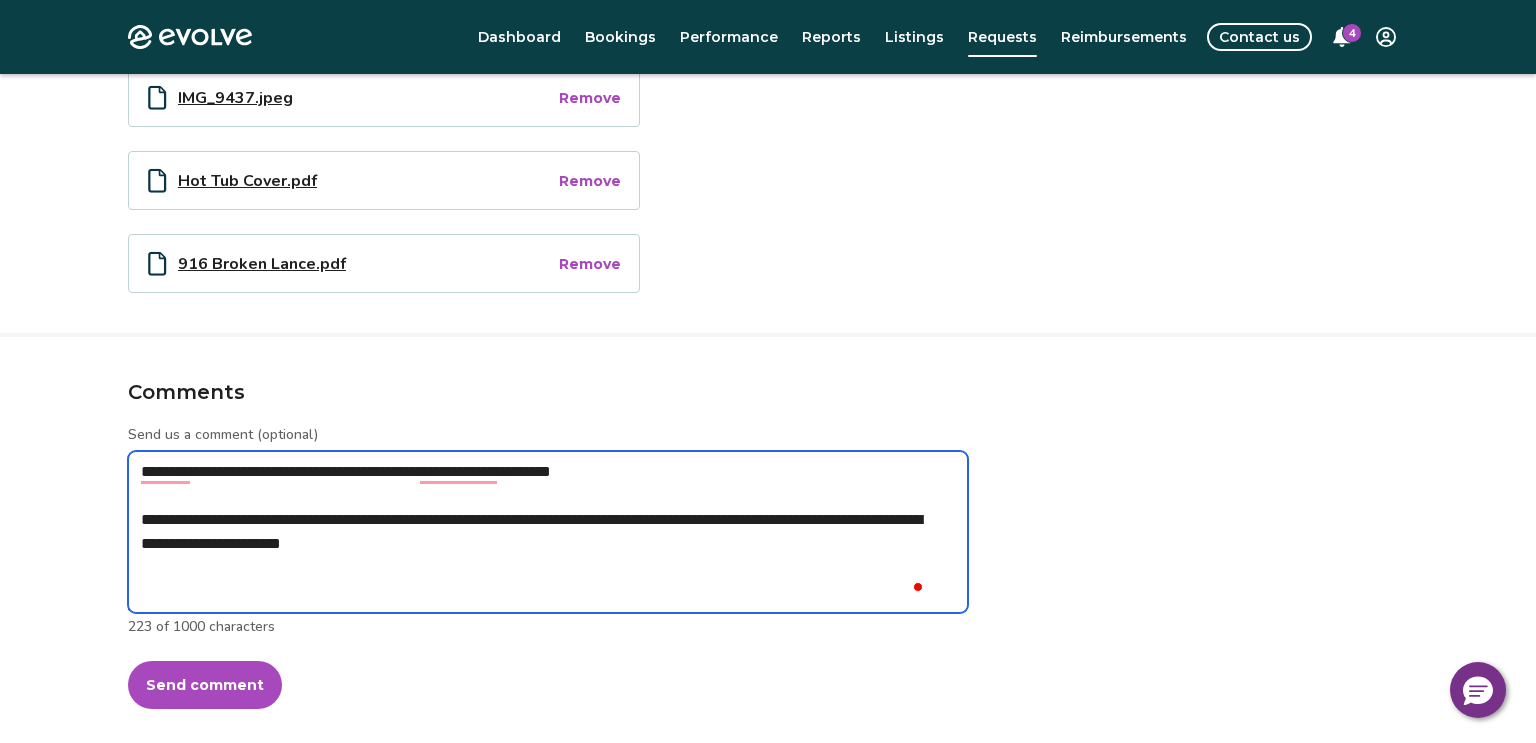 type on "*" 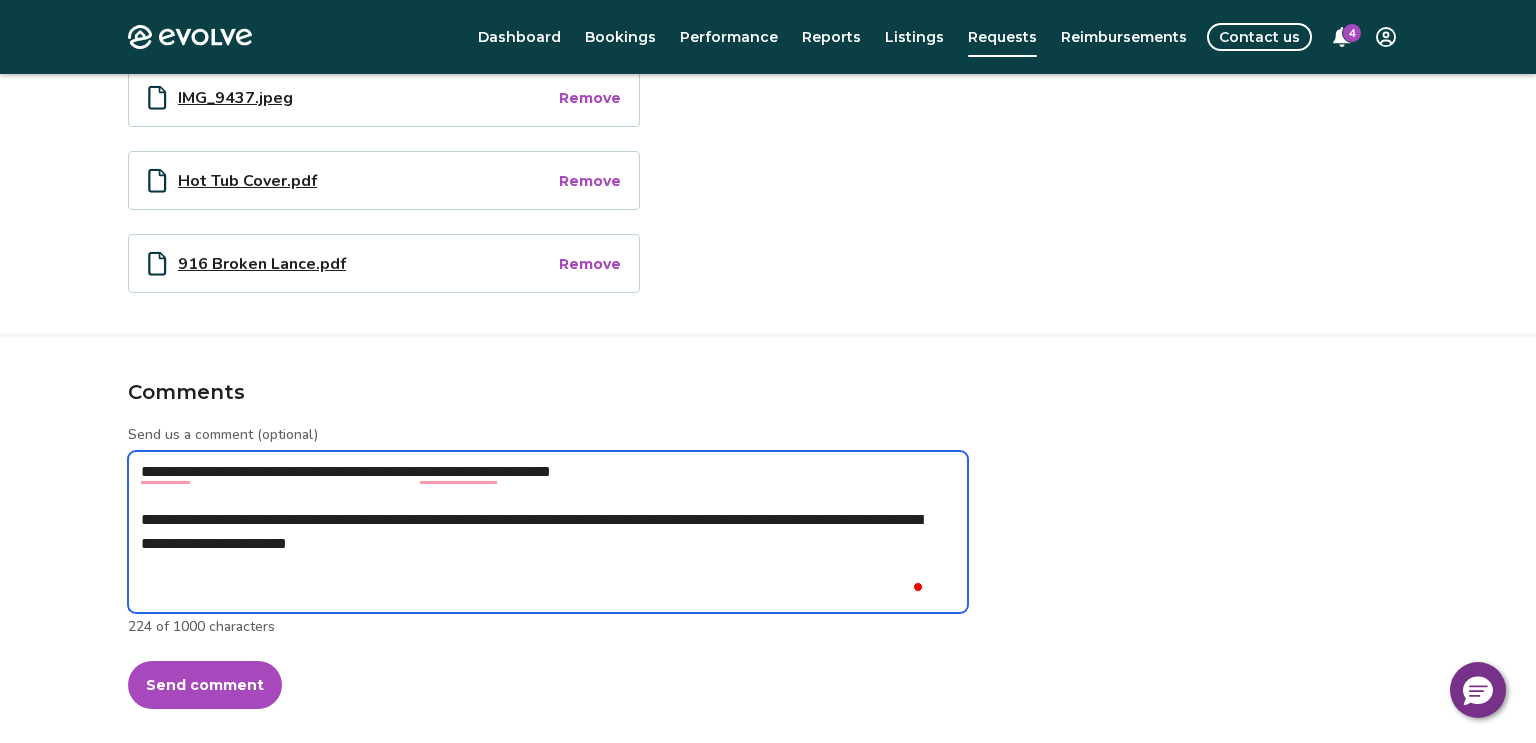 type on "*" 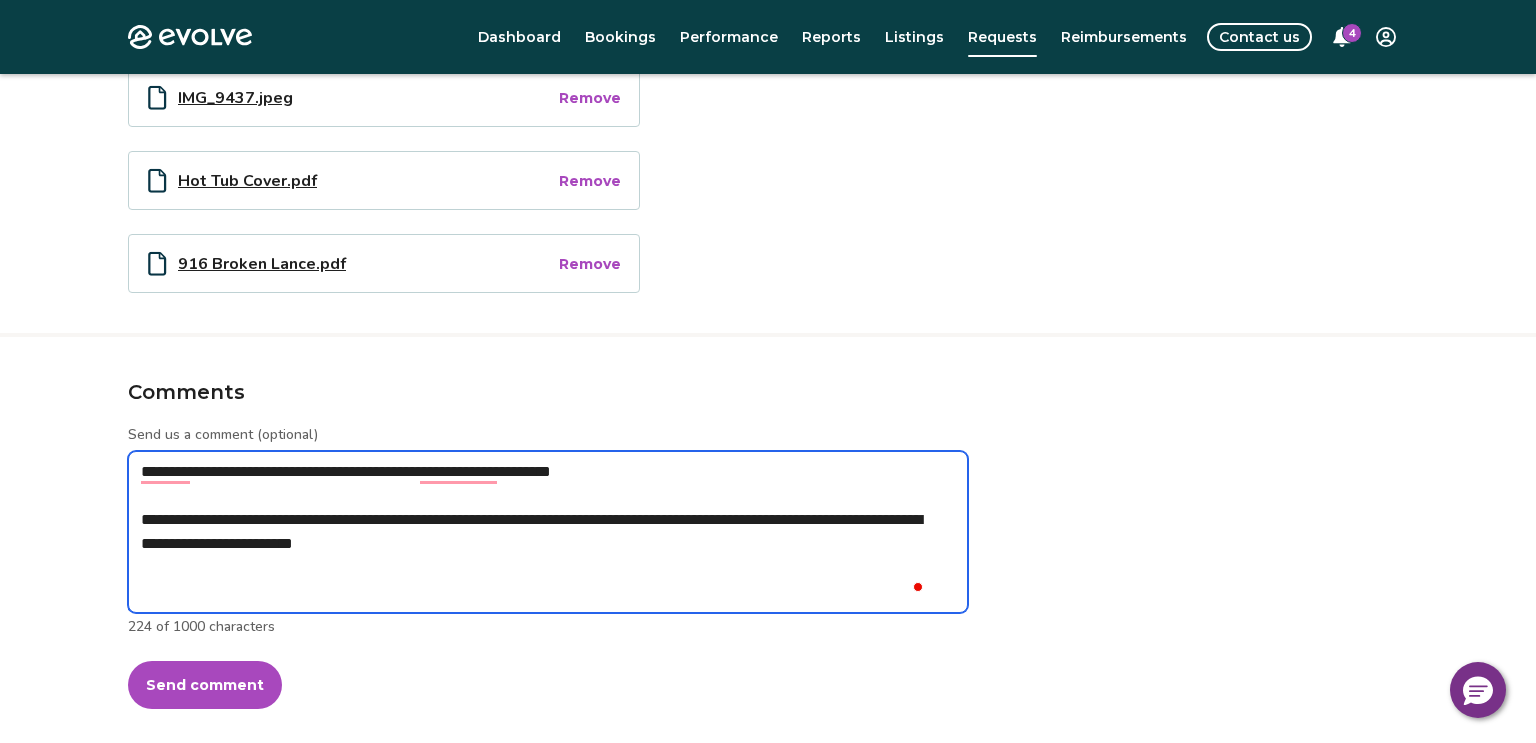 type on "*" 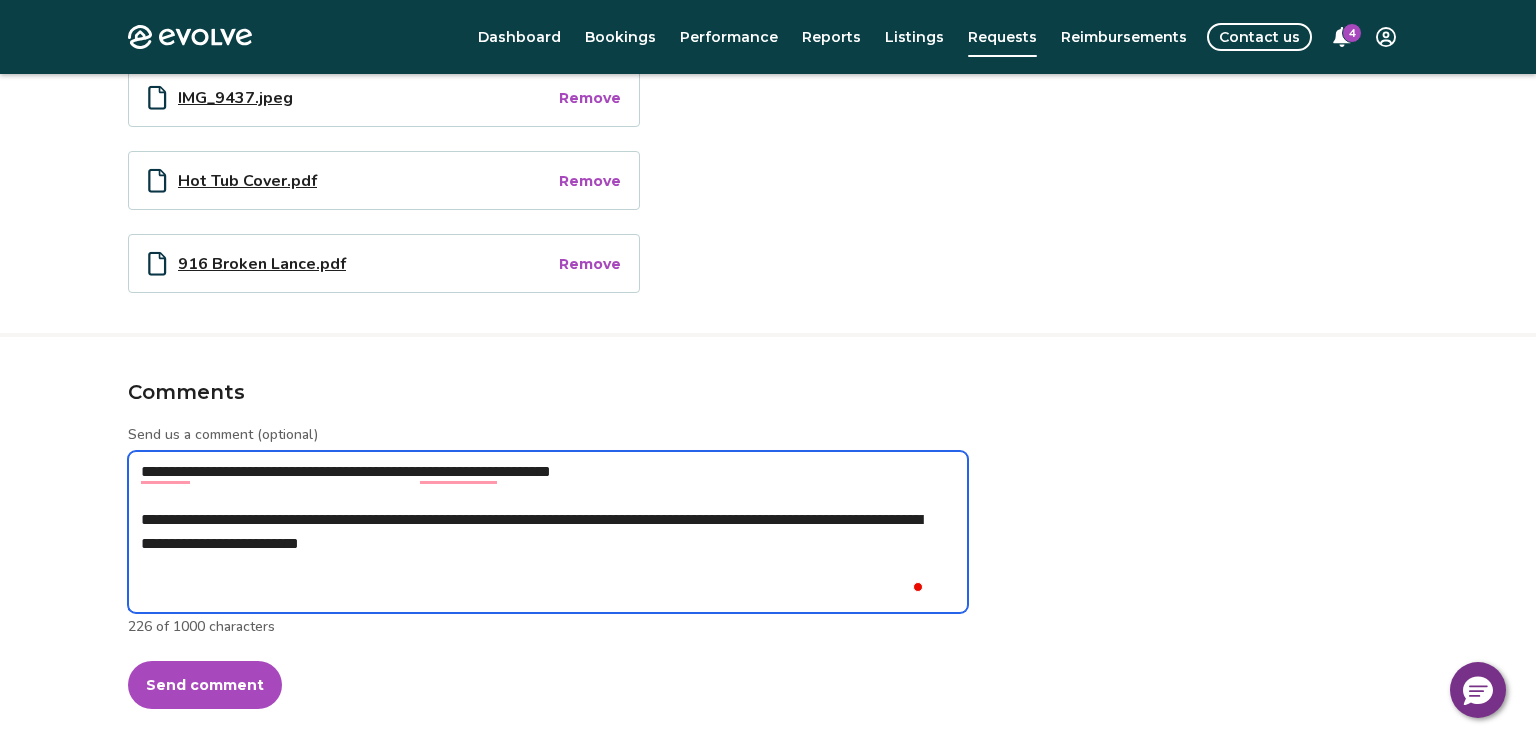 type on "*" 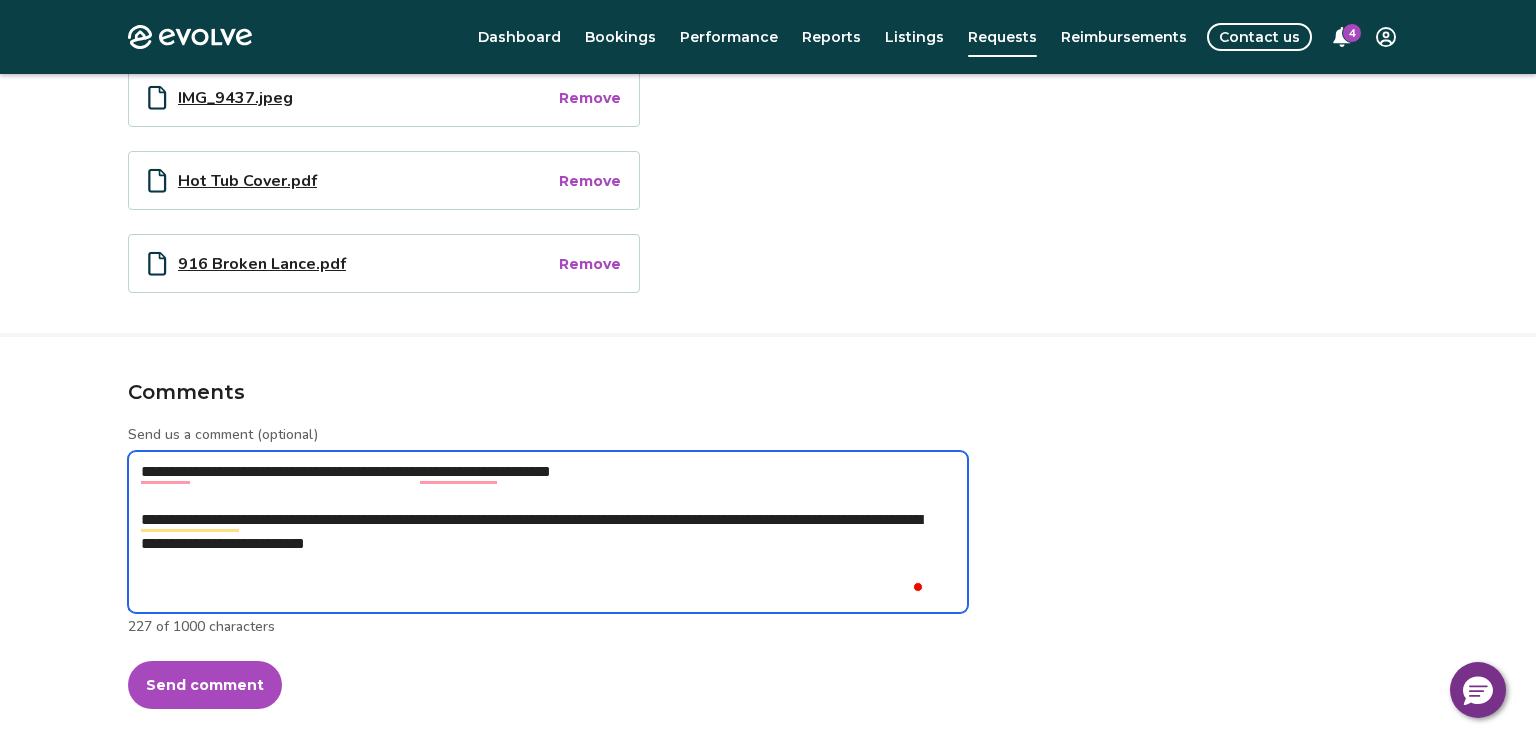 type on "*" 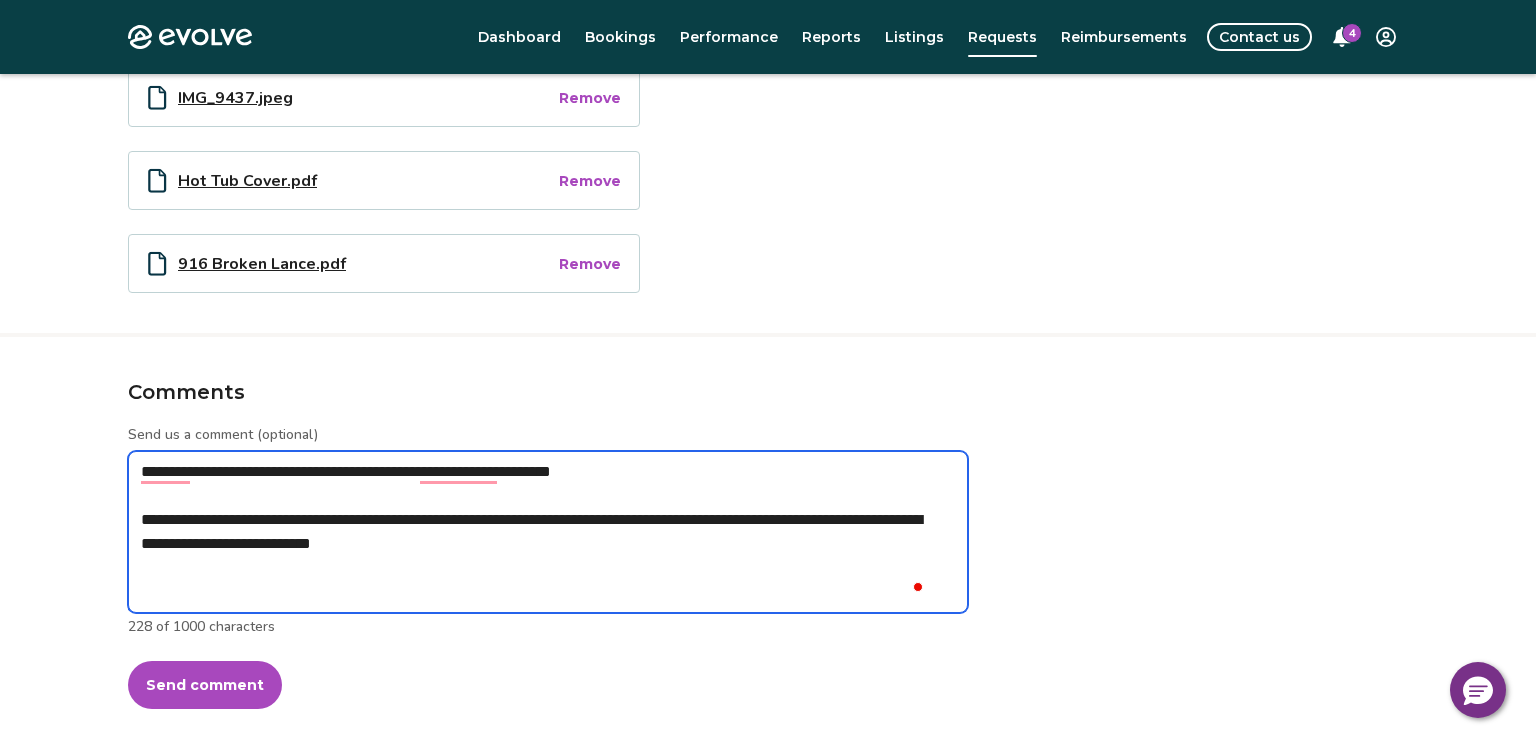 type on "*" 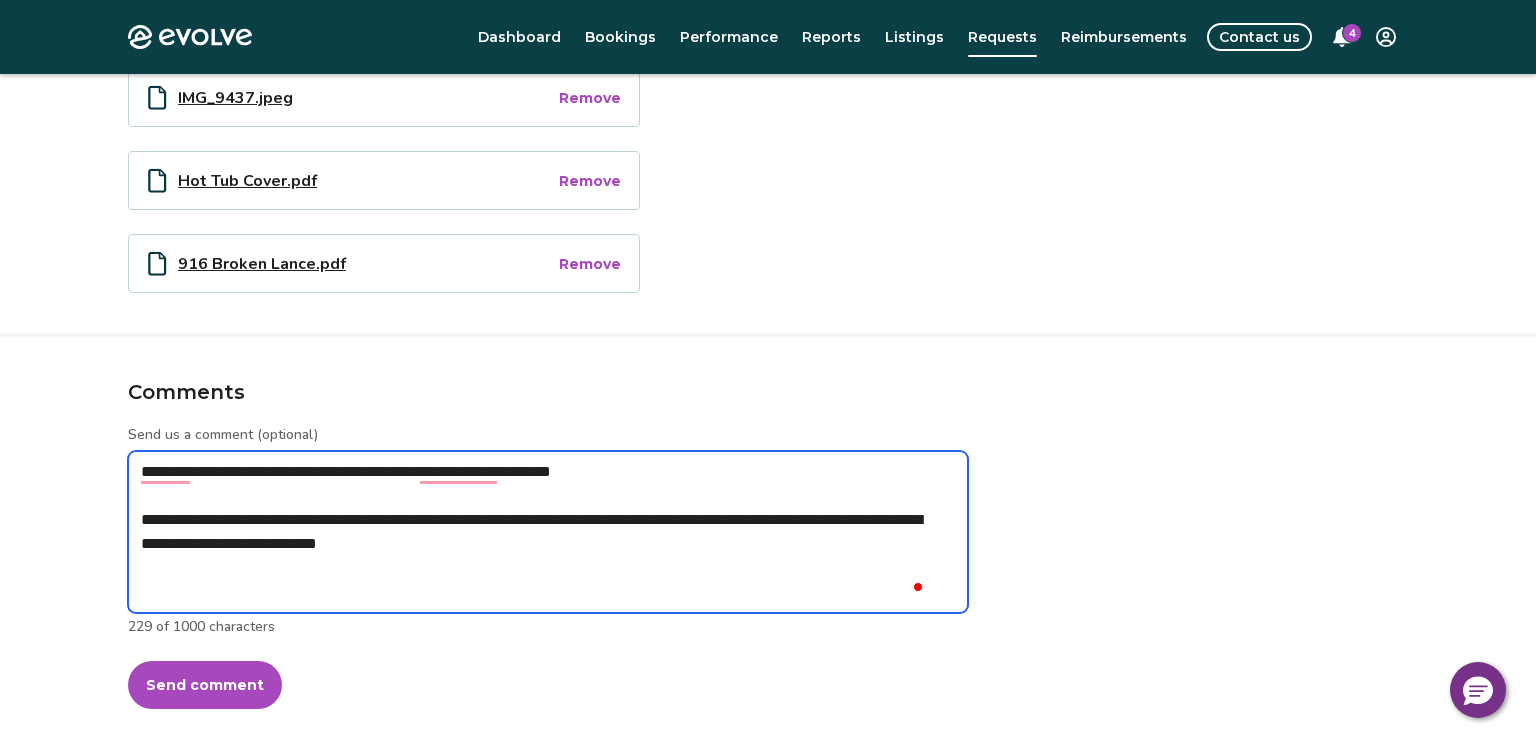 type on "*" 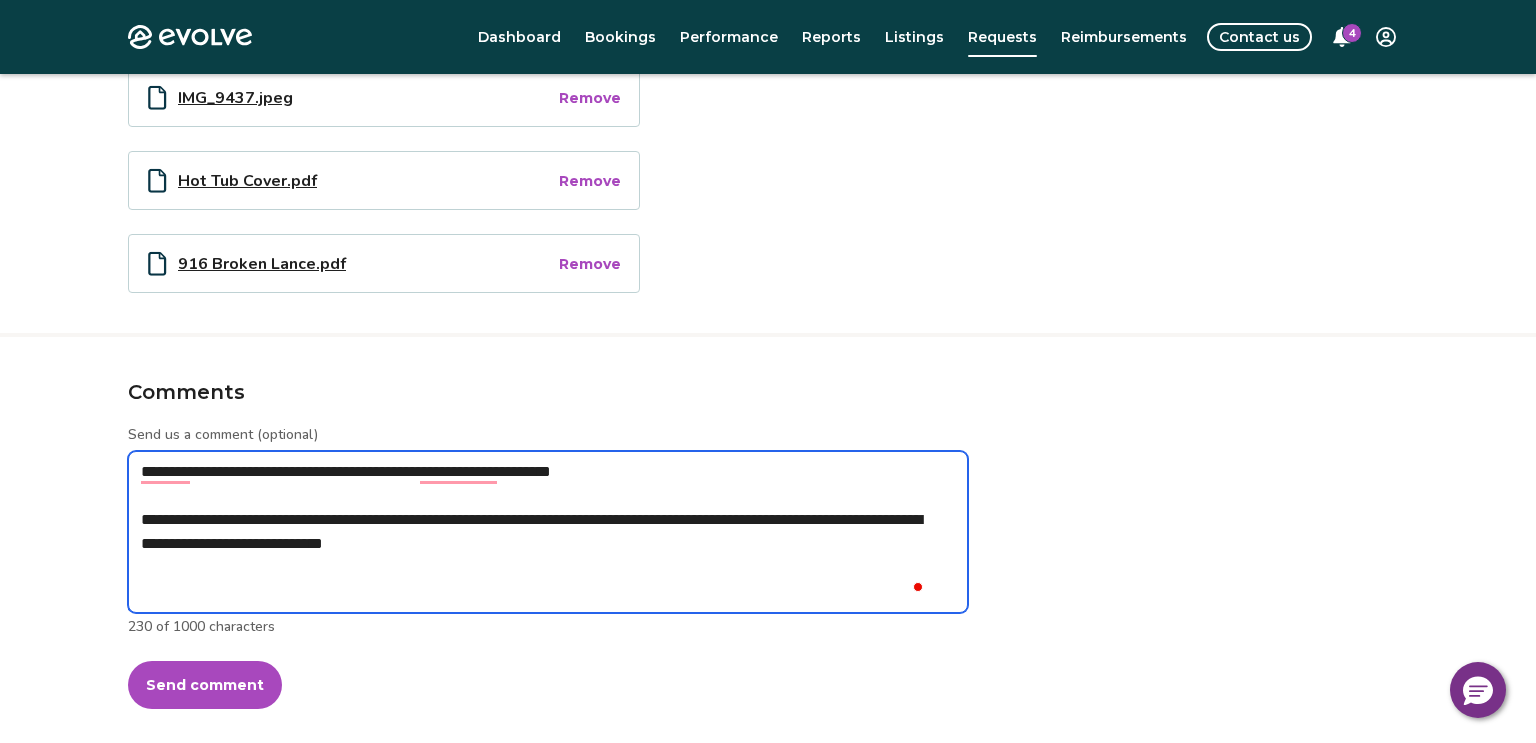 type on "*" 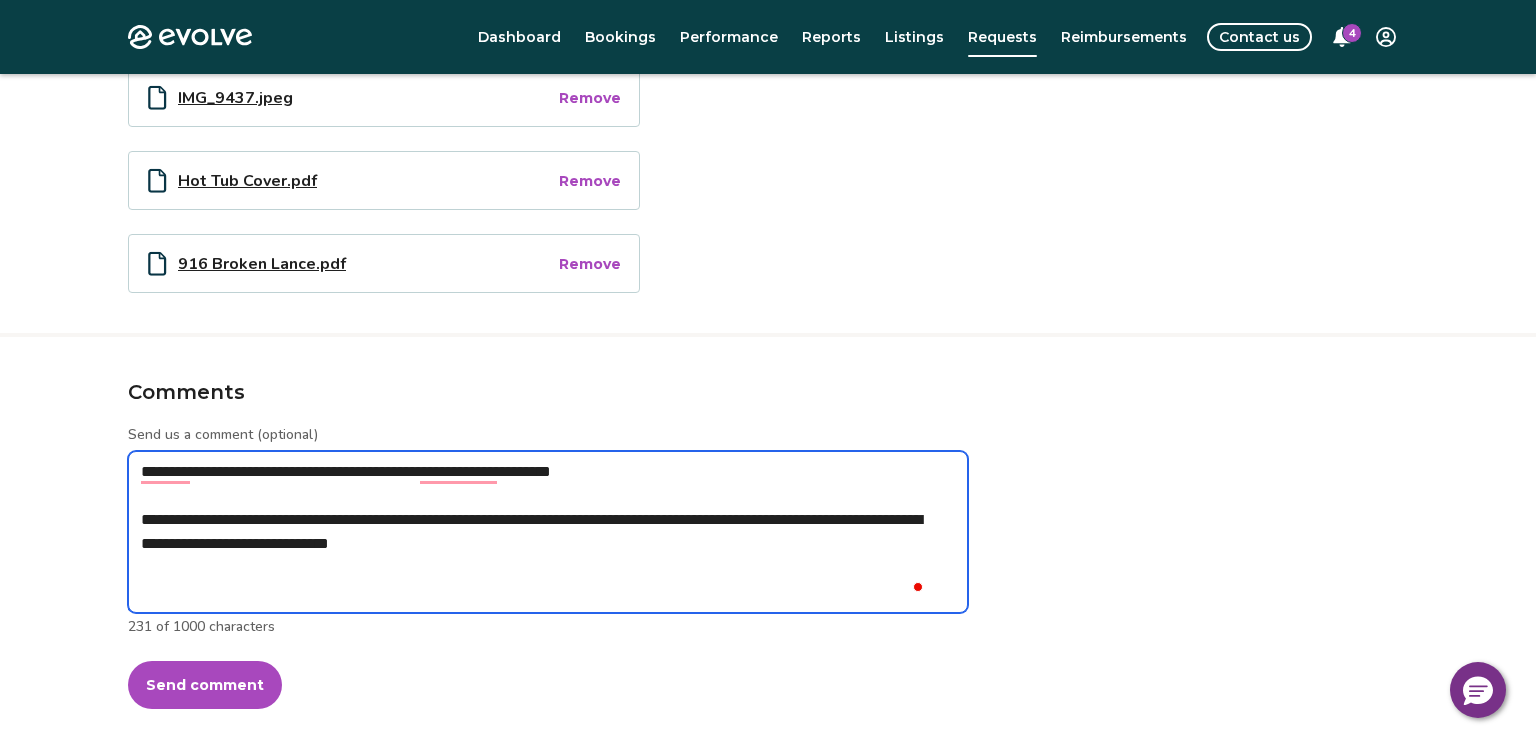 type on "*" 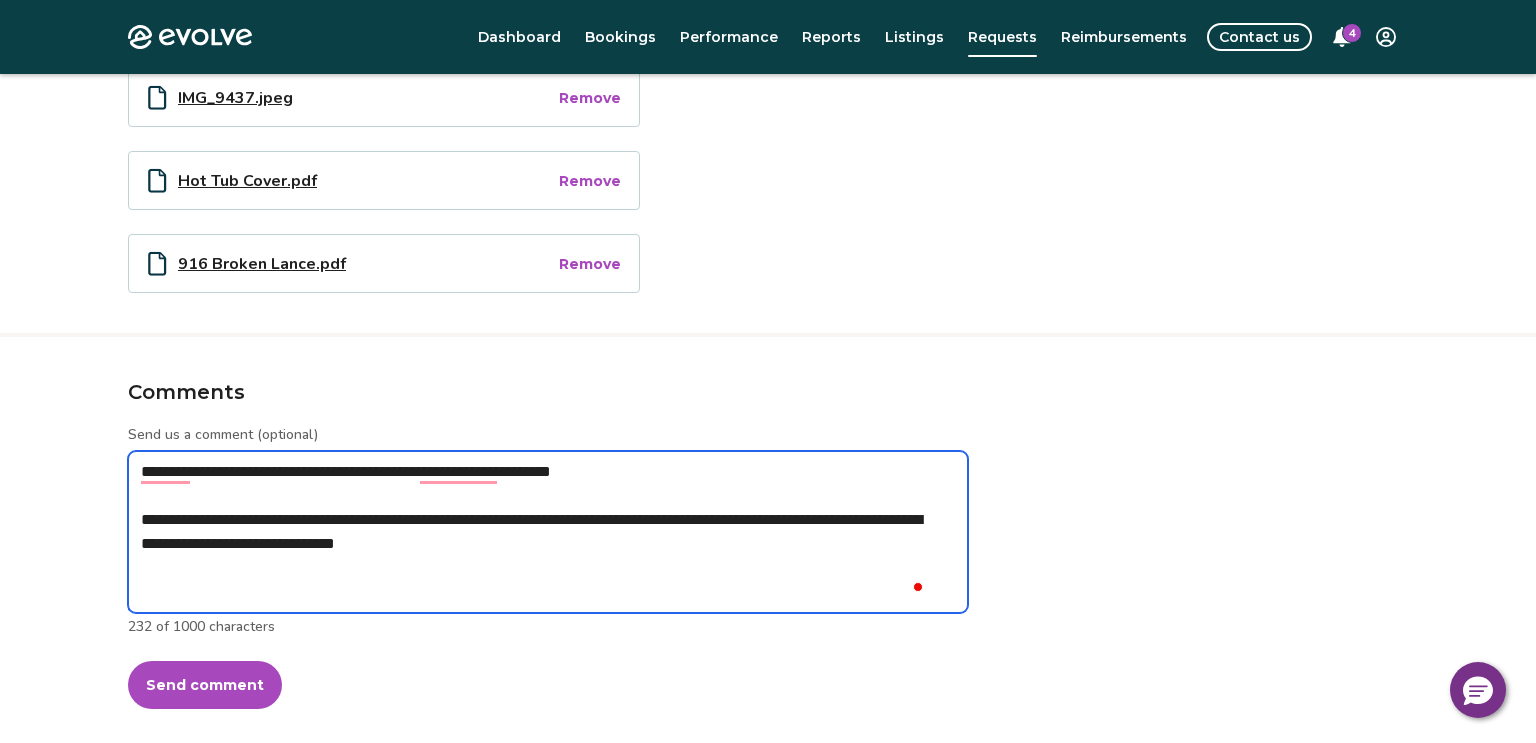 type on "*" 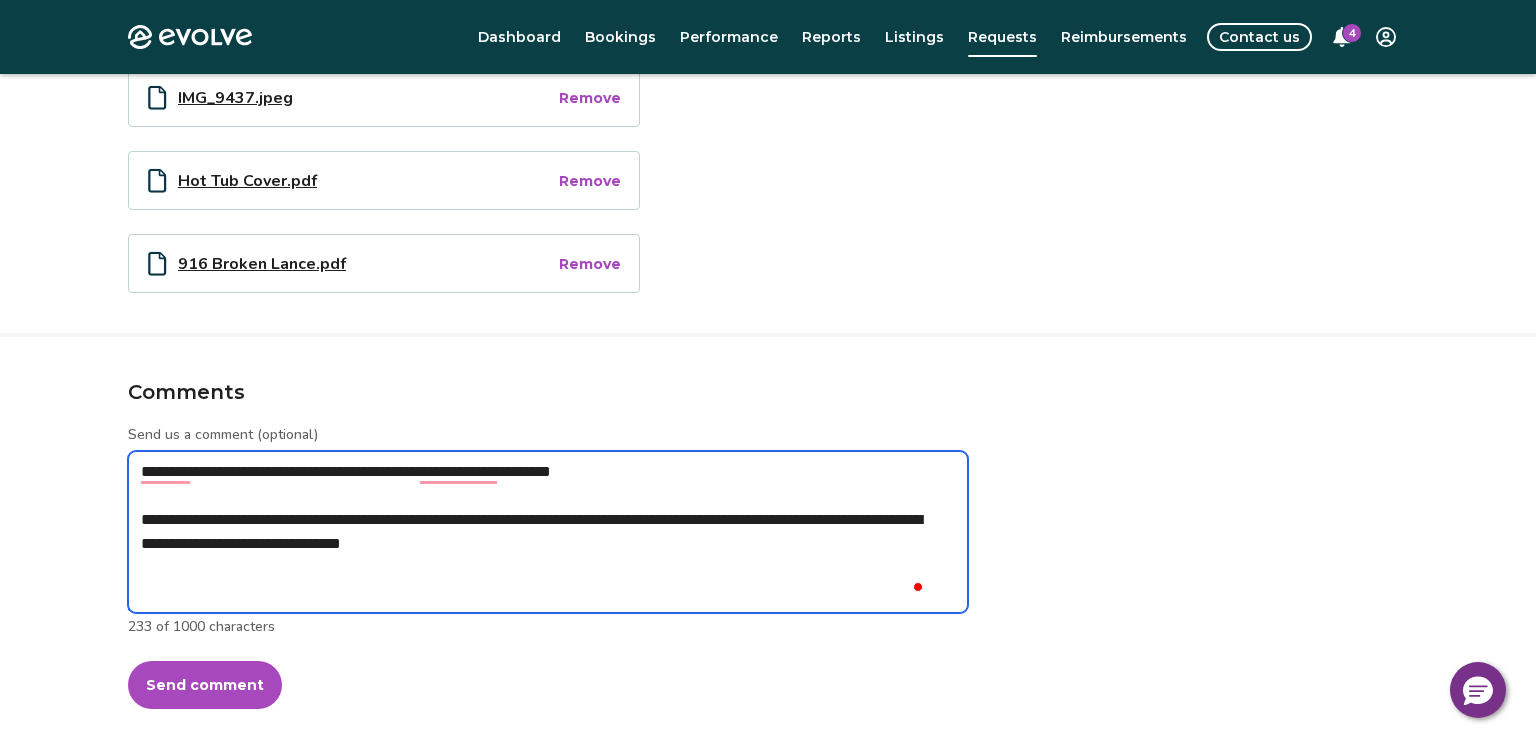 type on "*" 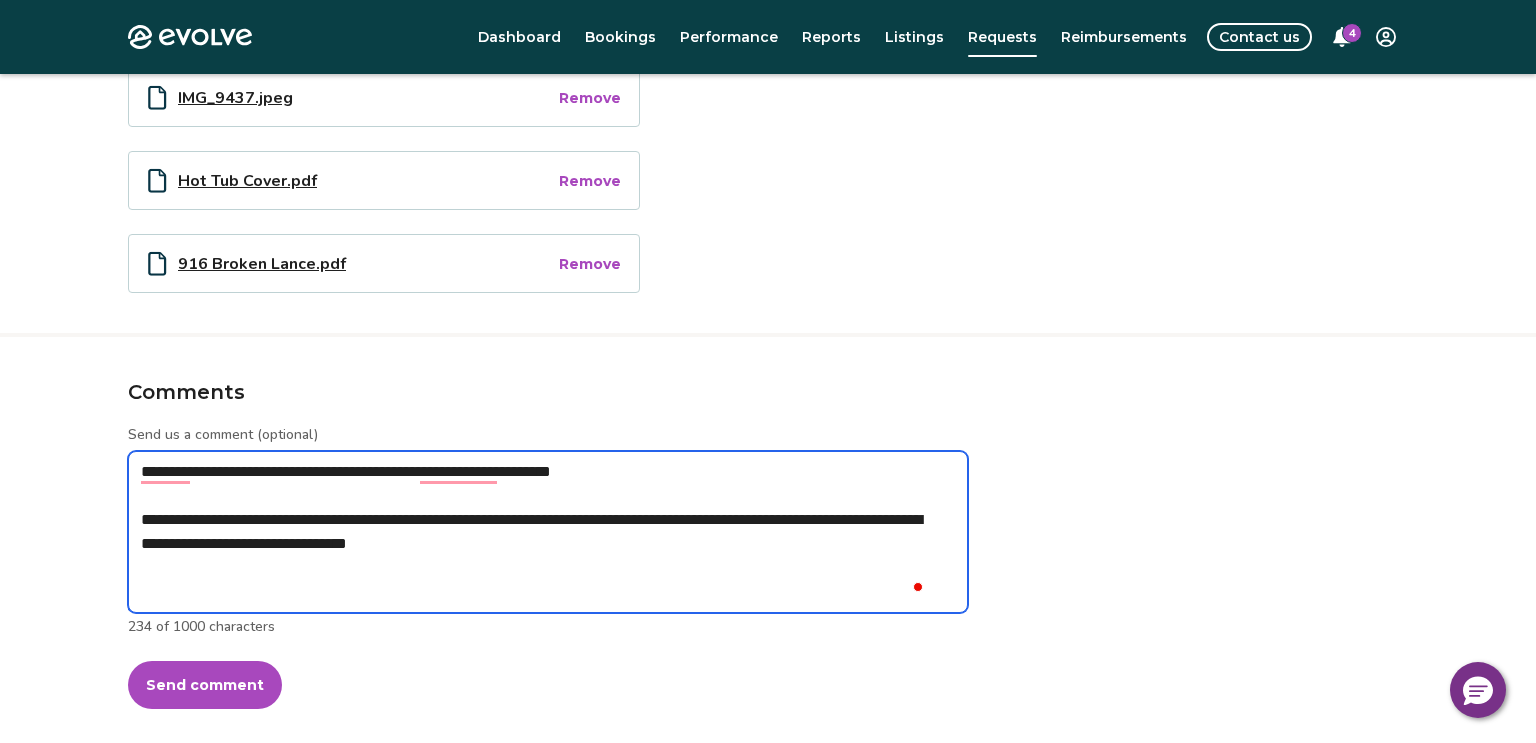 type on "*" 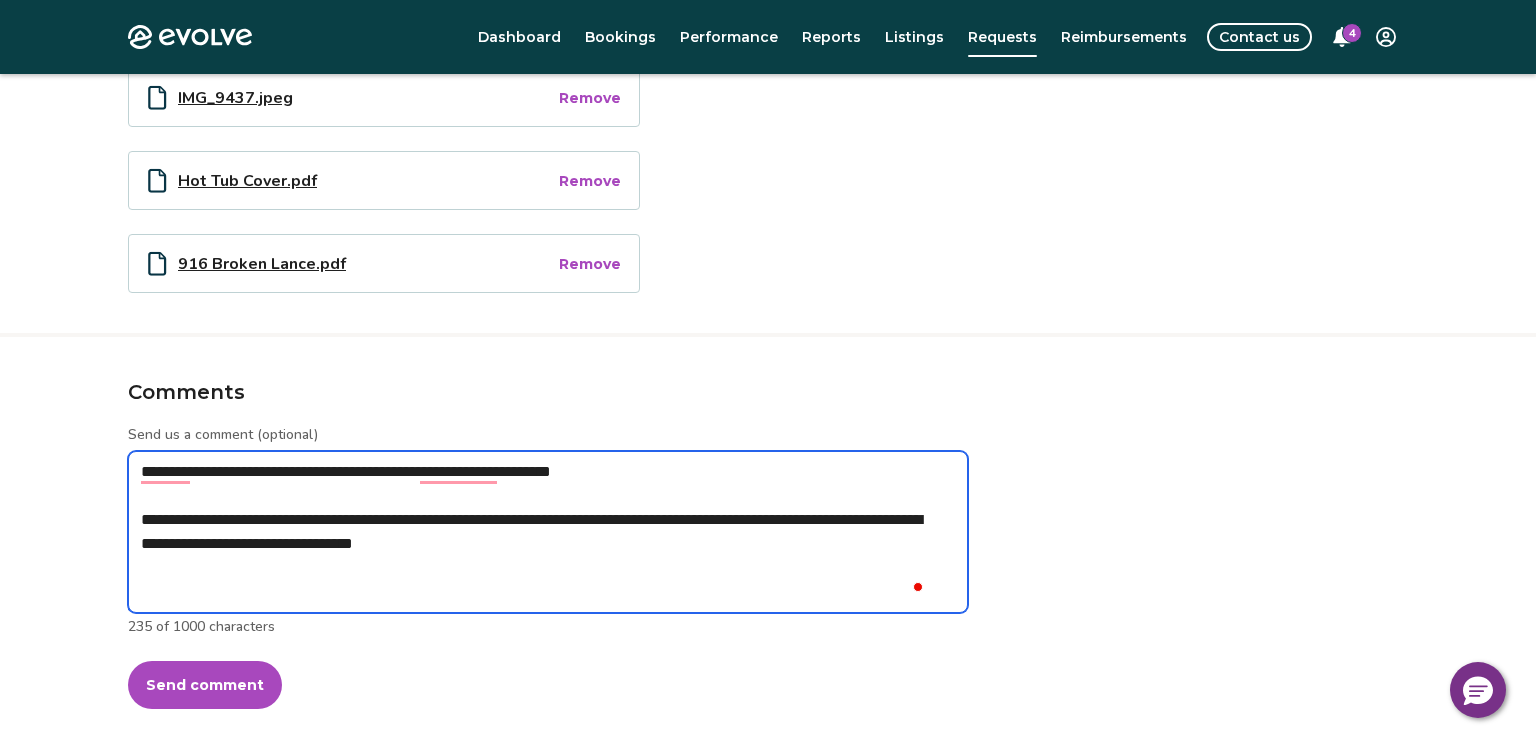 type on "*" 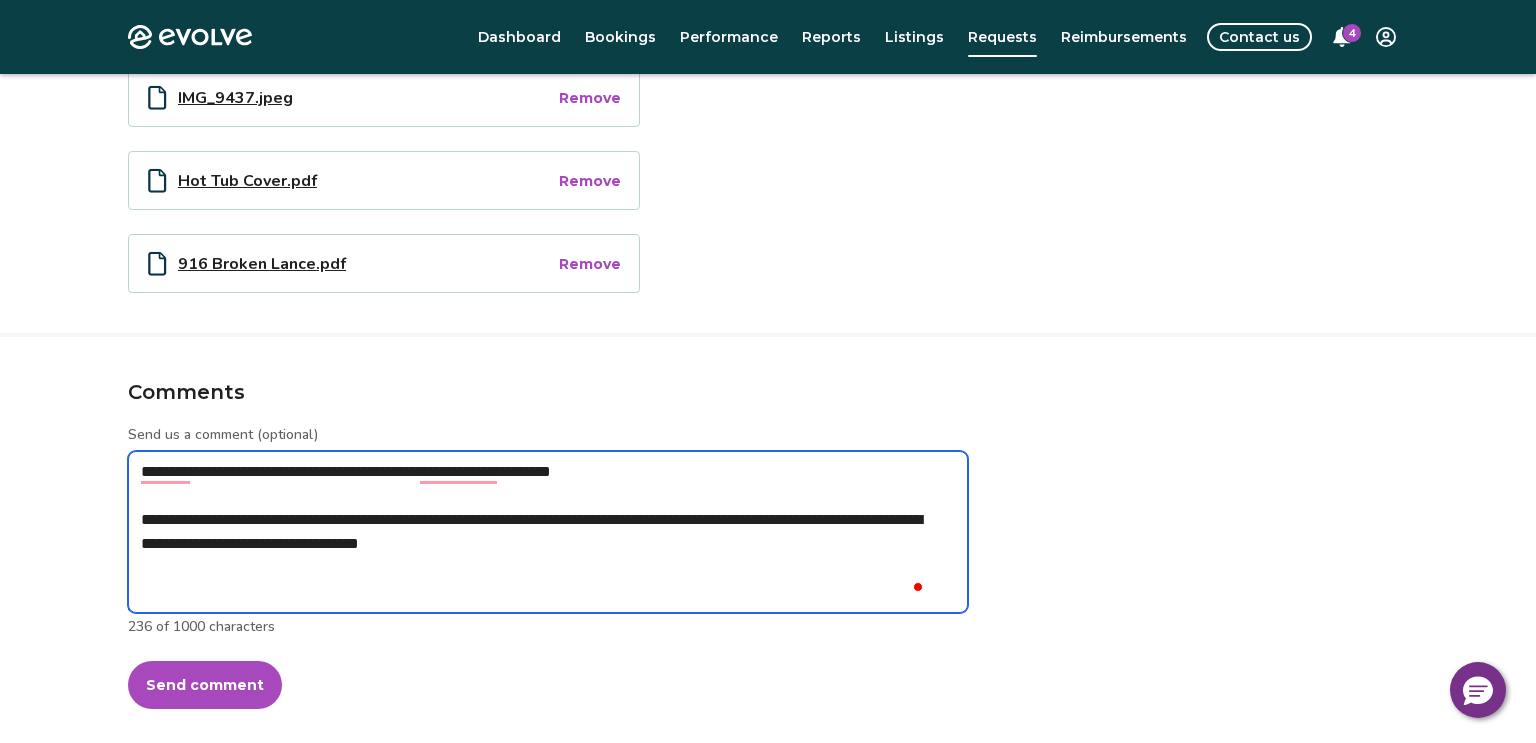 type on "*" 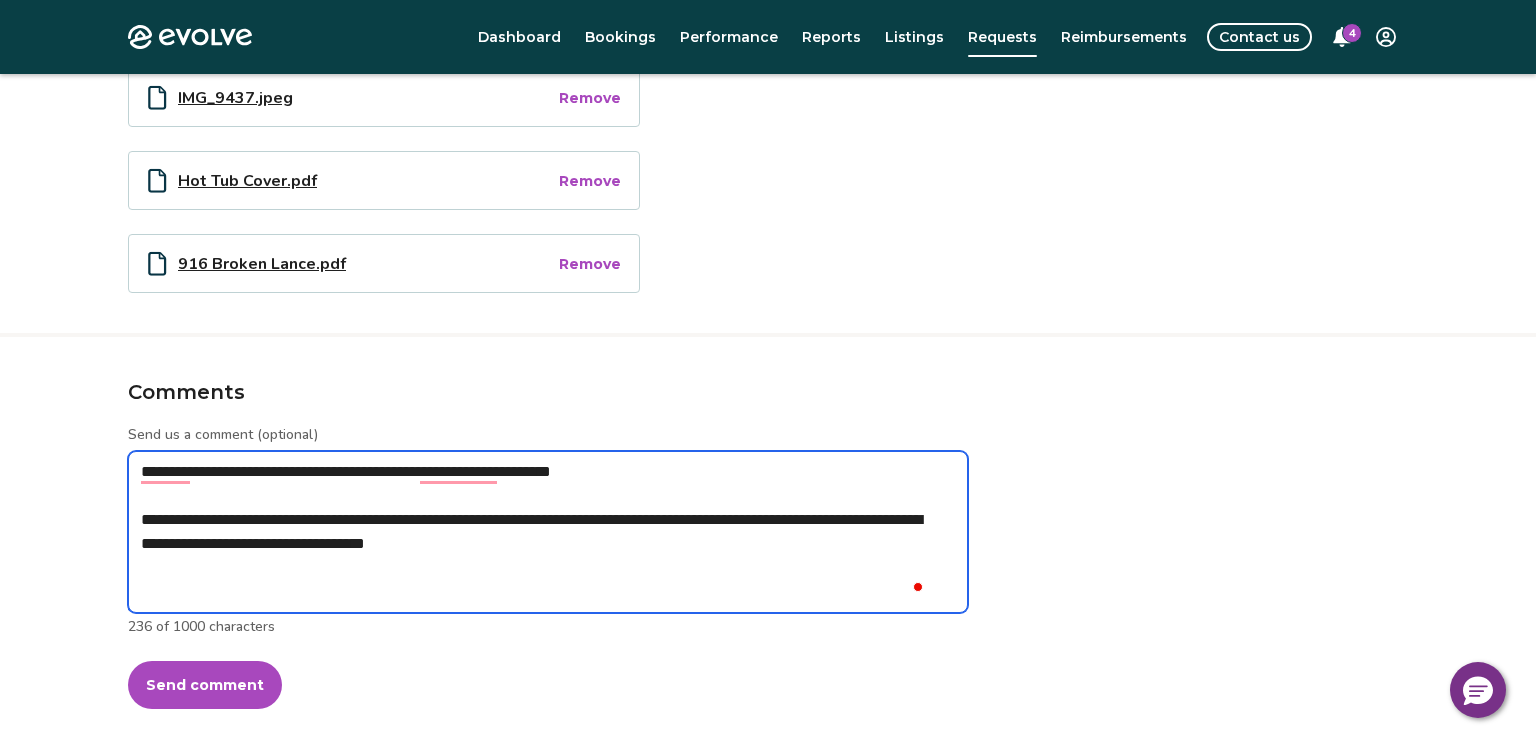 type on "*" 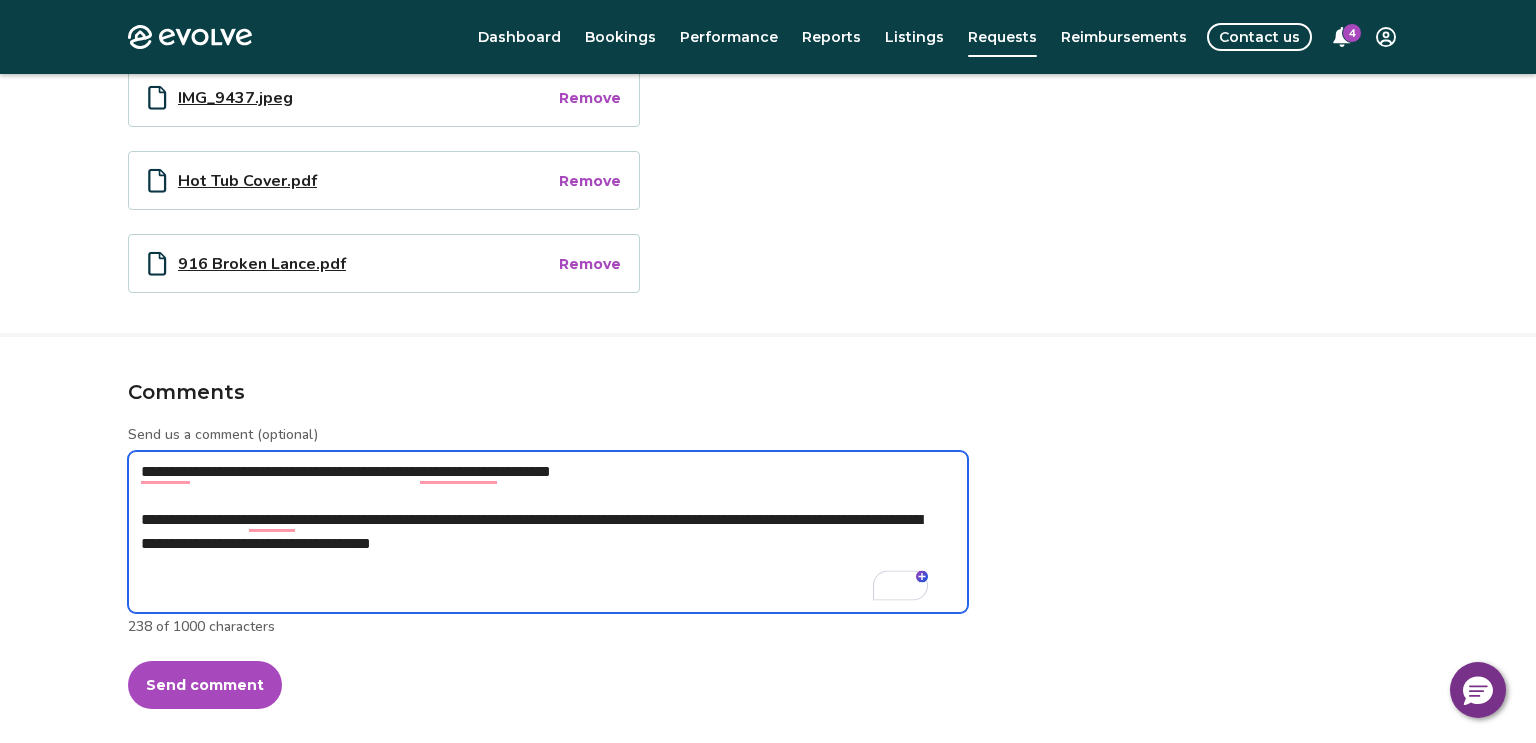 type on "*" 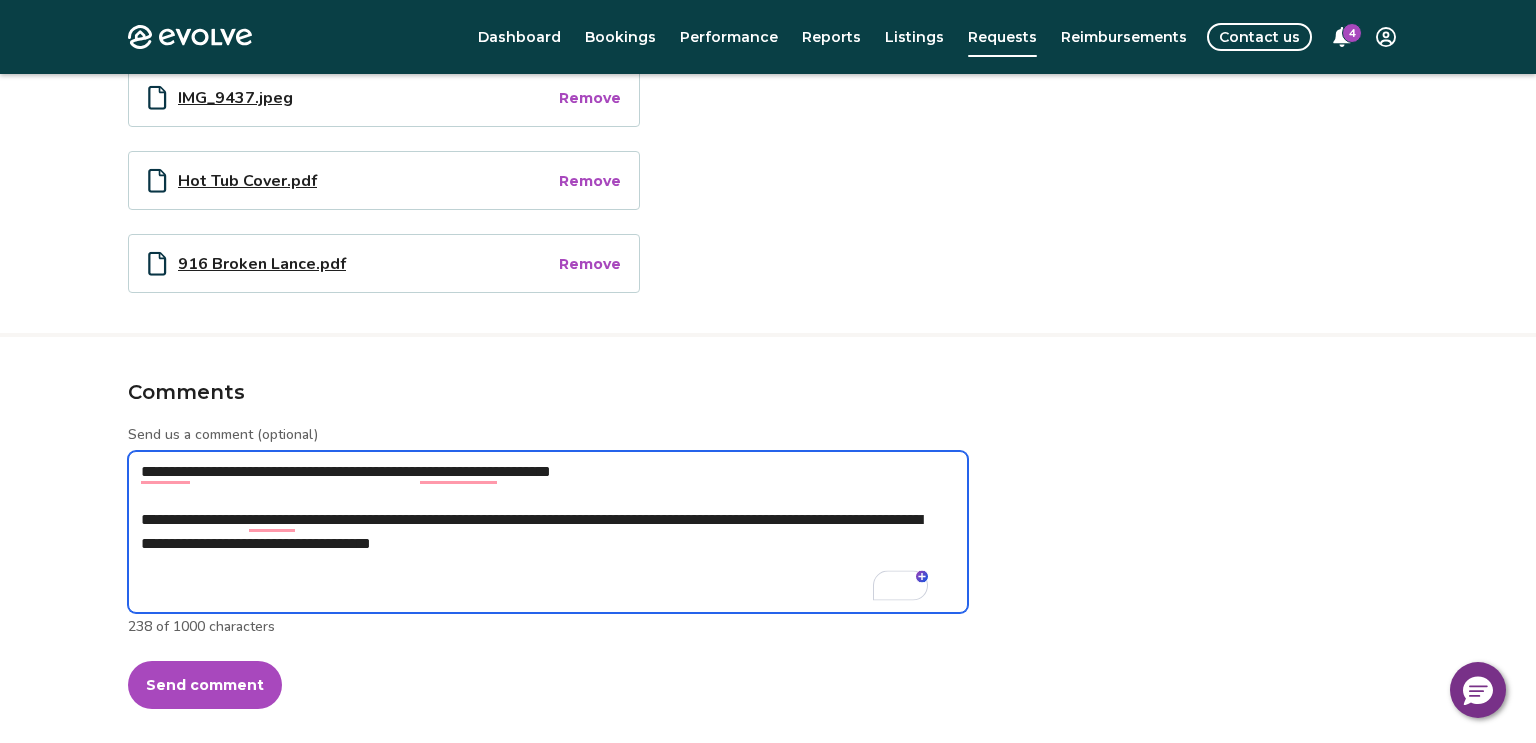 type on "**********" 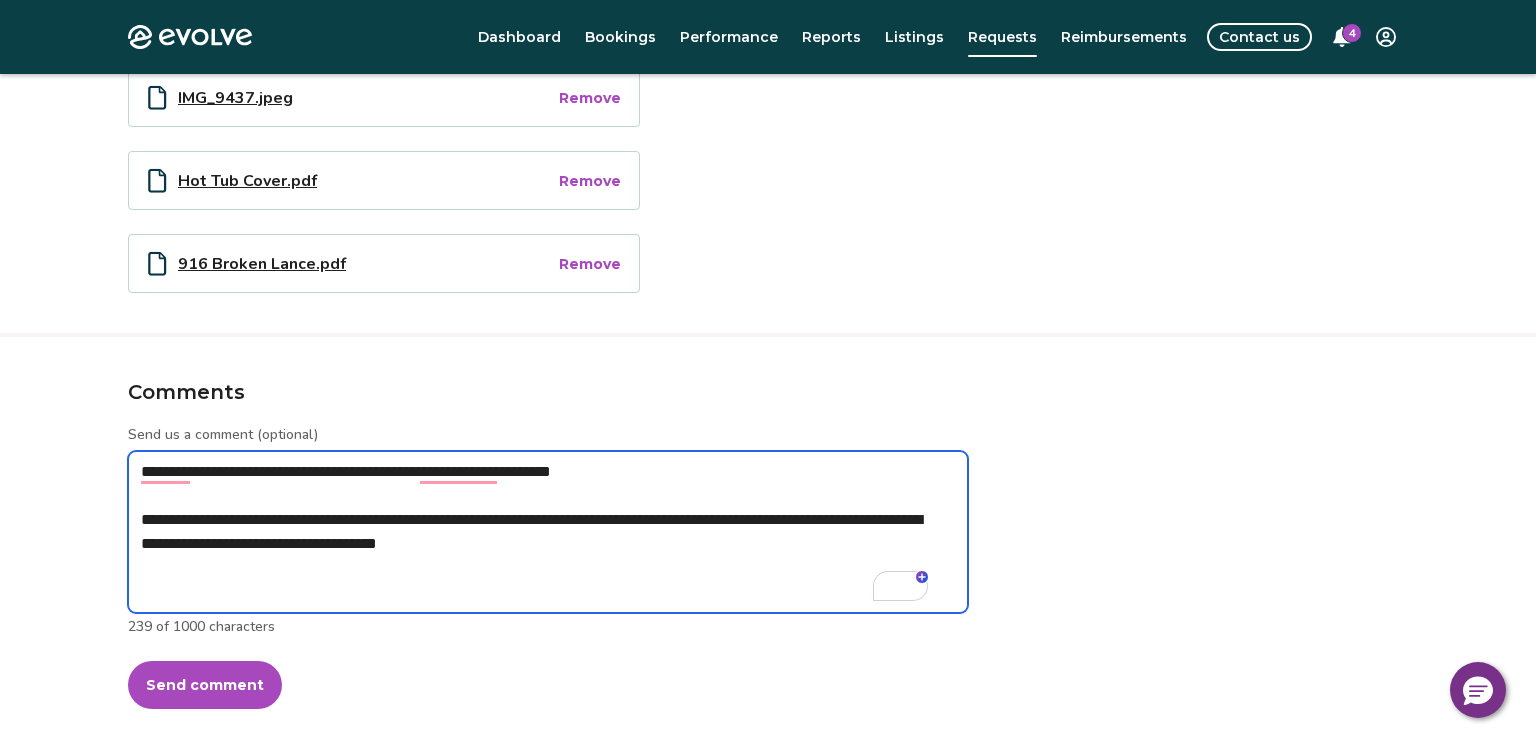 drag, startPoint x: 598, startPoint y: 518, endPoint x: 413, endPoint y: 510, distance: 185.1729 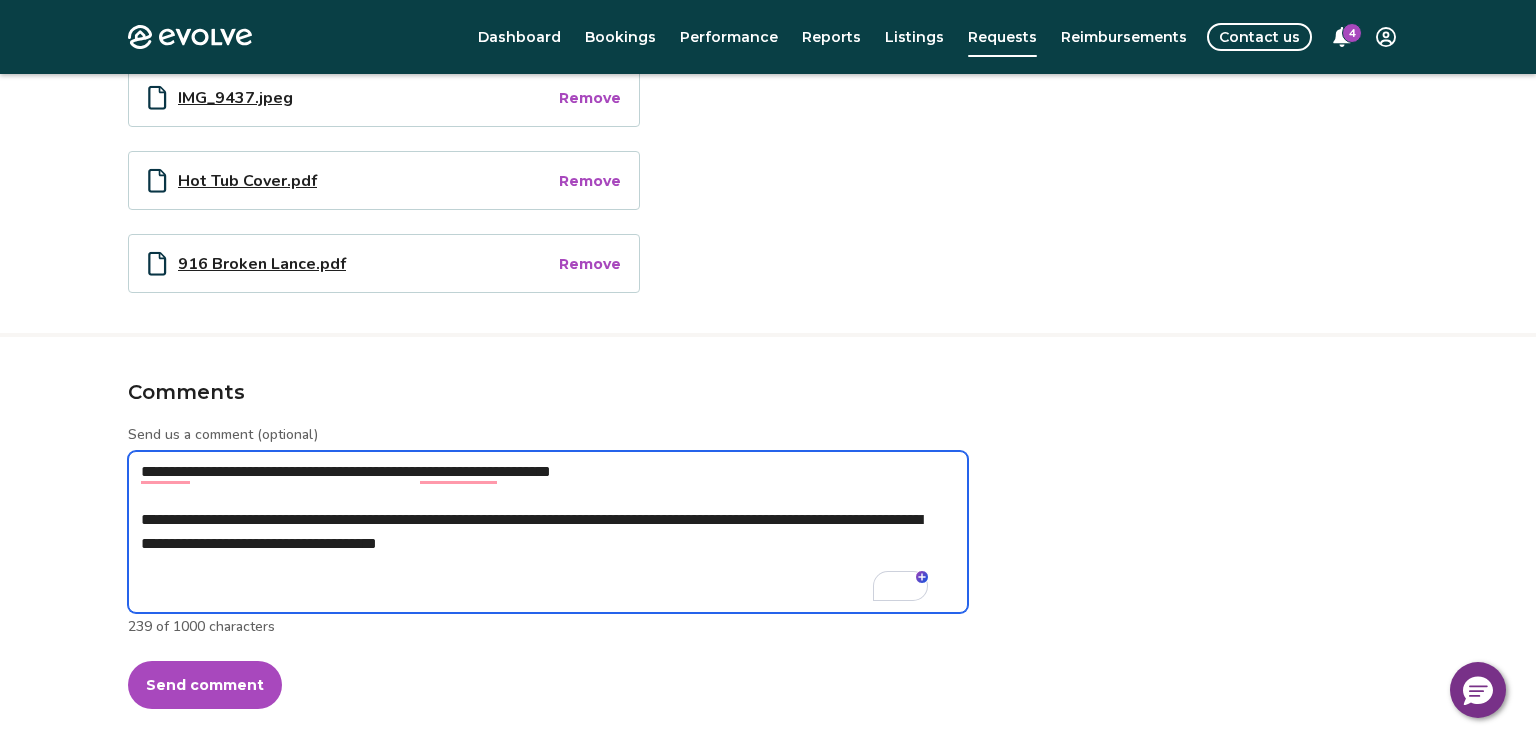 click on "**********" at bounding box center [548, 532] 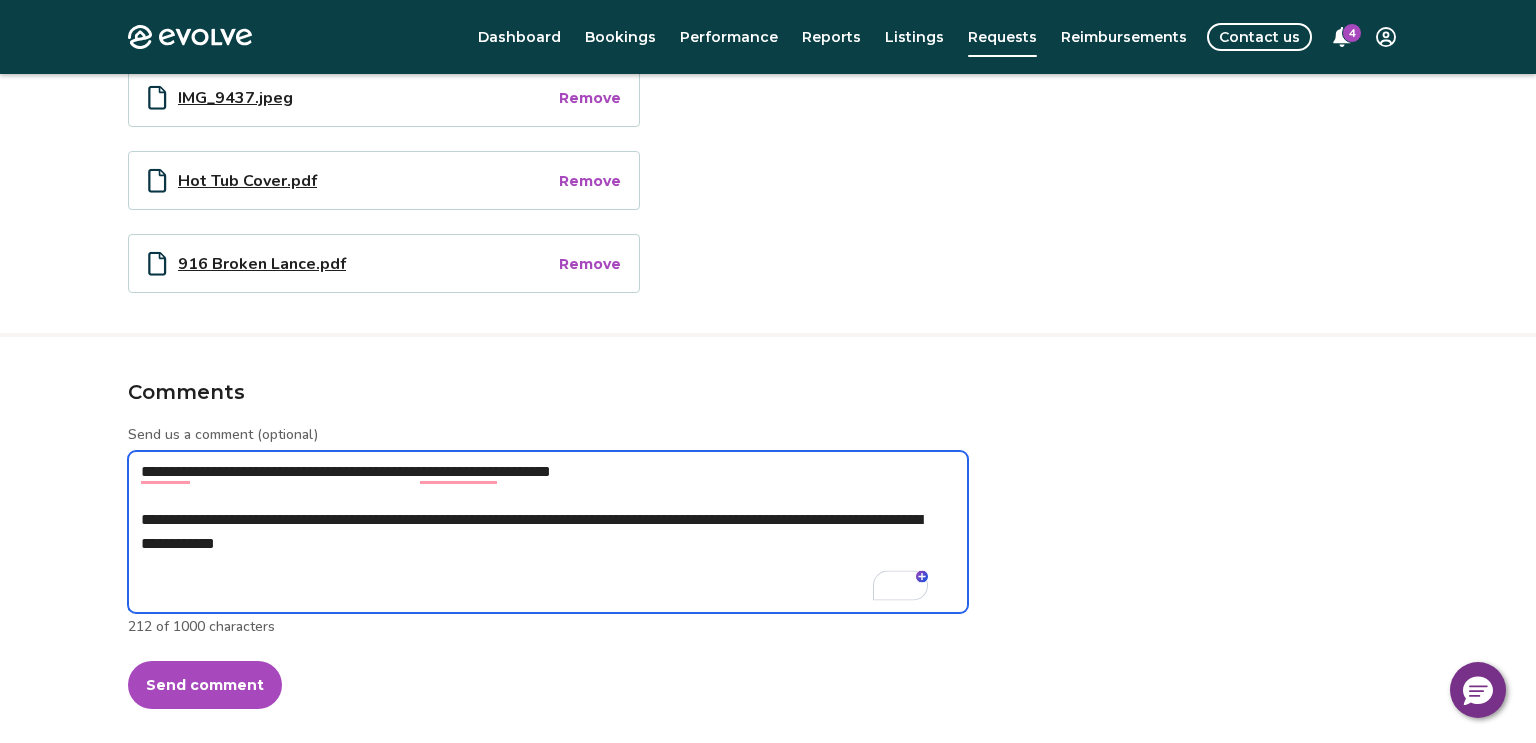 type on "*" 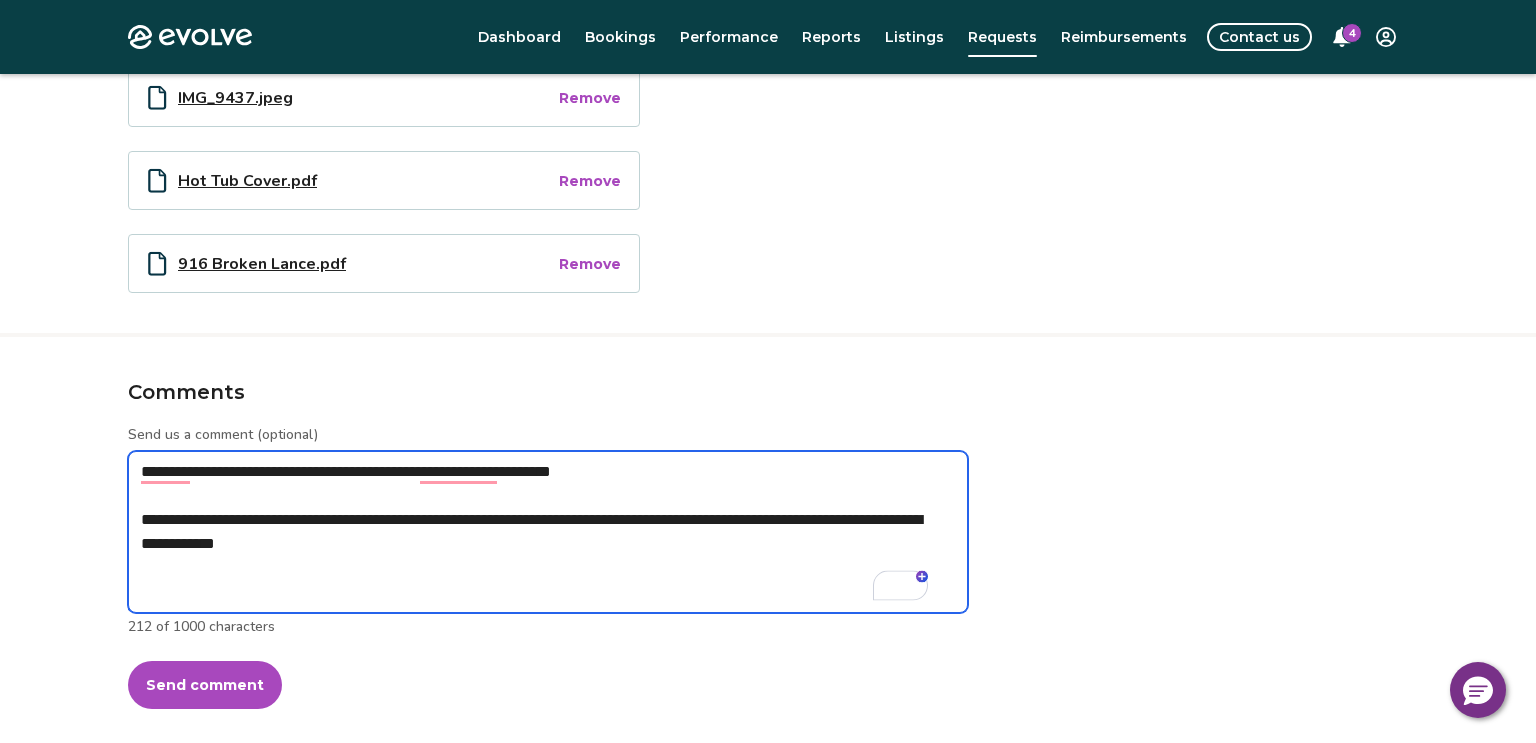 type on "**********" 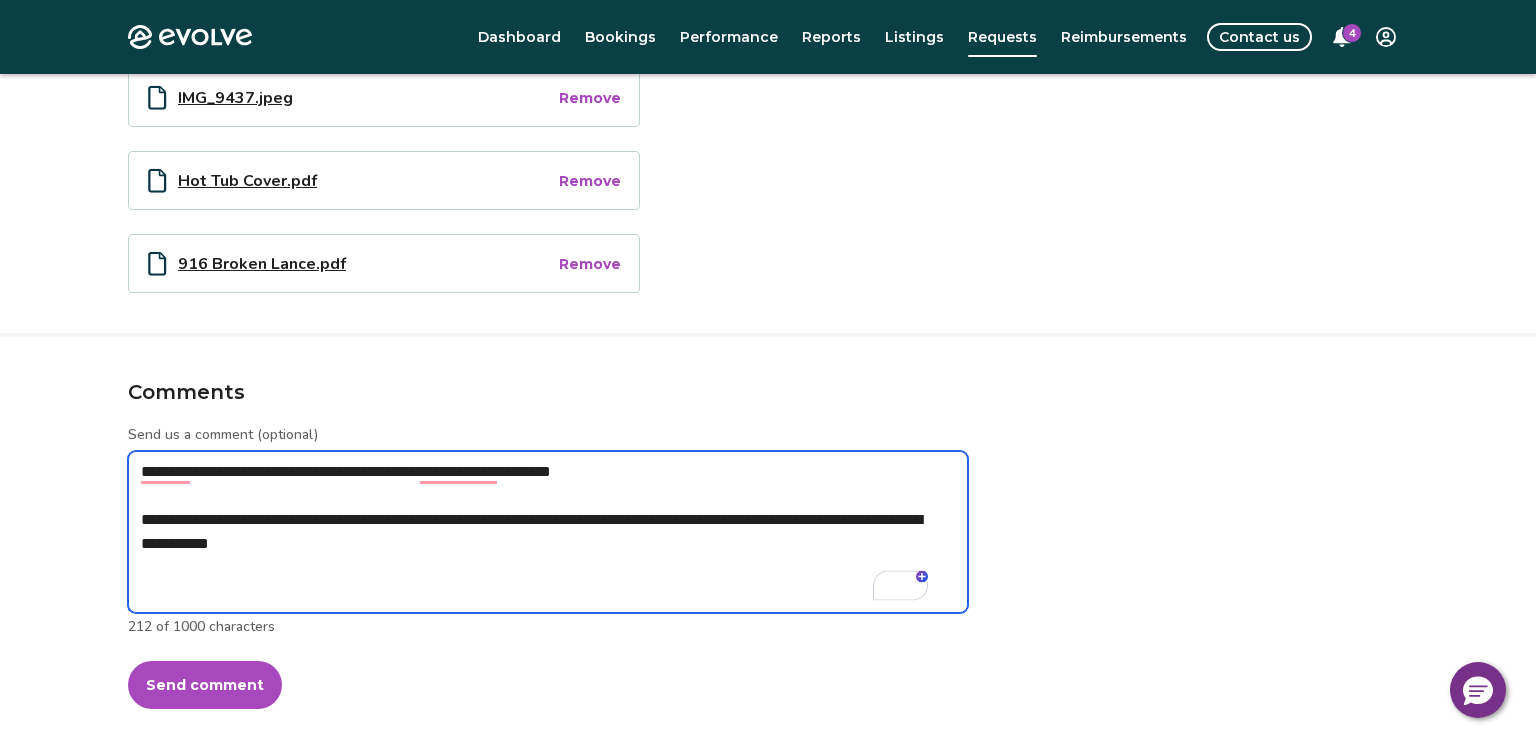 type on "*" 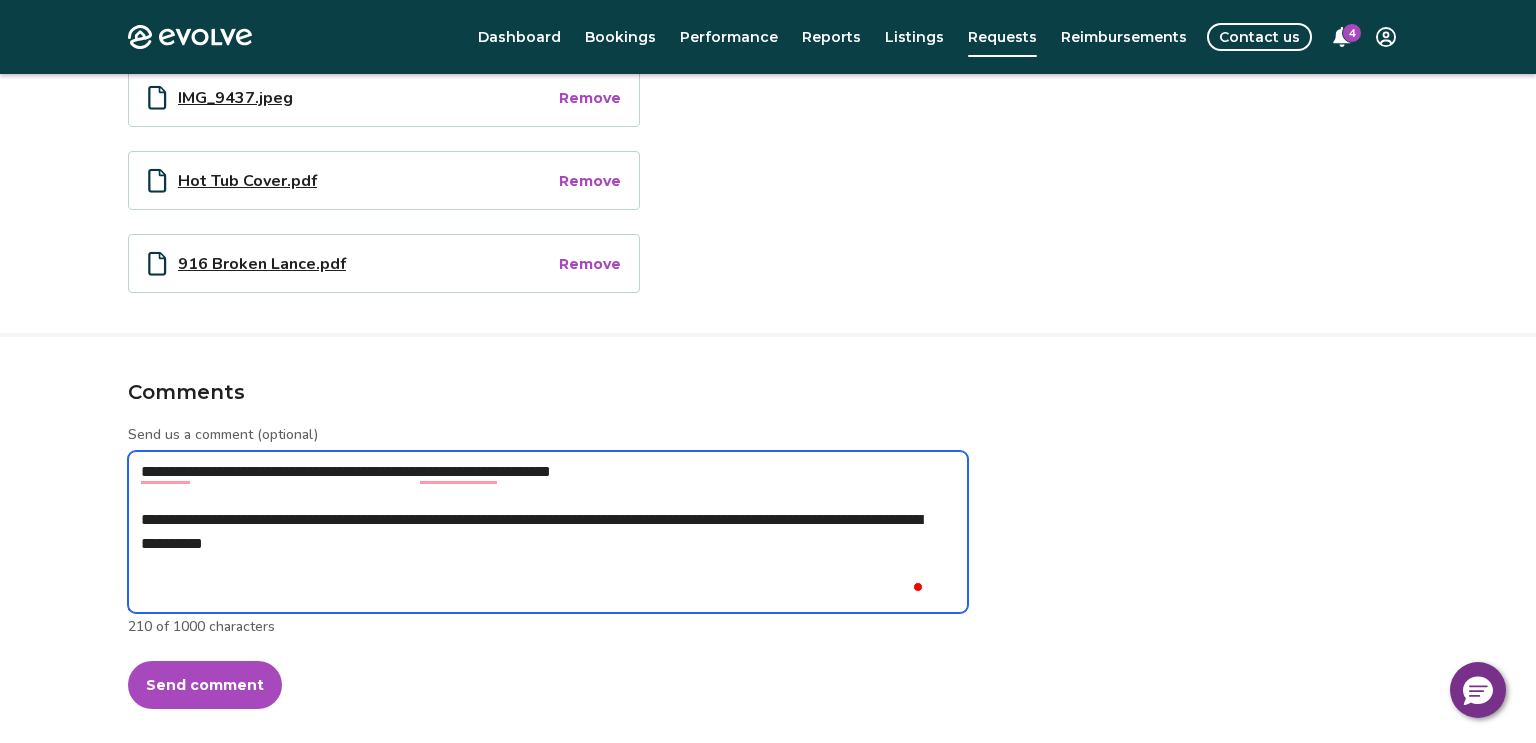 type on "*" 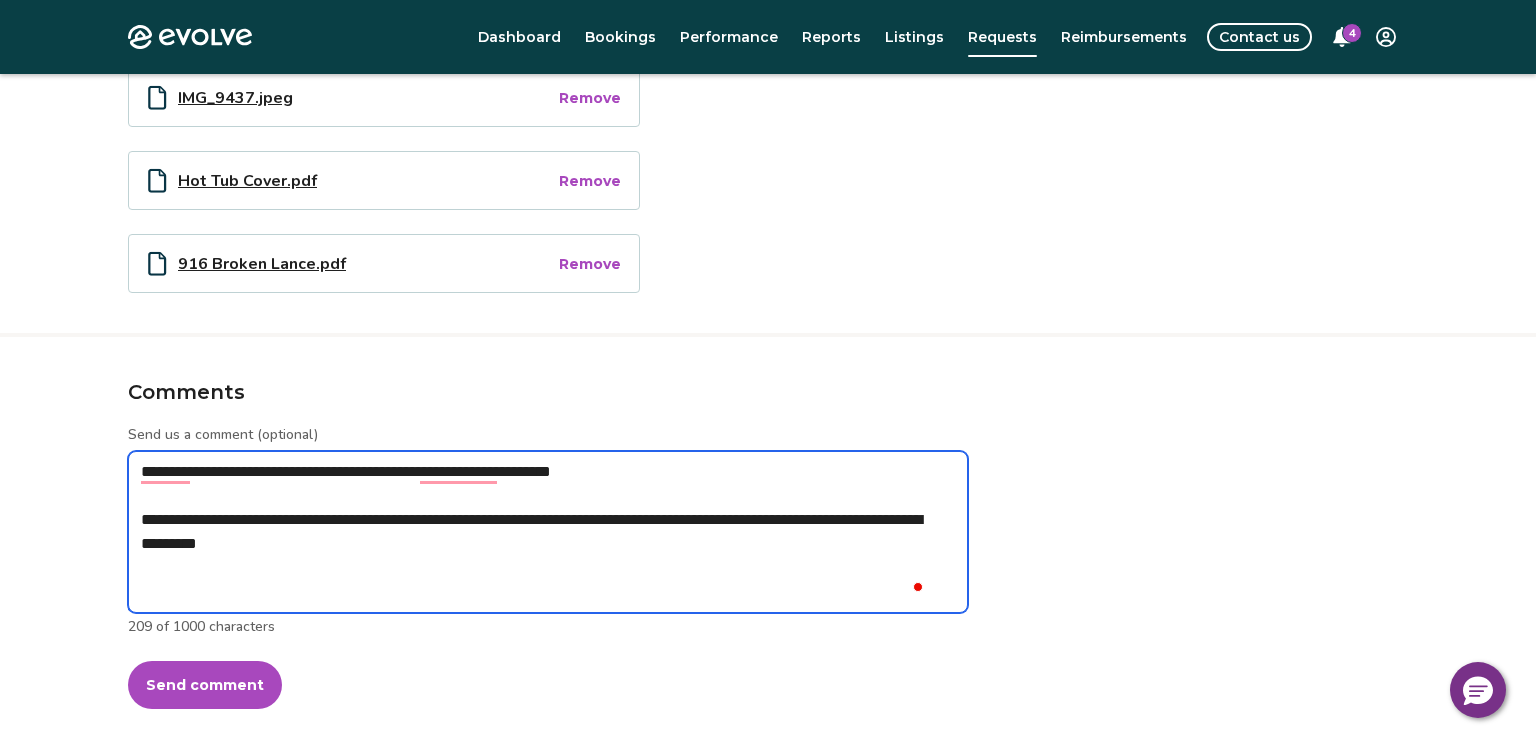 type on "*" 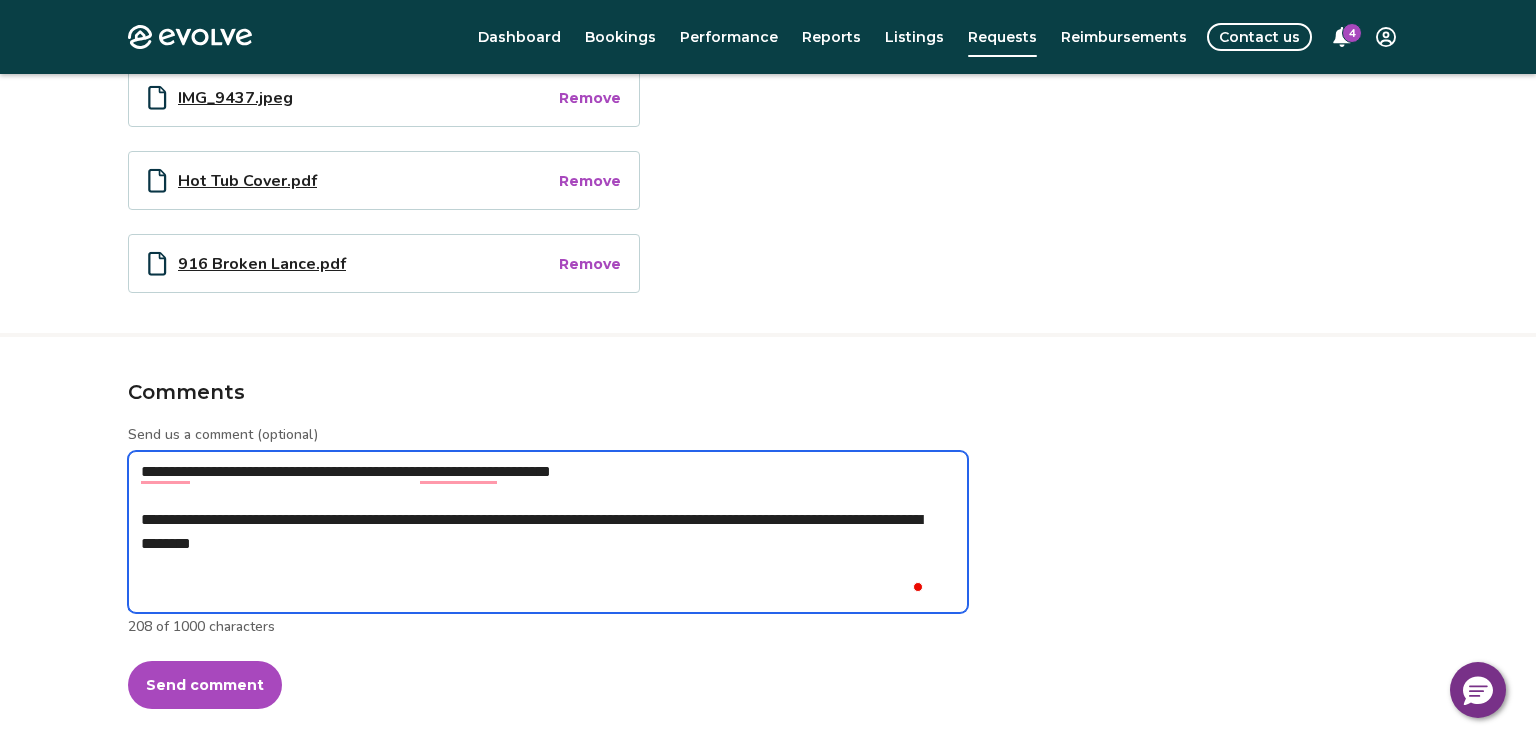 type on "*" 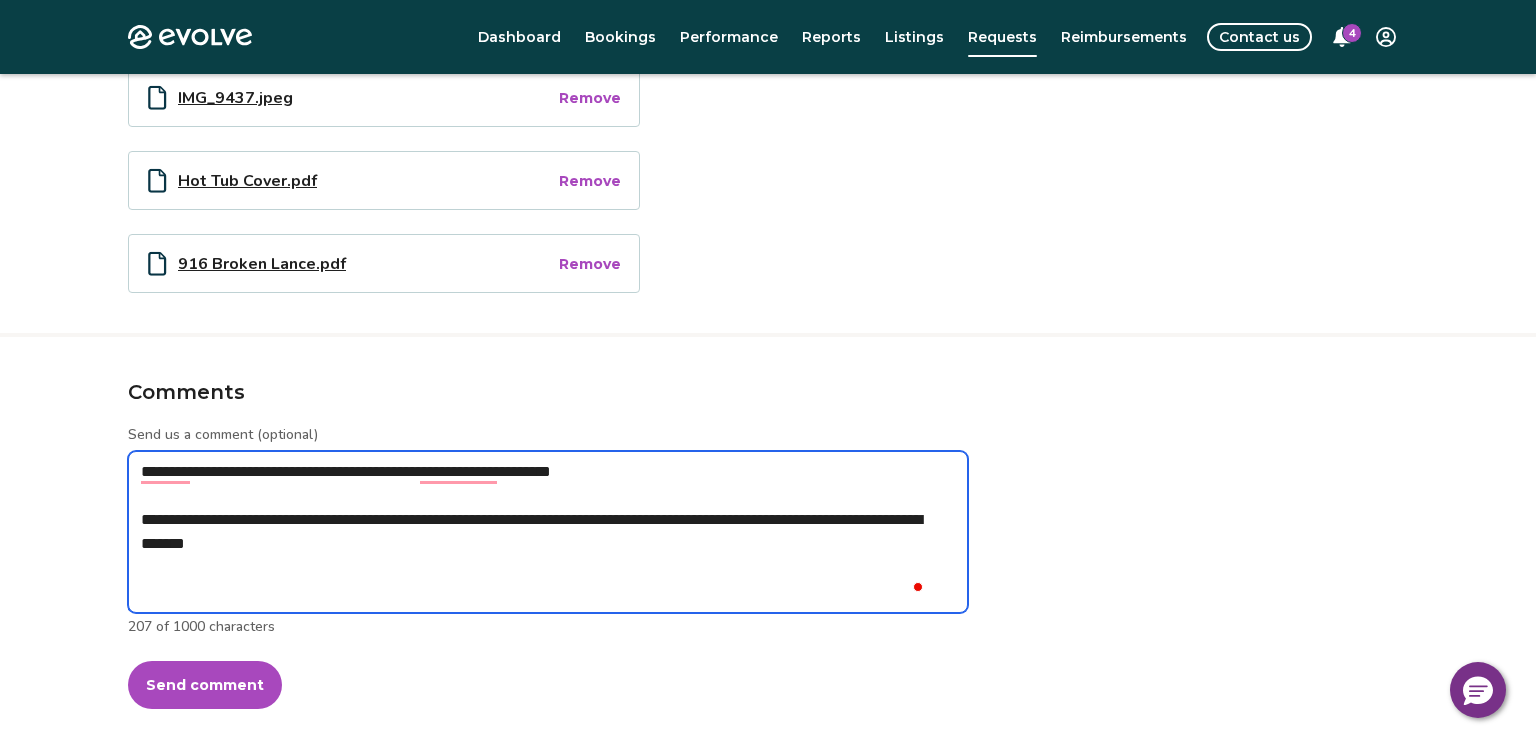 type on "*" 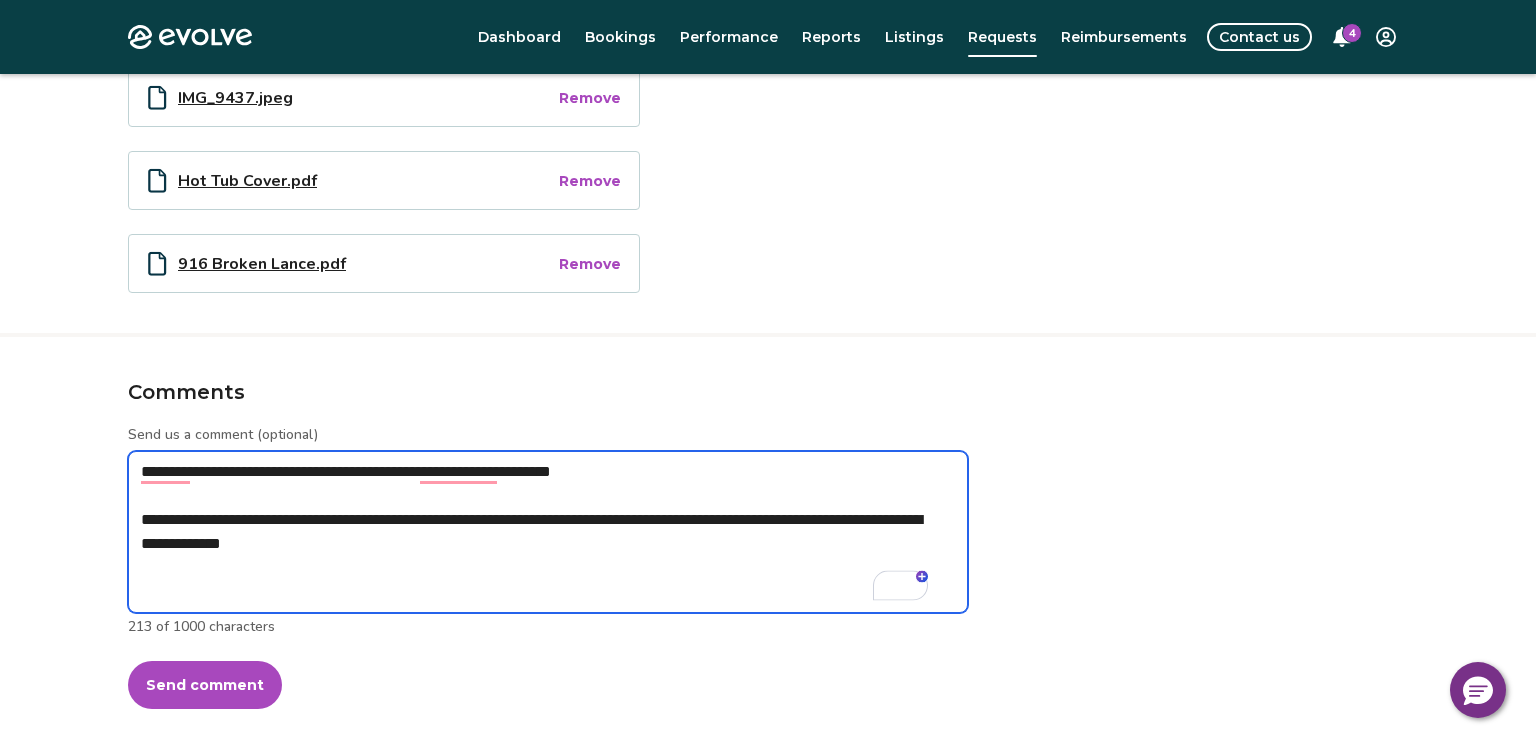 click on "**********" at bounding box center [548, 532] 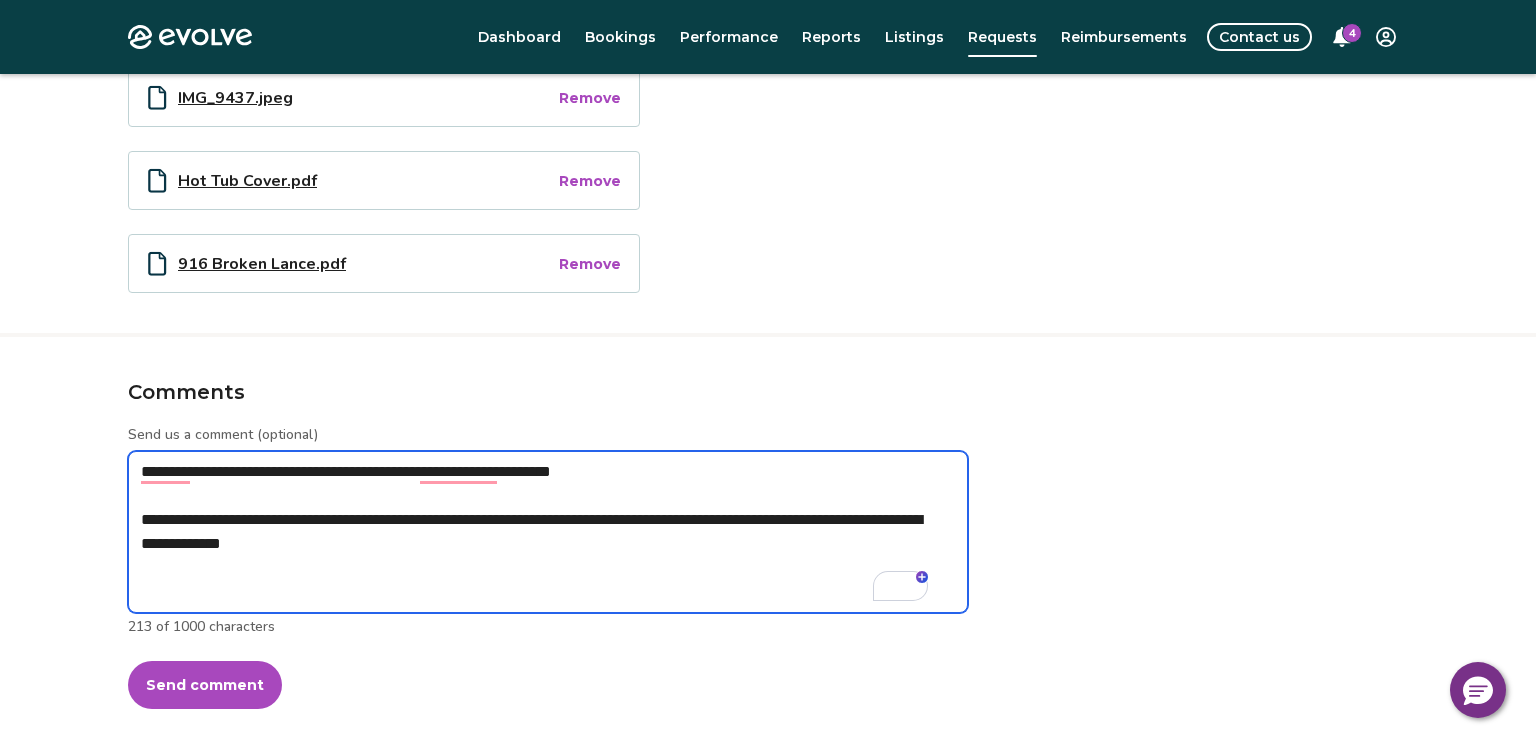 click on "**********" at bounding box center (548, 532) 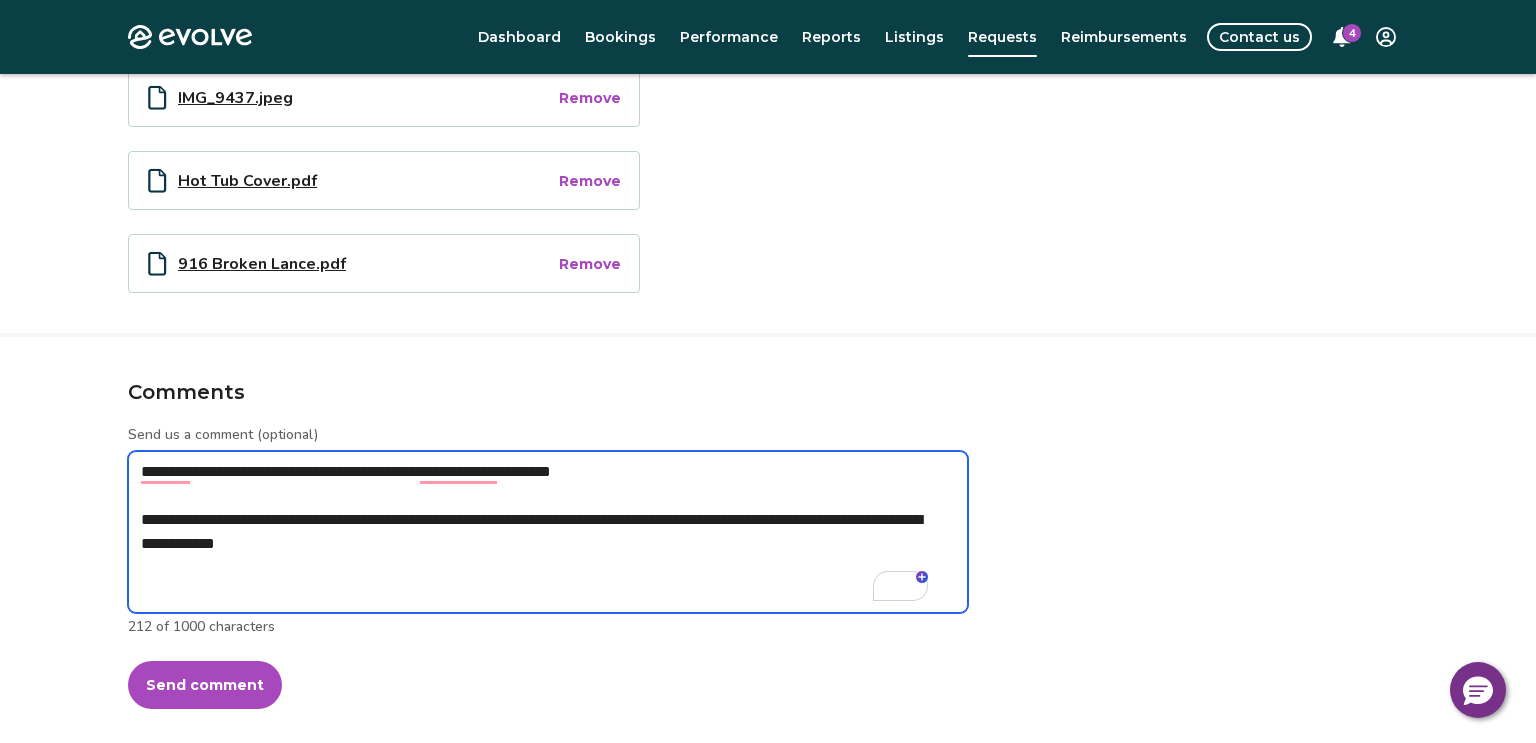 click on "**********" at bounding box center [548, 532] 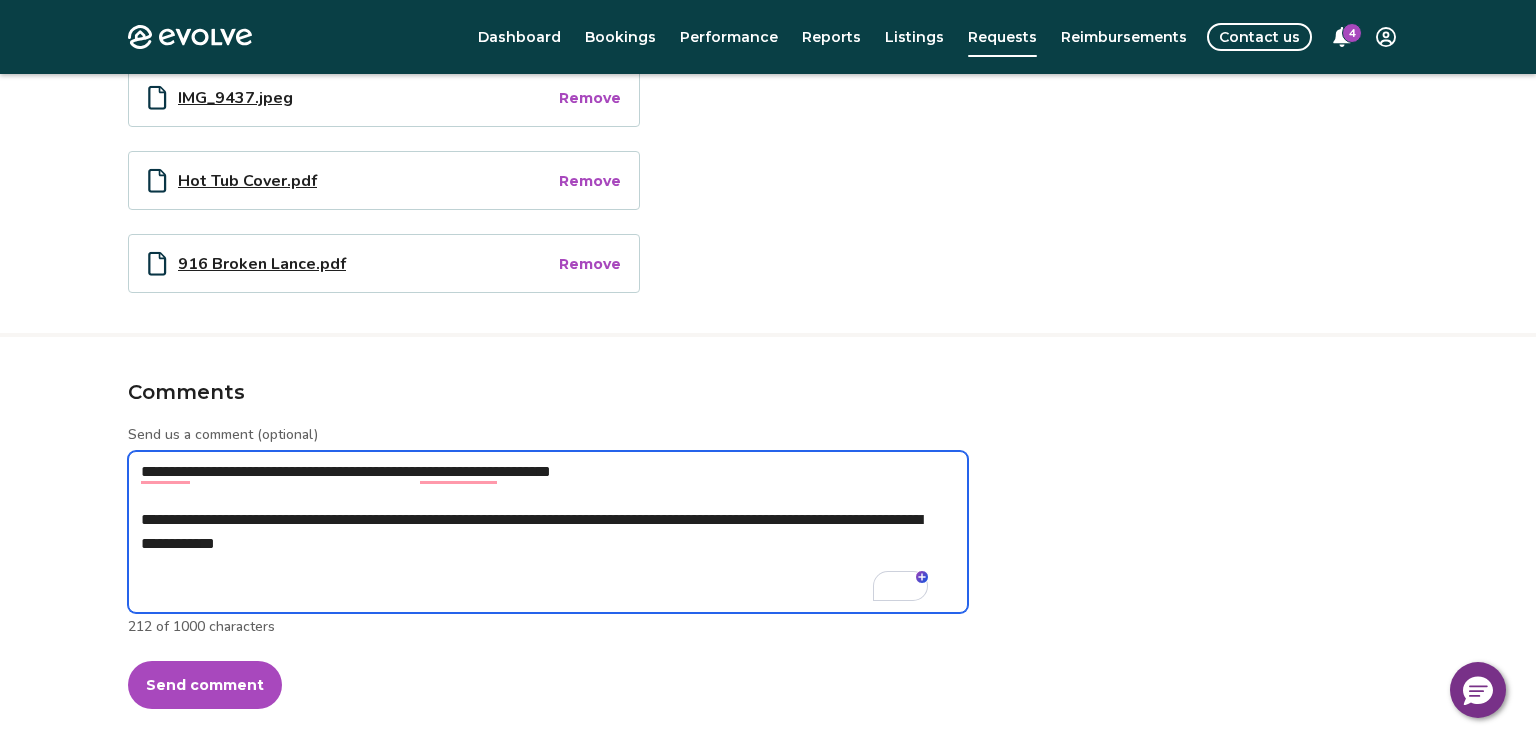 drag, startPoint x: 803, startPoint y: 512, endPoint x: 208, endPoint y: 543, distance: 595.807 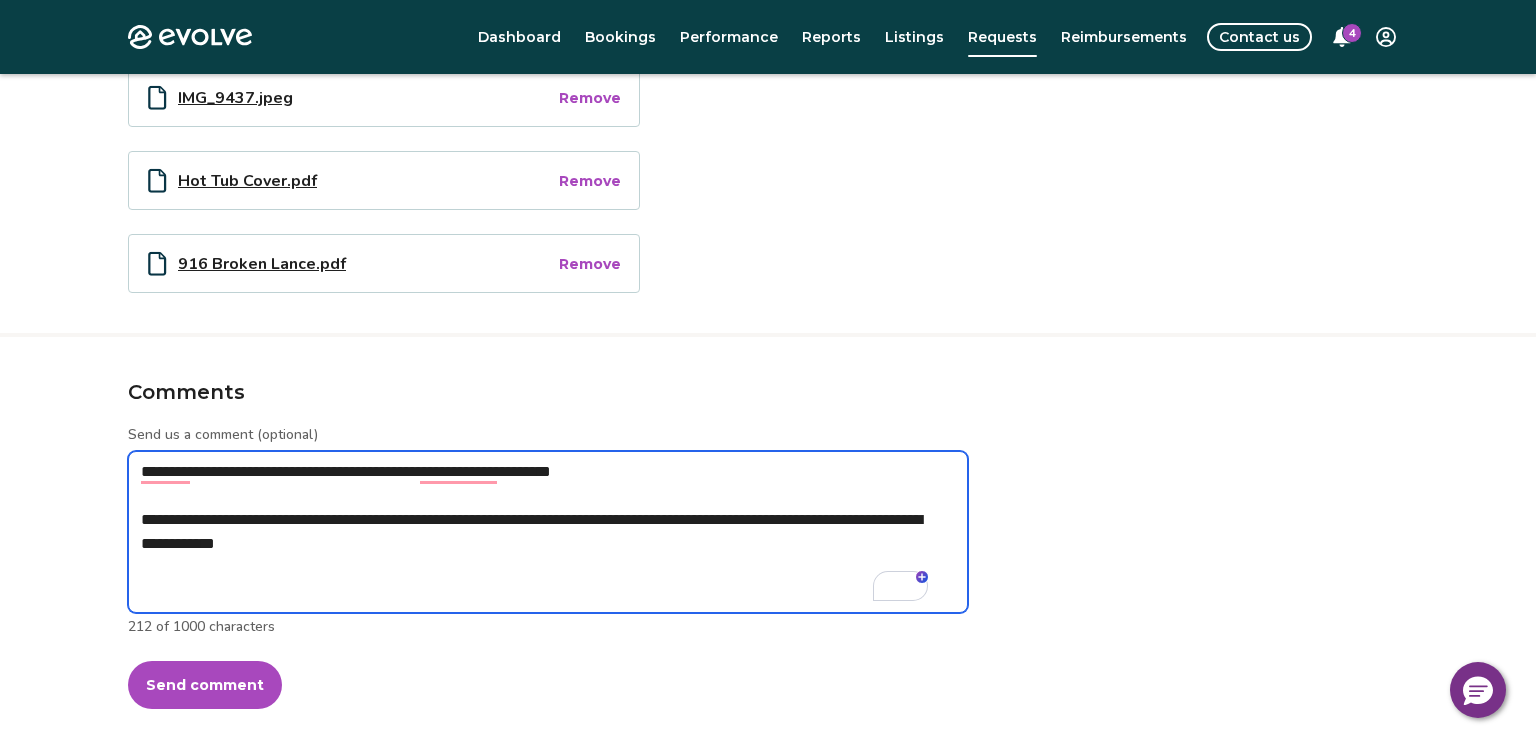 click on "**********" at bounding box center (548, 532) 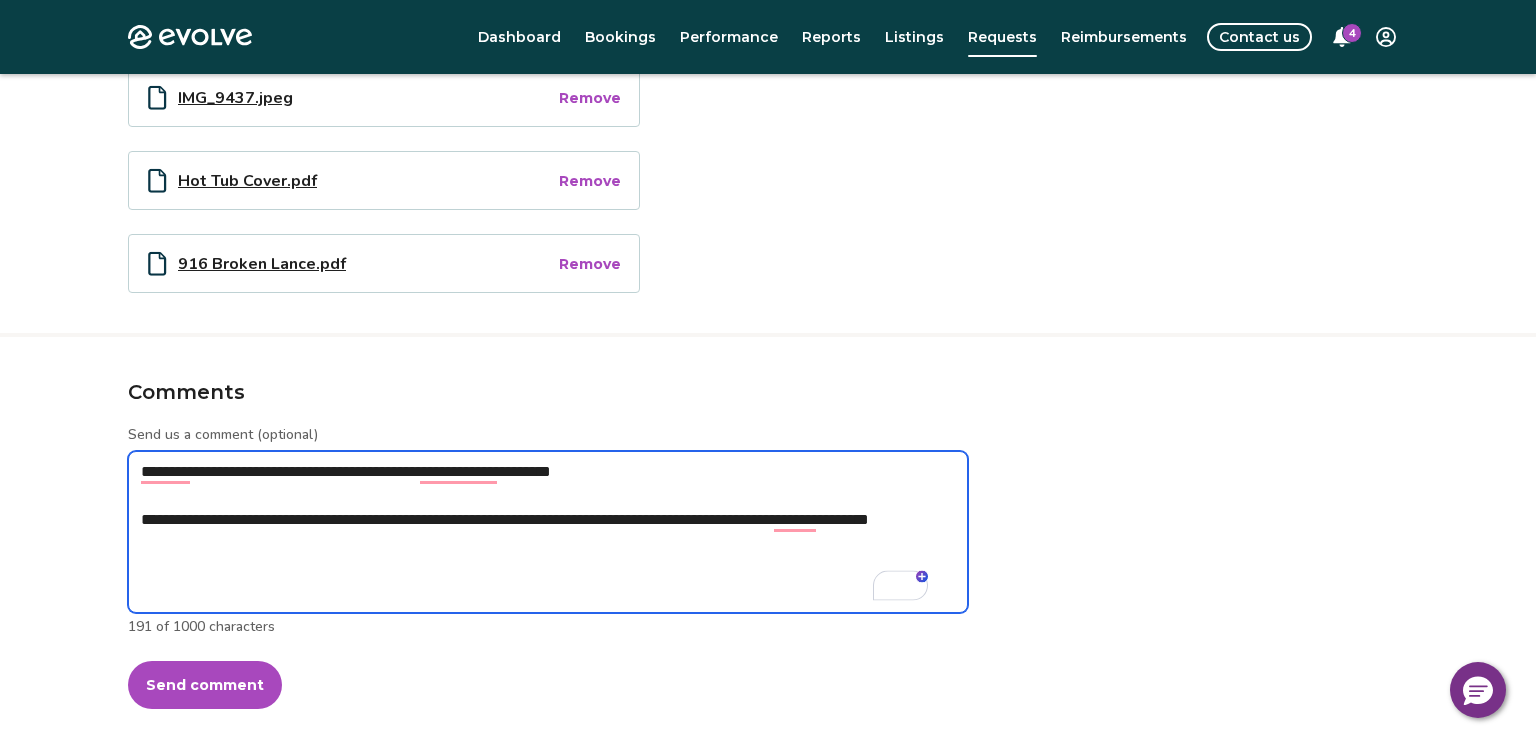 click on "**********" at bounding box center [548, 532] 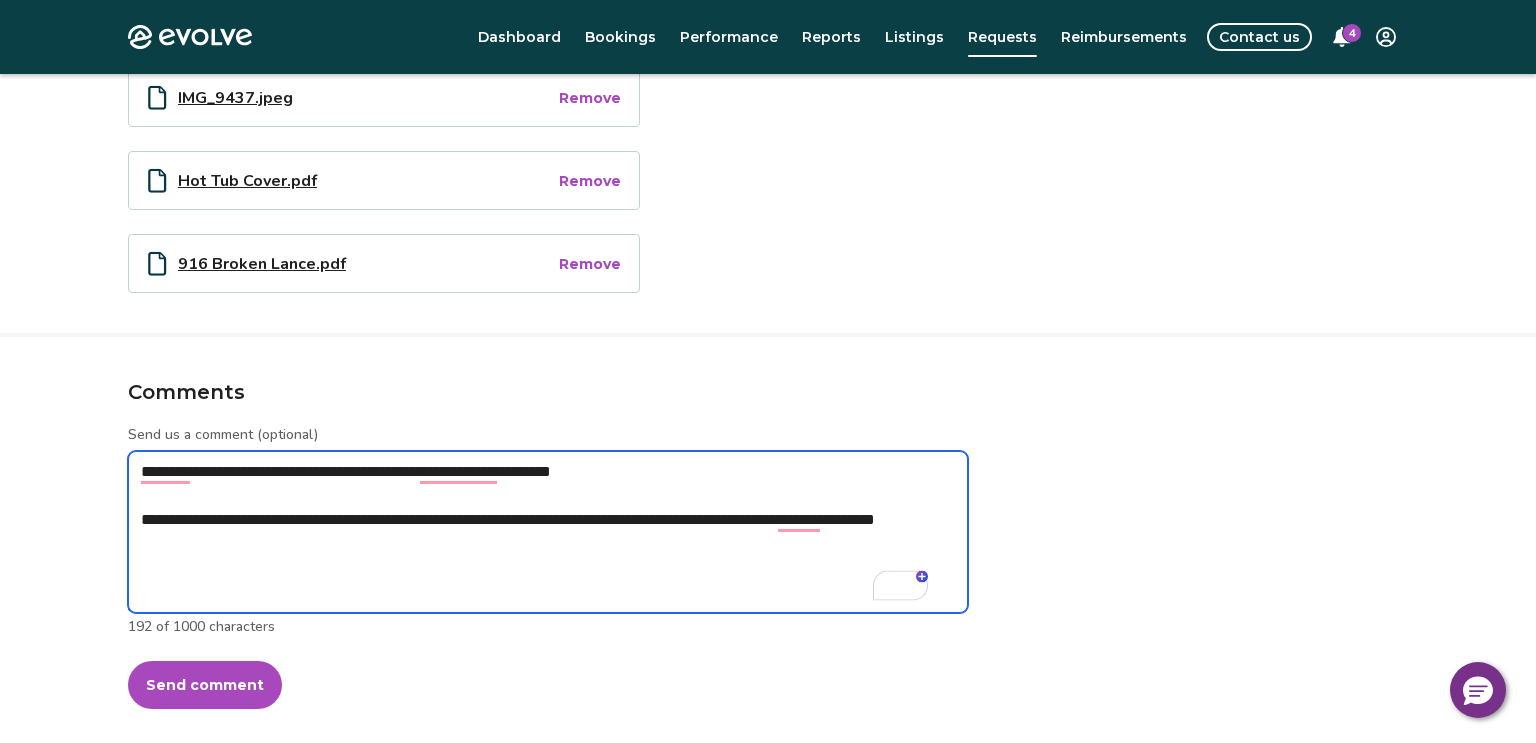 paste on "**********" 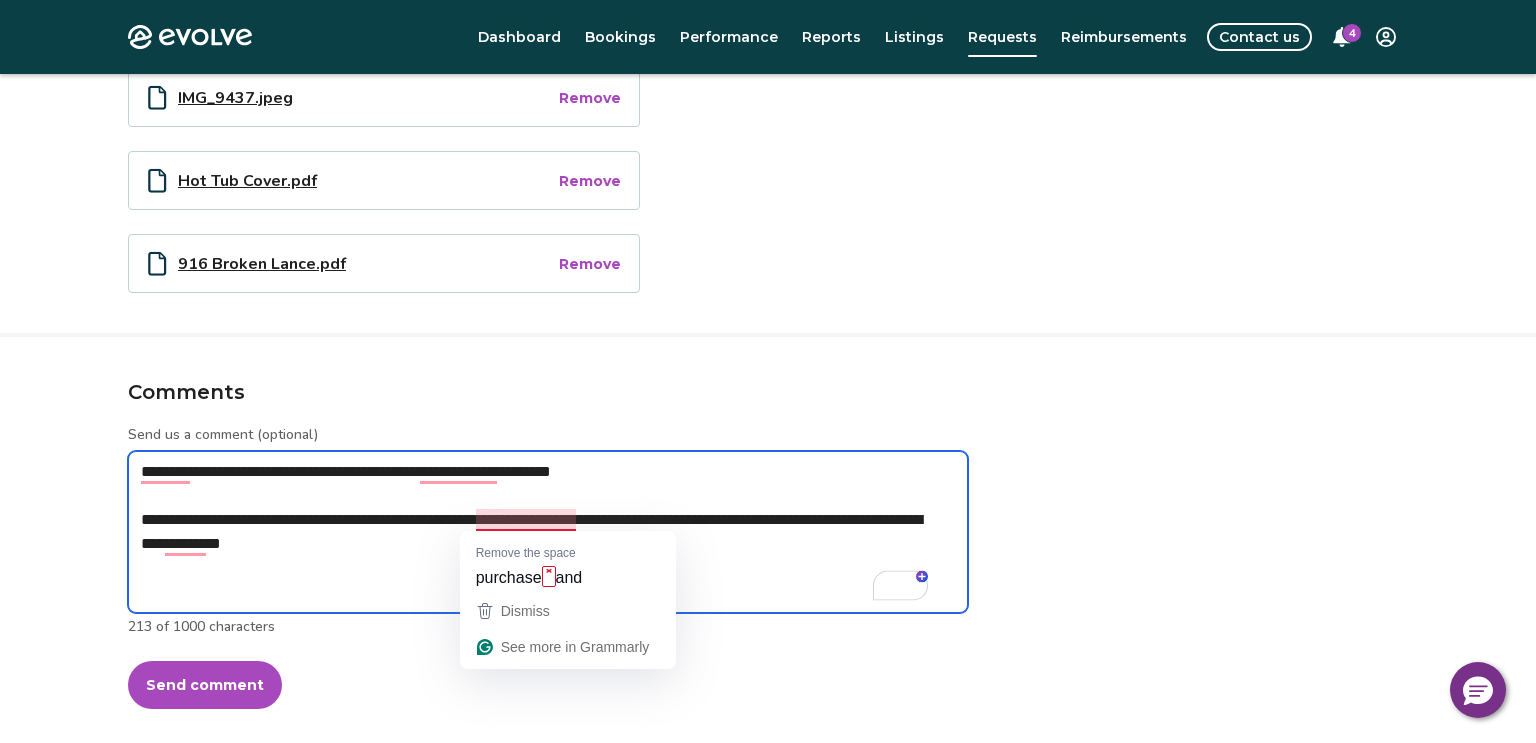 click on "**********" at bounding box center (548, 532) 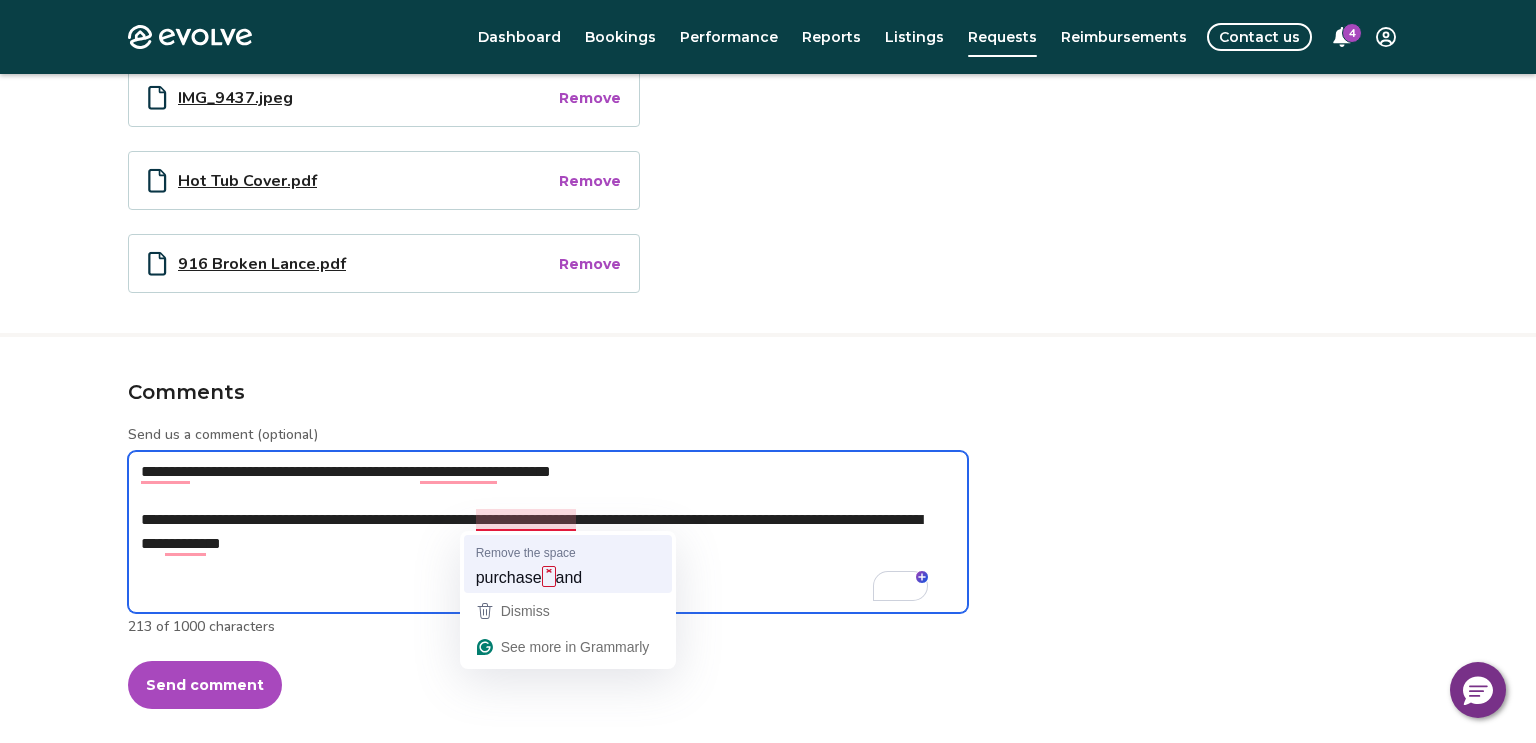 drag, startPoint x: 545, startPoint y: 517, endPoint x: 555, endPoint y: 536, distance: 21.470911 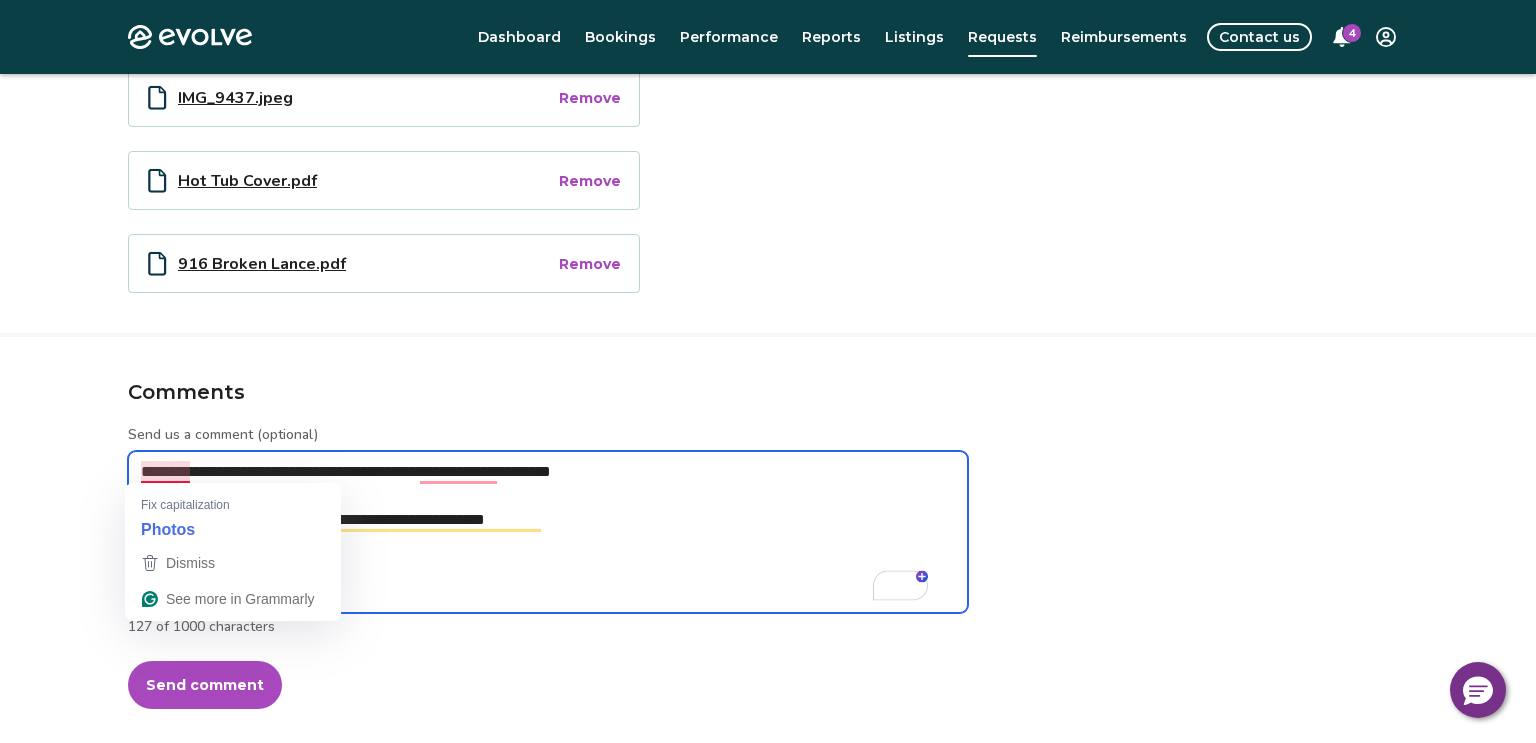 click on "**********" at bounding box center (548, 532) 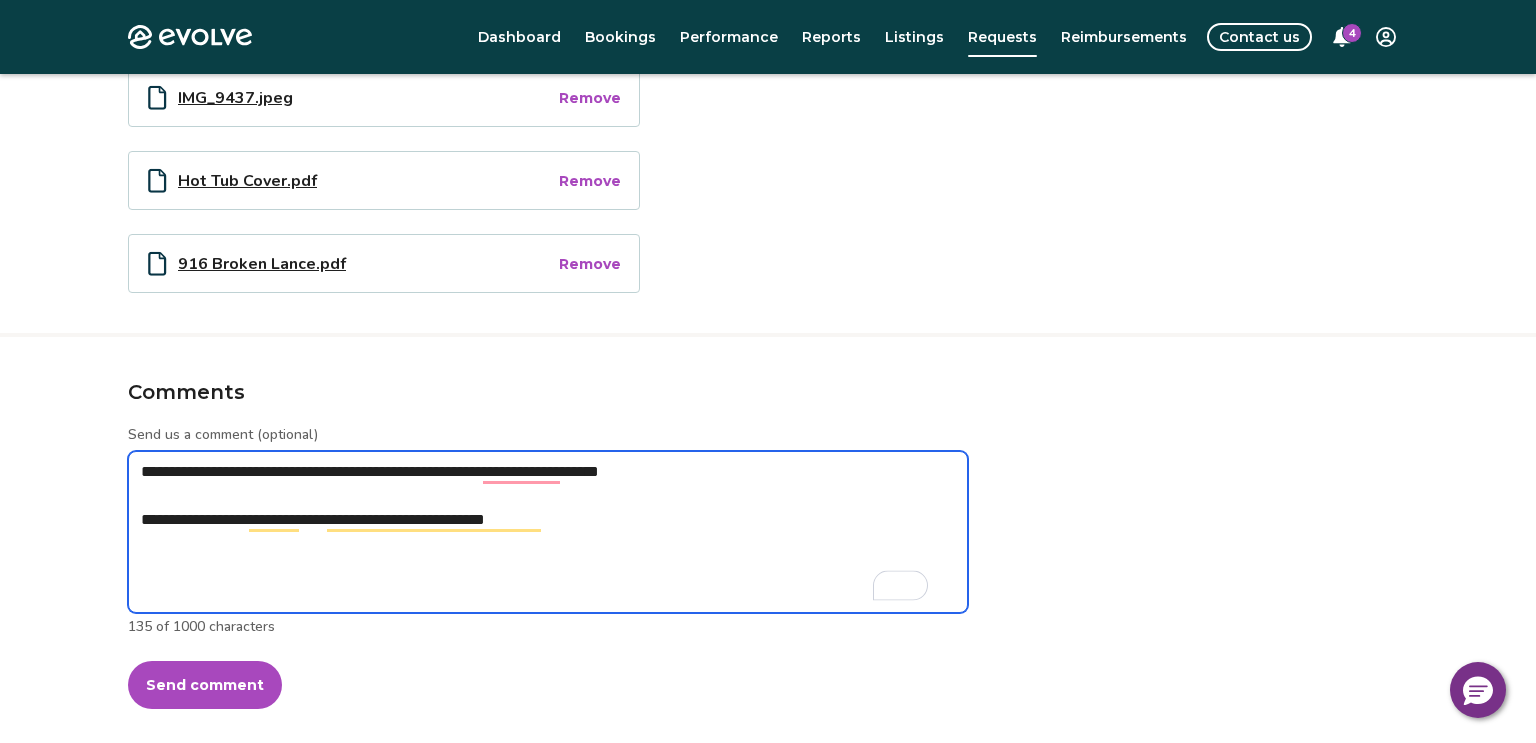 click on "**********" at bounding box center [548, 532] 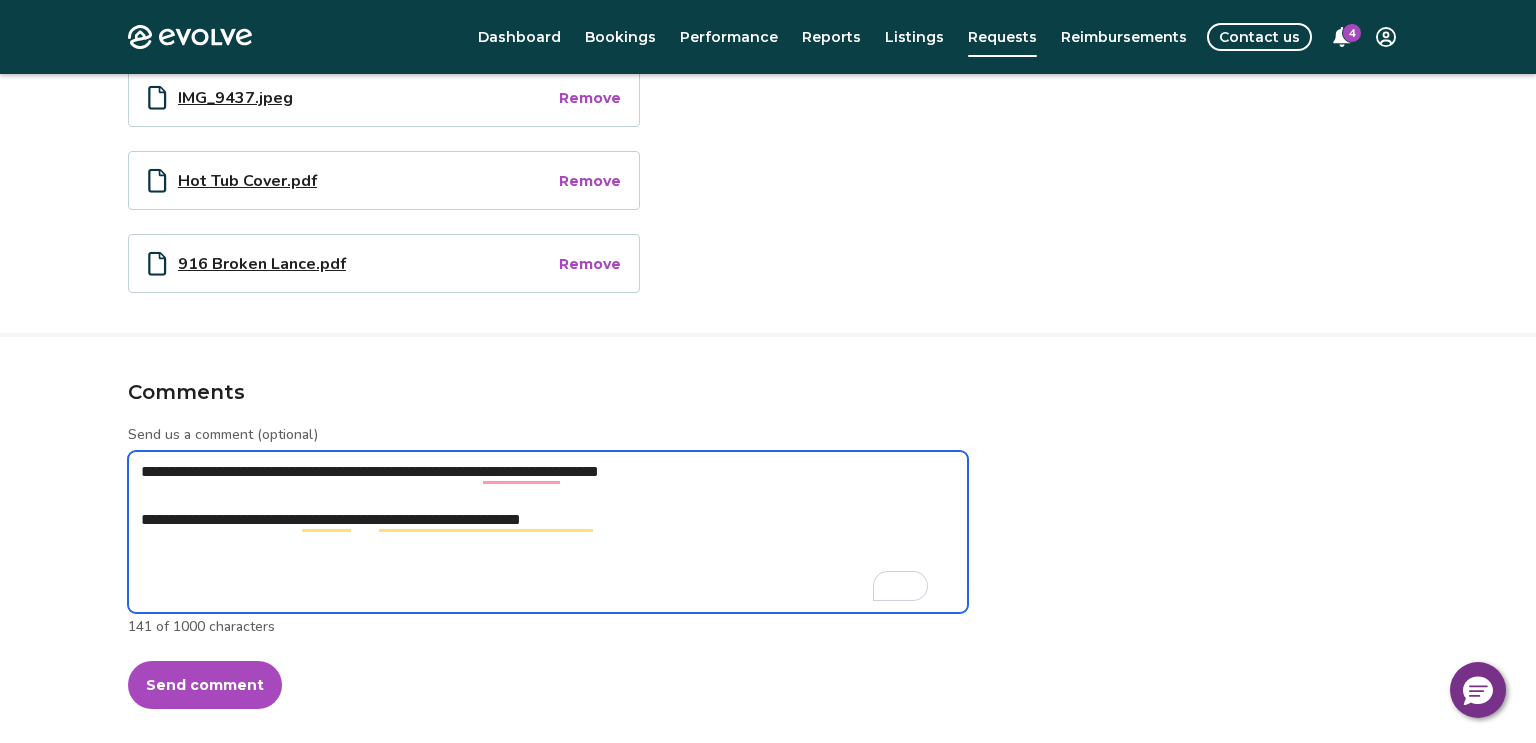 click on "**********" at bounding box center [548, 532] 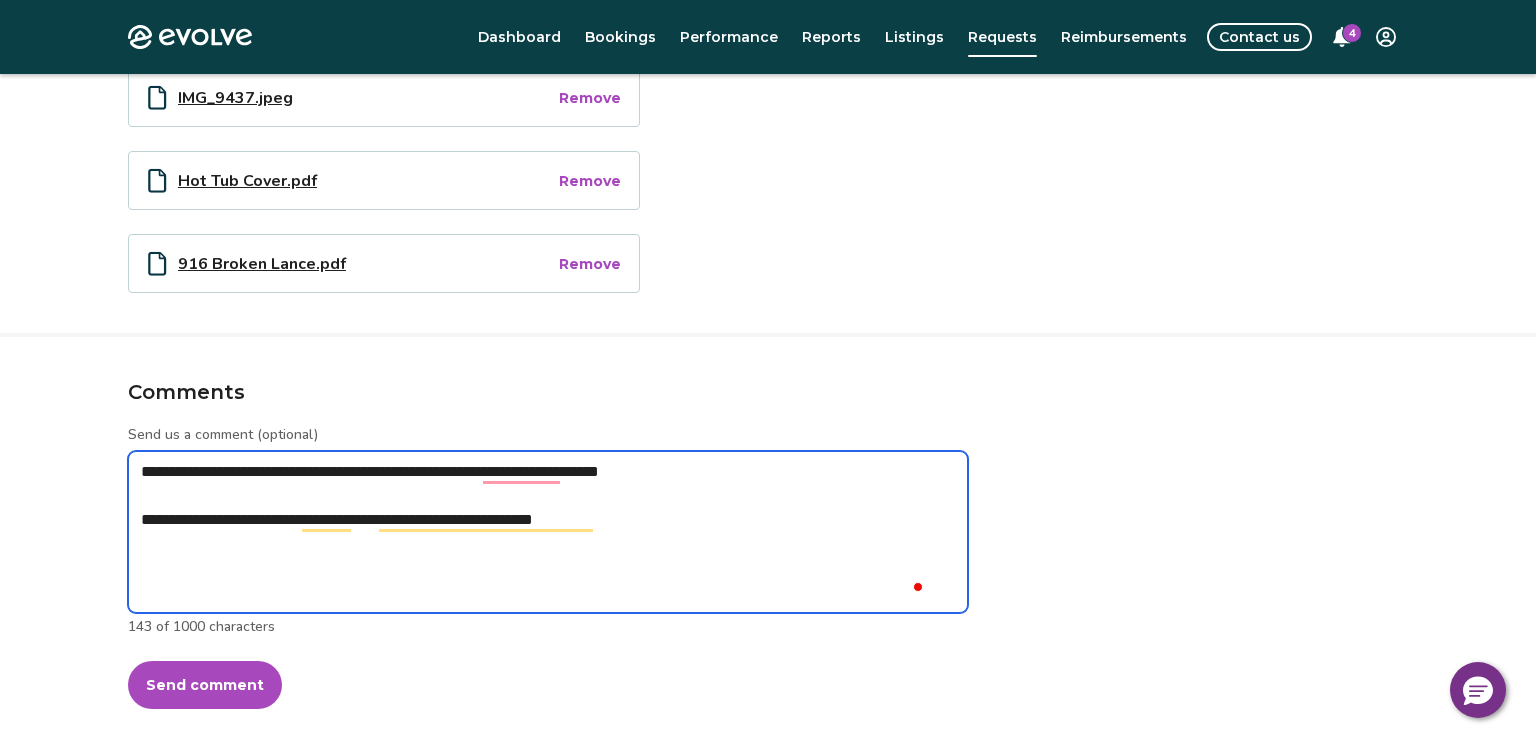 paste on "**********" 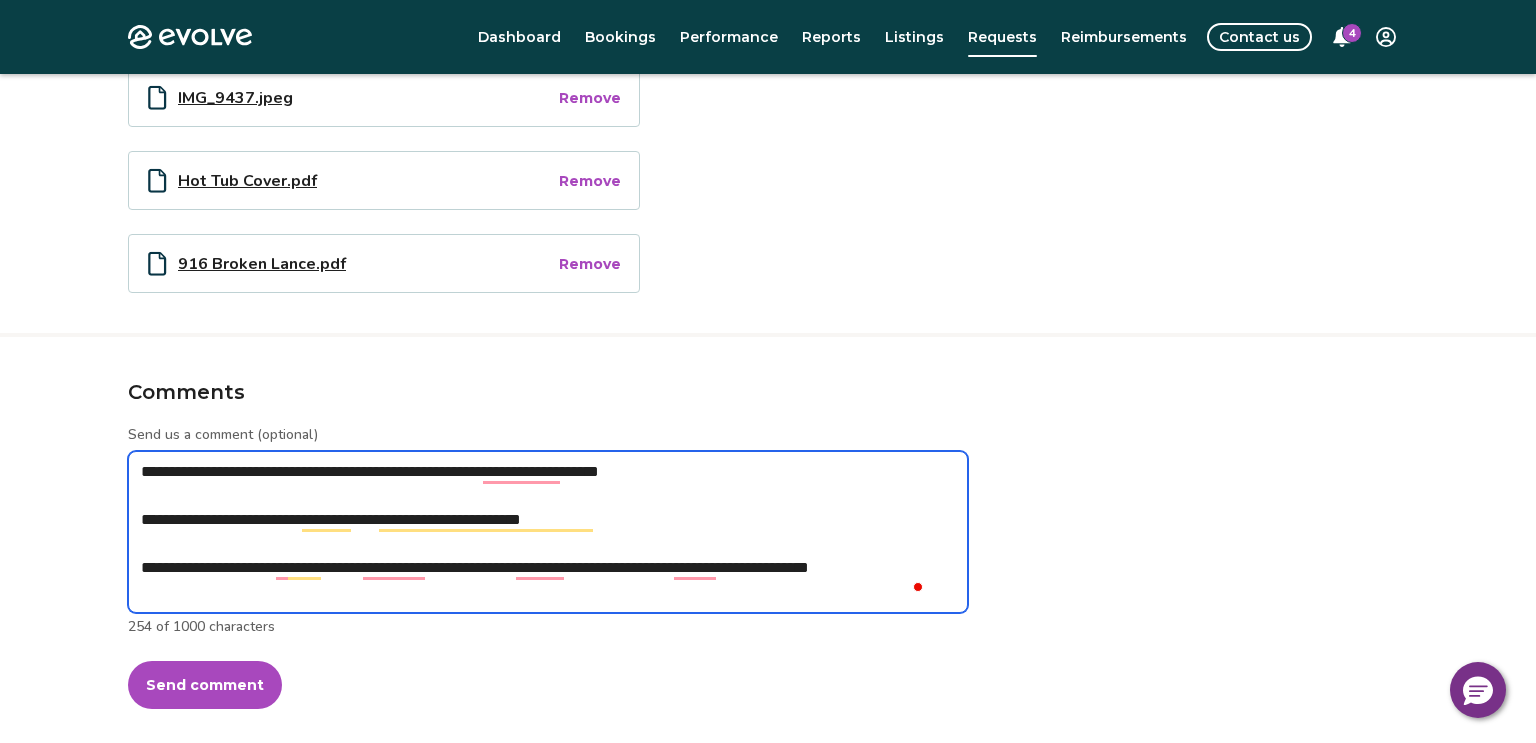 drag, startPoint x: 141, startPoint y: 559, endPoint x: 923, endPoint y: 584, distance: 782.39954 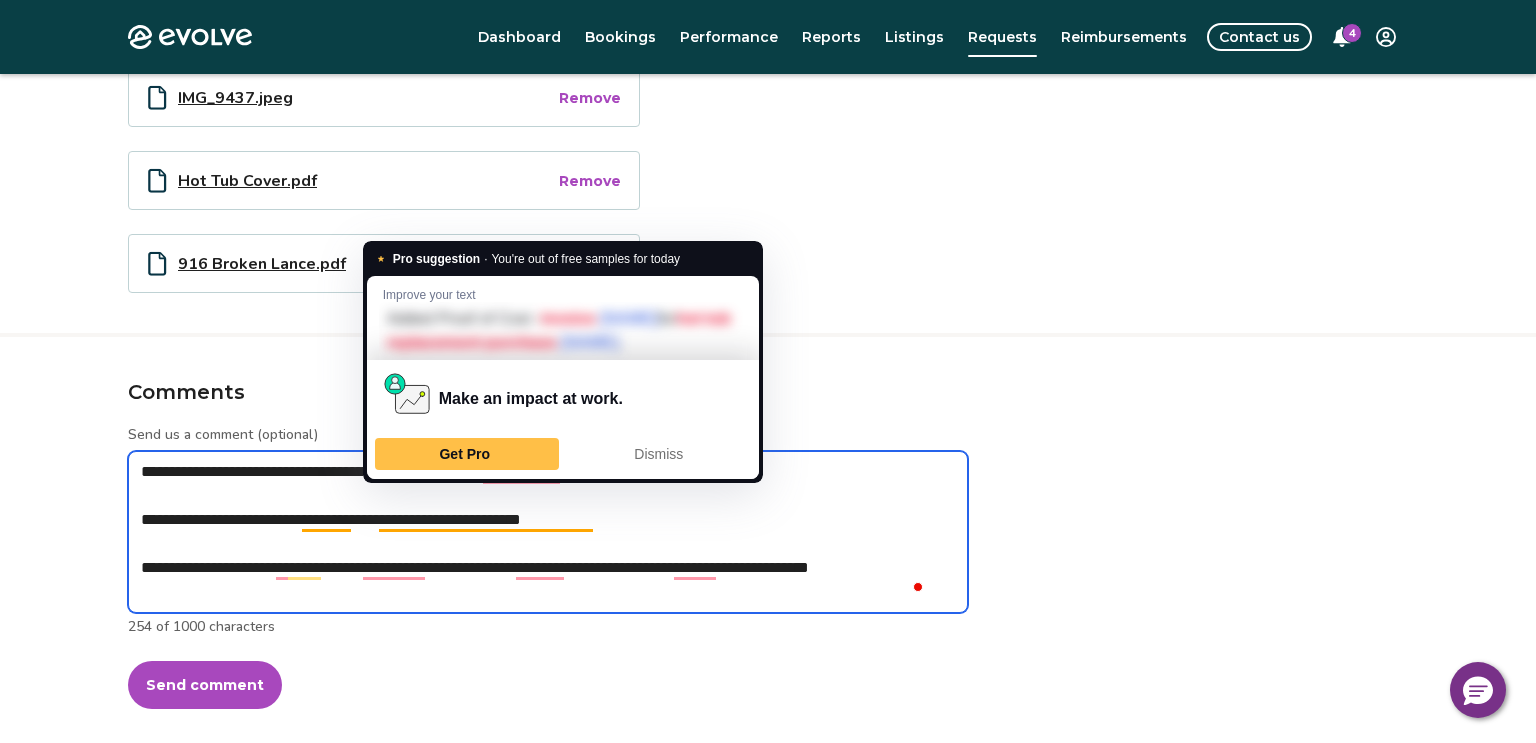 drag, startPoint x: 147, startPoint y: 466, endPoint x: 507, endPoint y: 524, distance: 364.6423 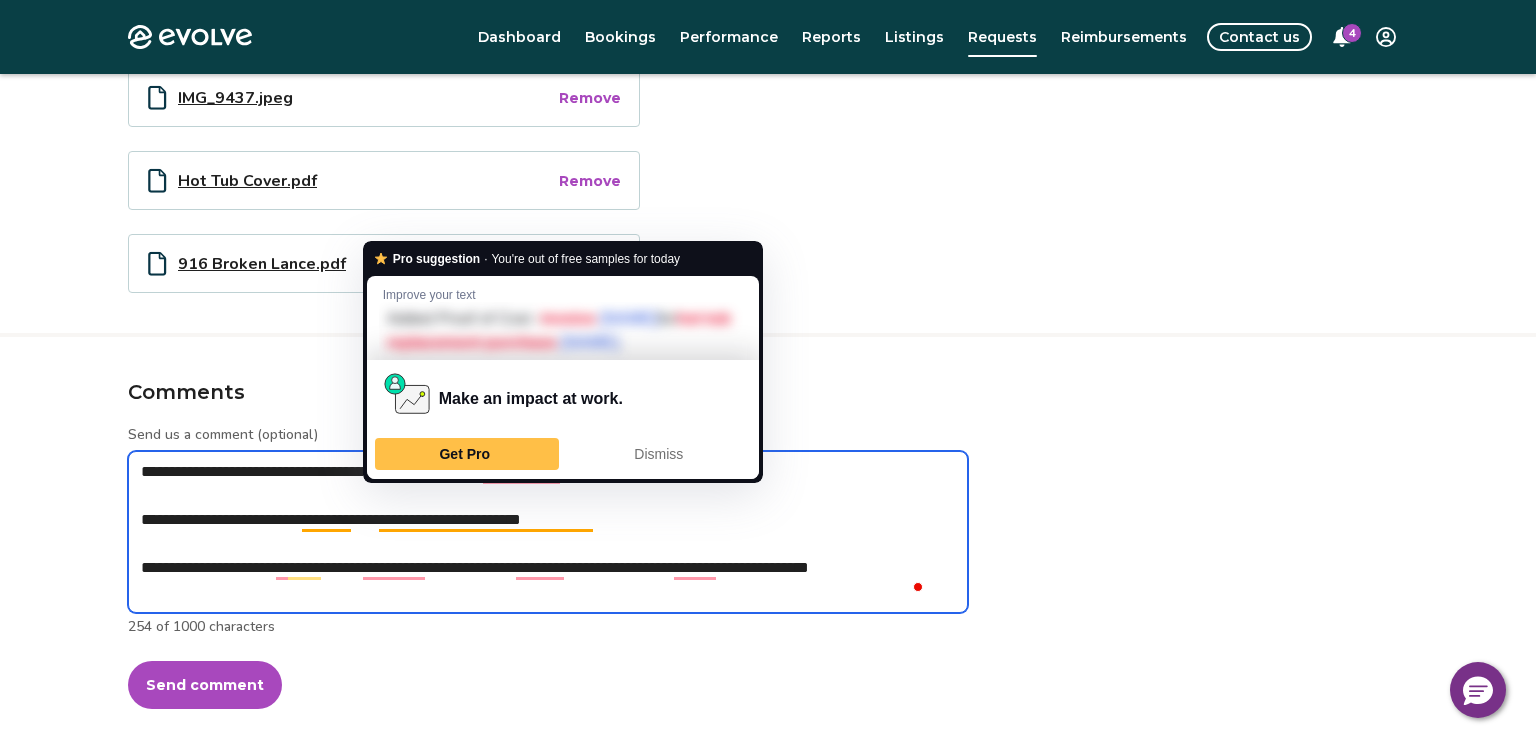 click on "**********" at bounding box center (548, 532) 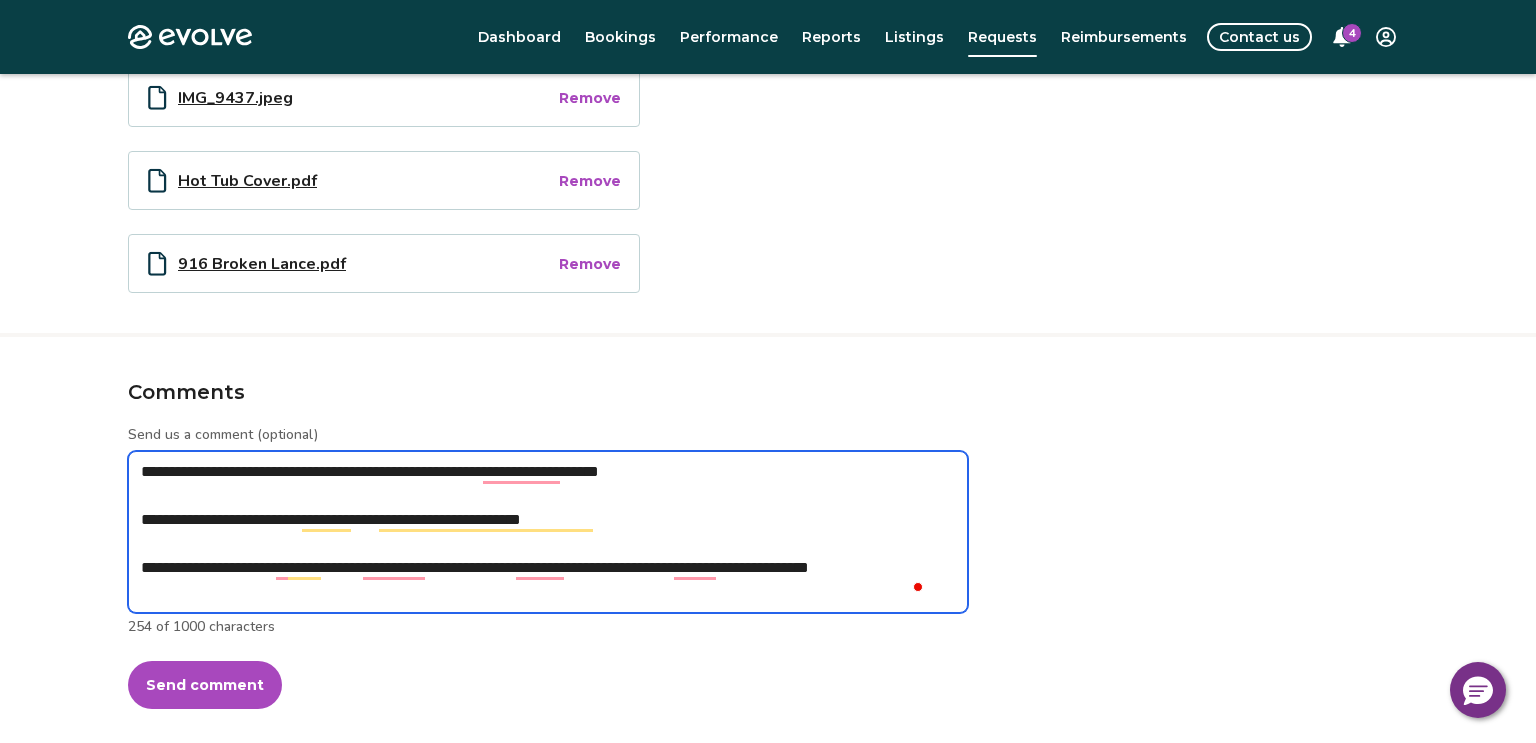 click on "**********" at bounding box center [548, 532] 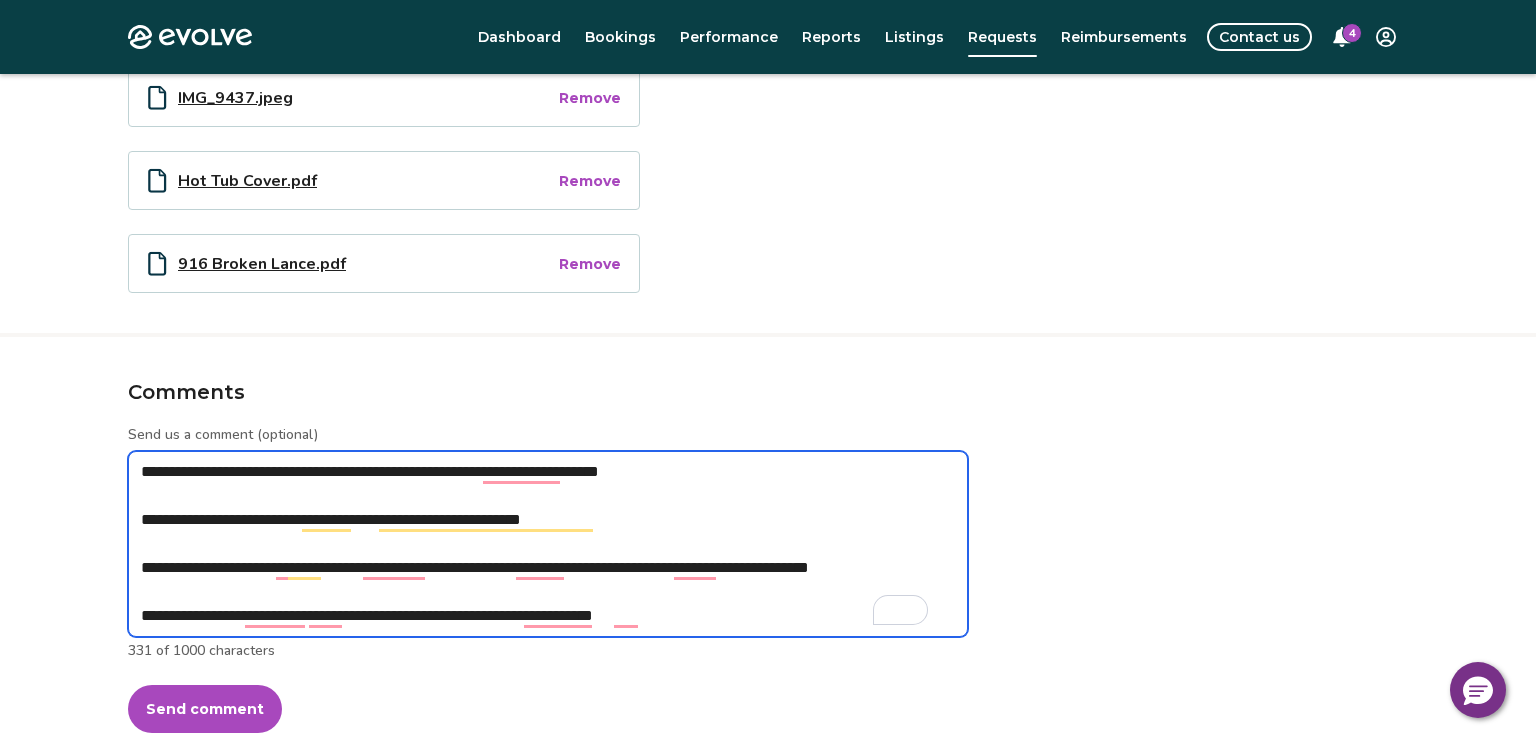drag, startPoint x: 707, startPoint y: 614, endPoint x: 142, endPoint y: 469, distance: 583.3095 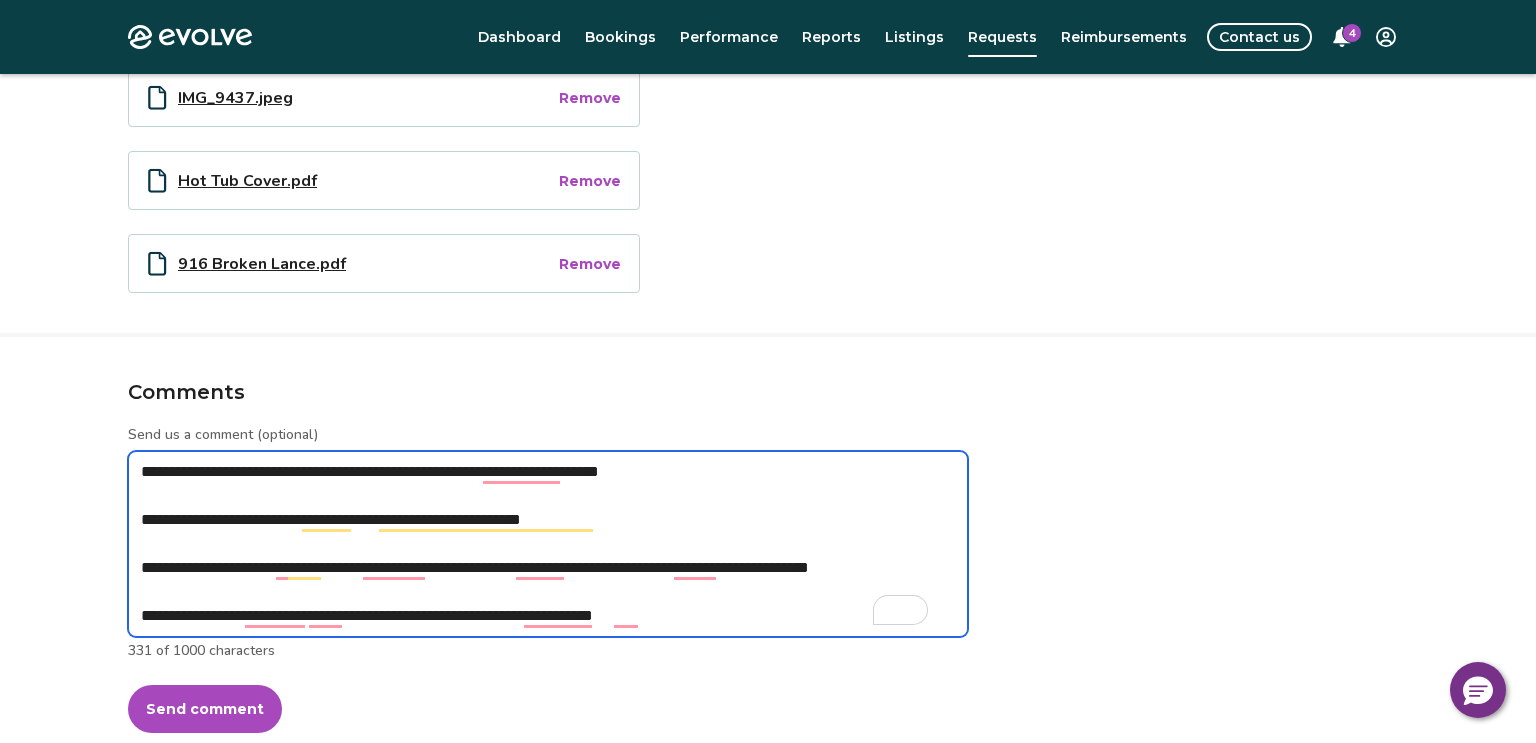 click on "**********" at bounding box center [548, 544] 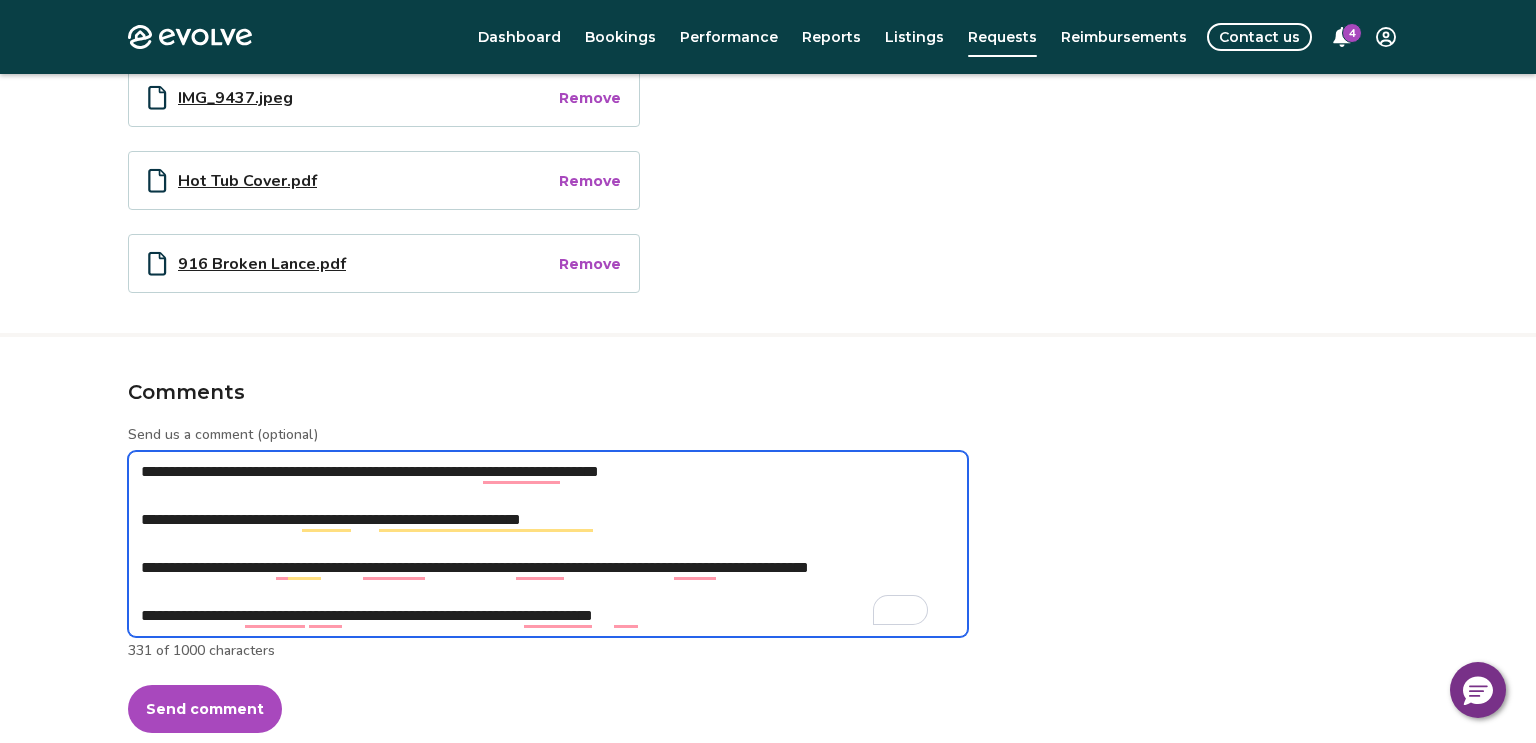 paste on "**********" 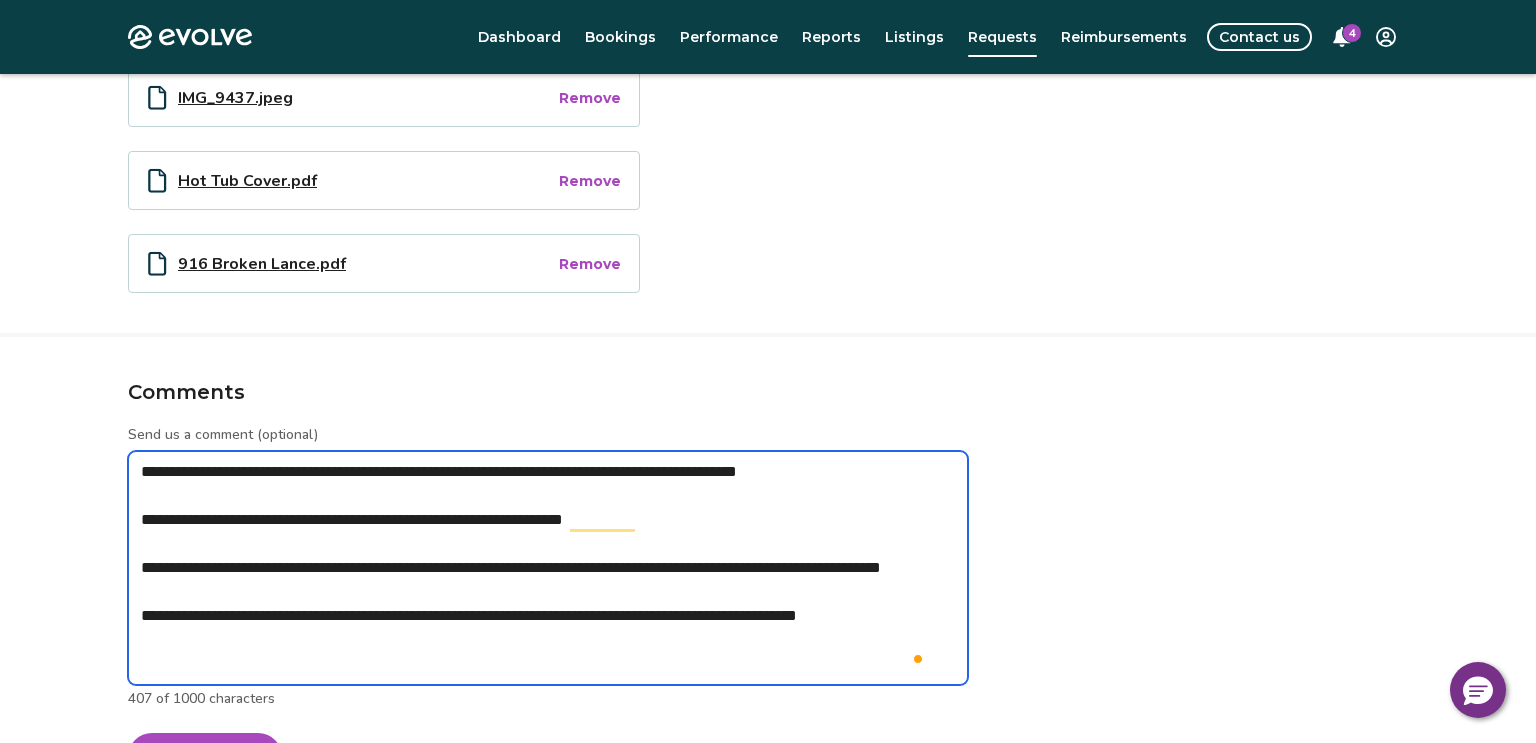 click on "**********" at bounding box center (548, 568) 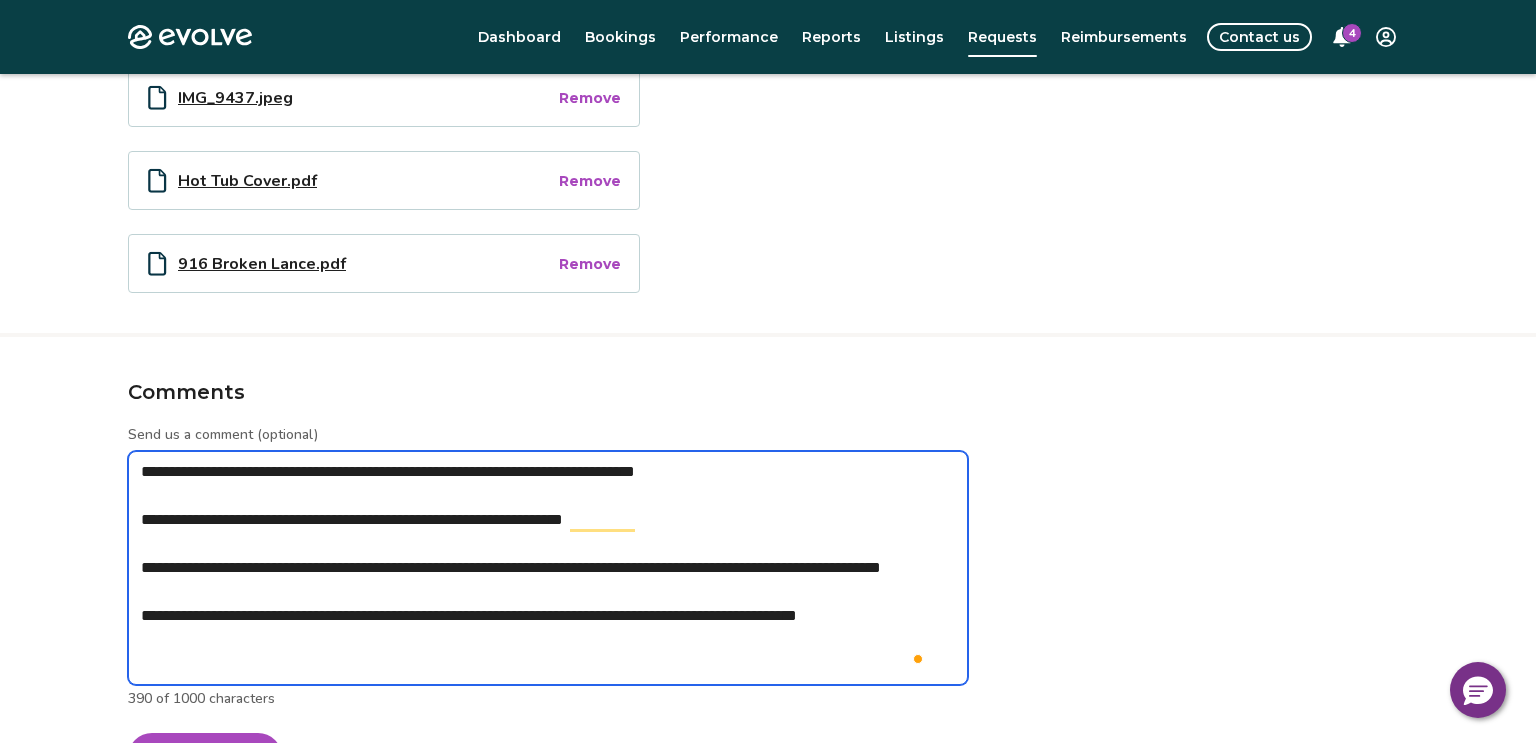 click on "**********" at bounding box center [548, 568] 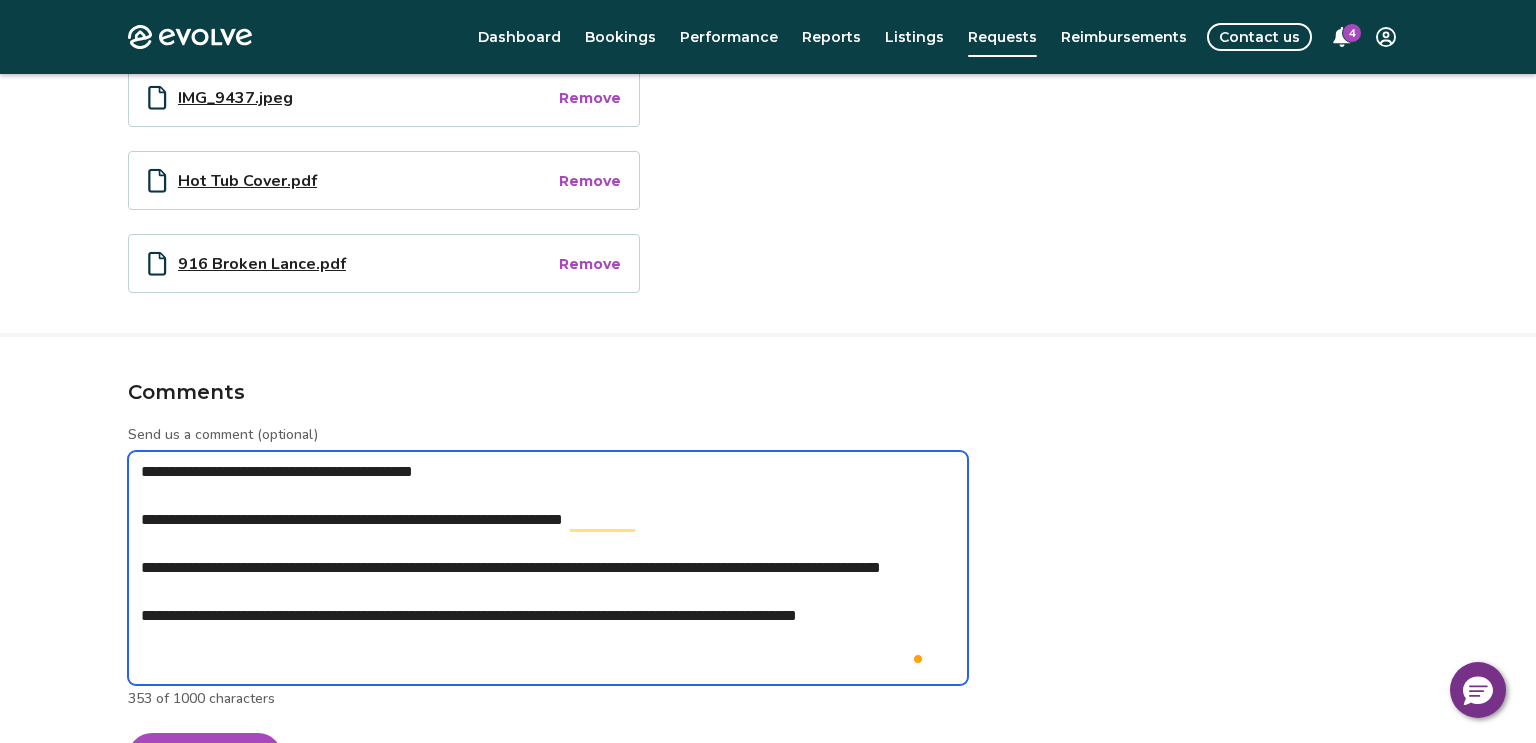 click on "**********" at bounding box center [548, 568] 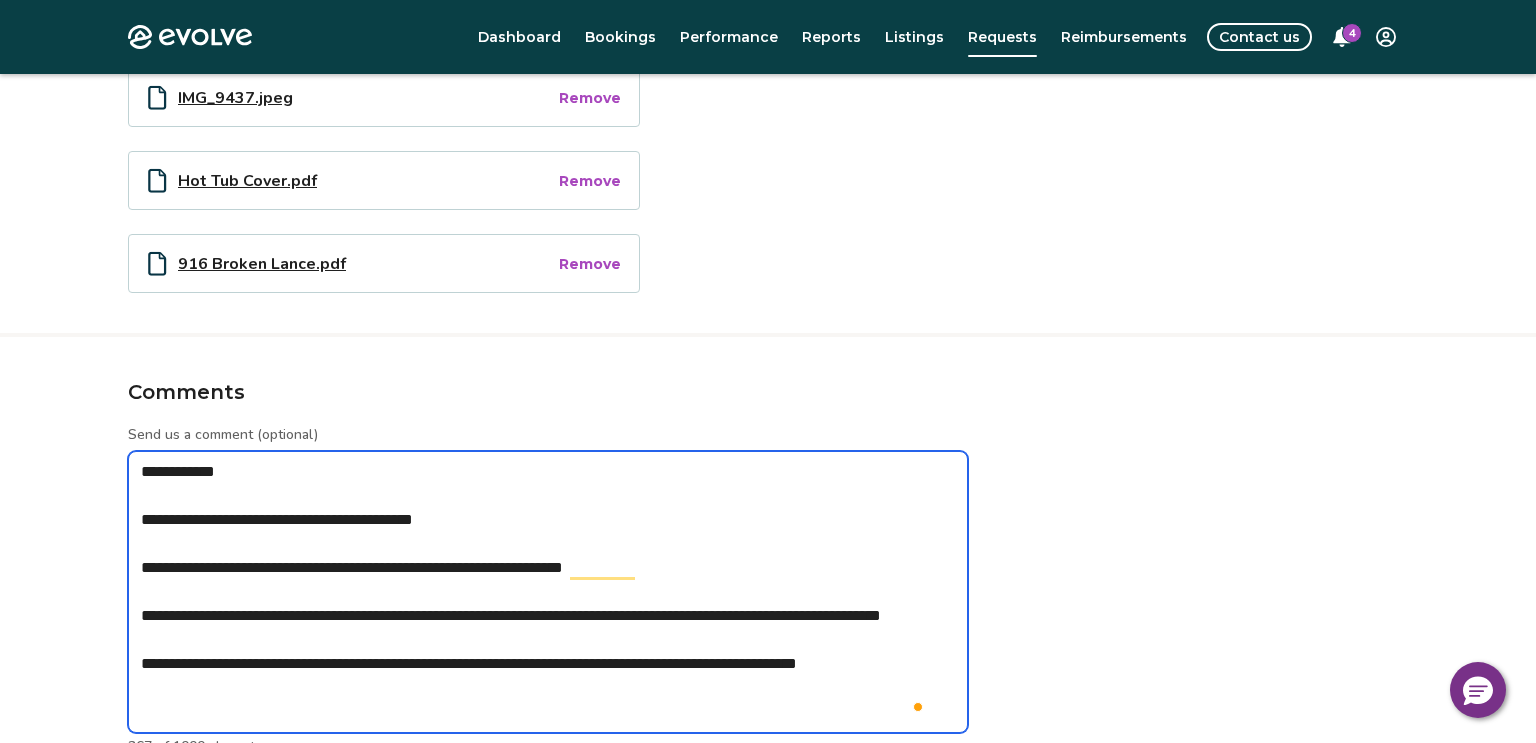 click on "**********" at bounding box center [548, 592] 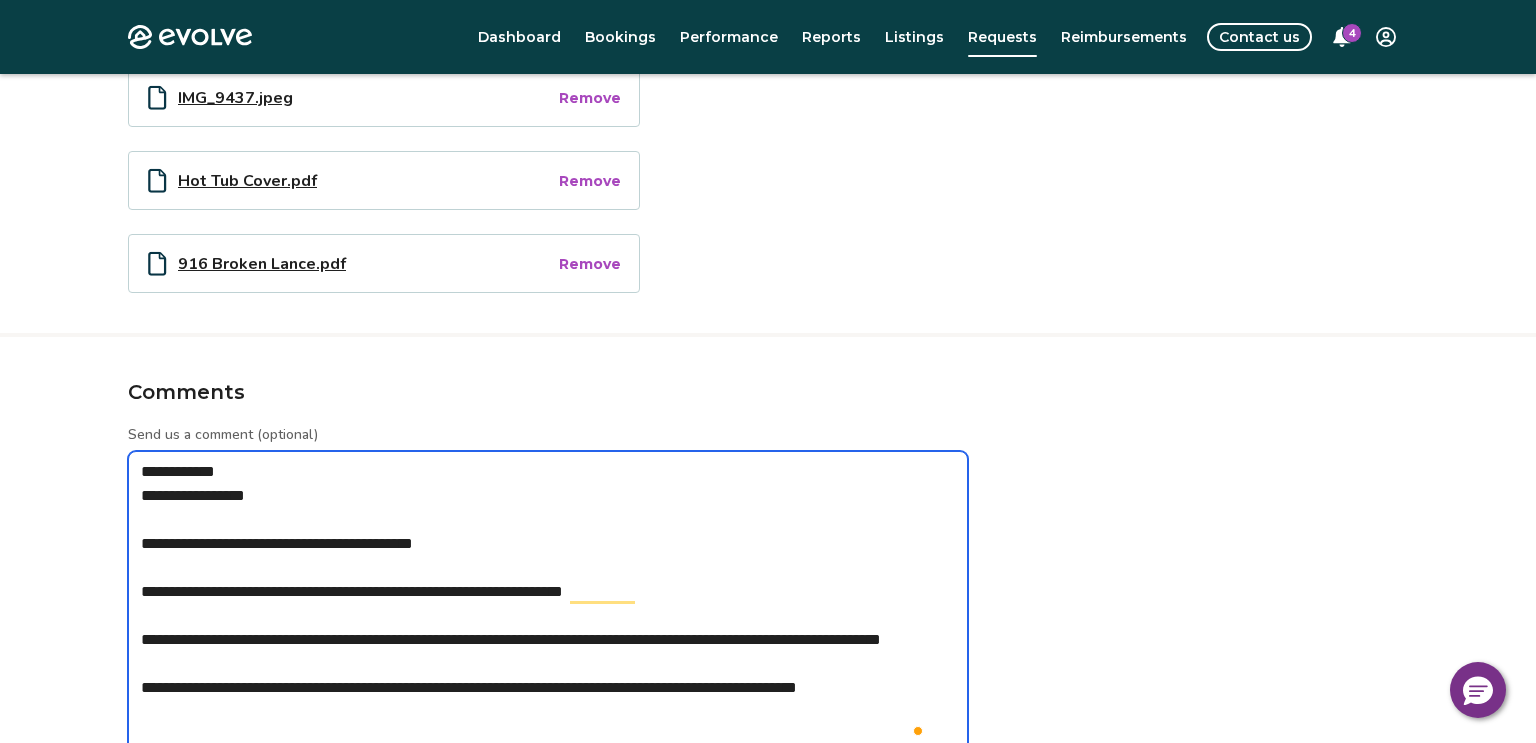 click on "**********" at bounding box center [548, 604] 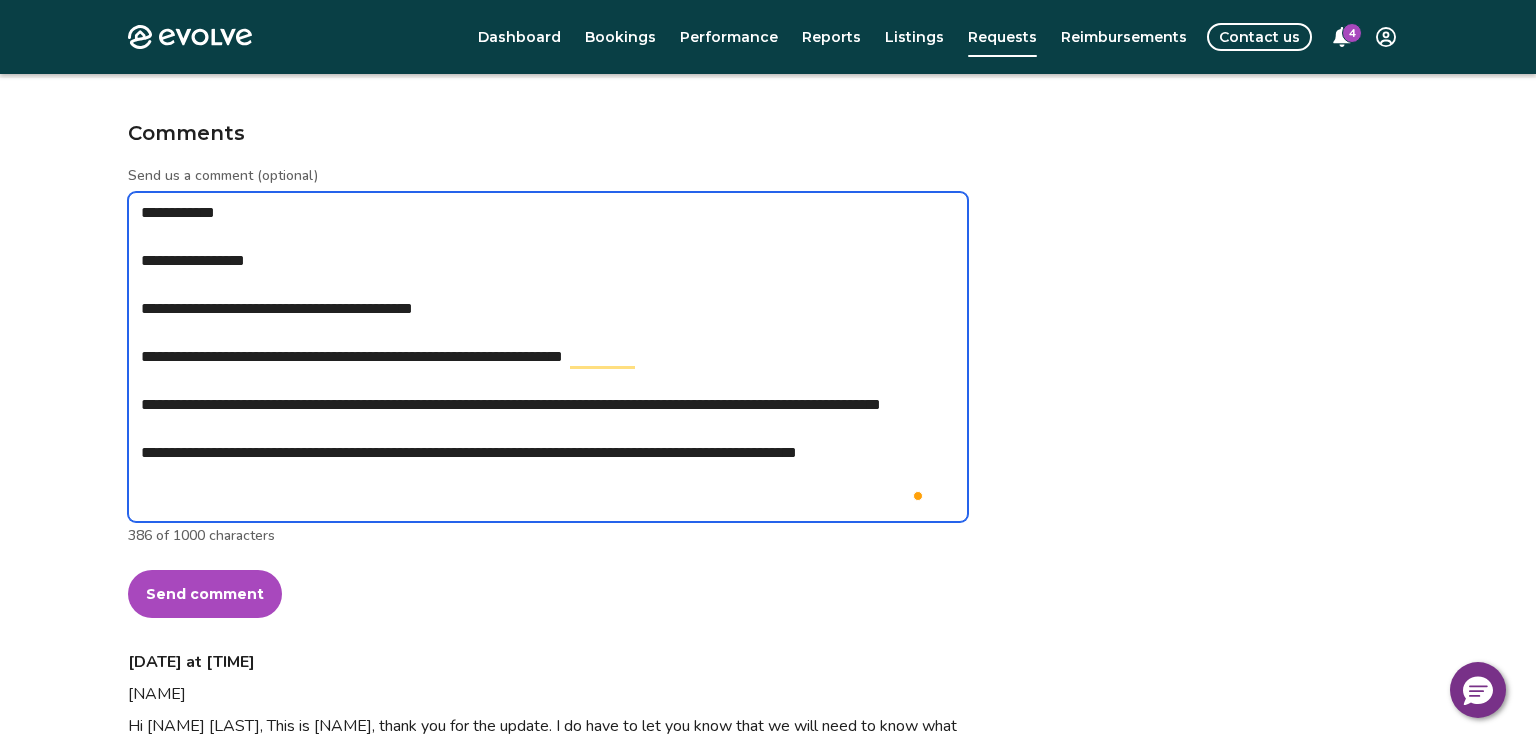 scroll, scrollTop: 1151, scrollLeft: 0, axis: vertical 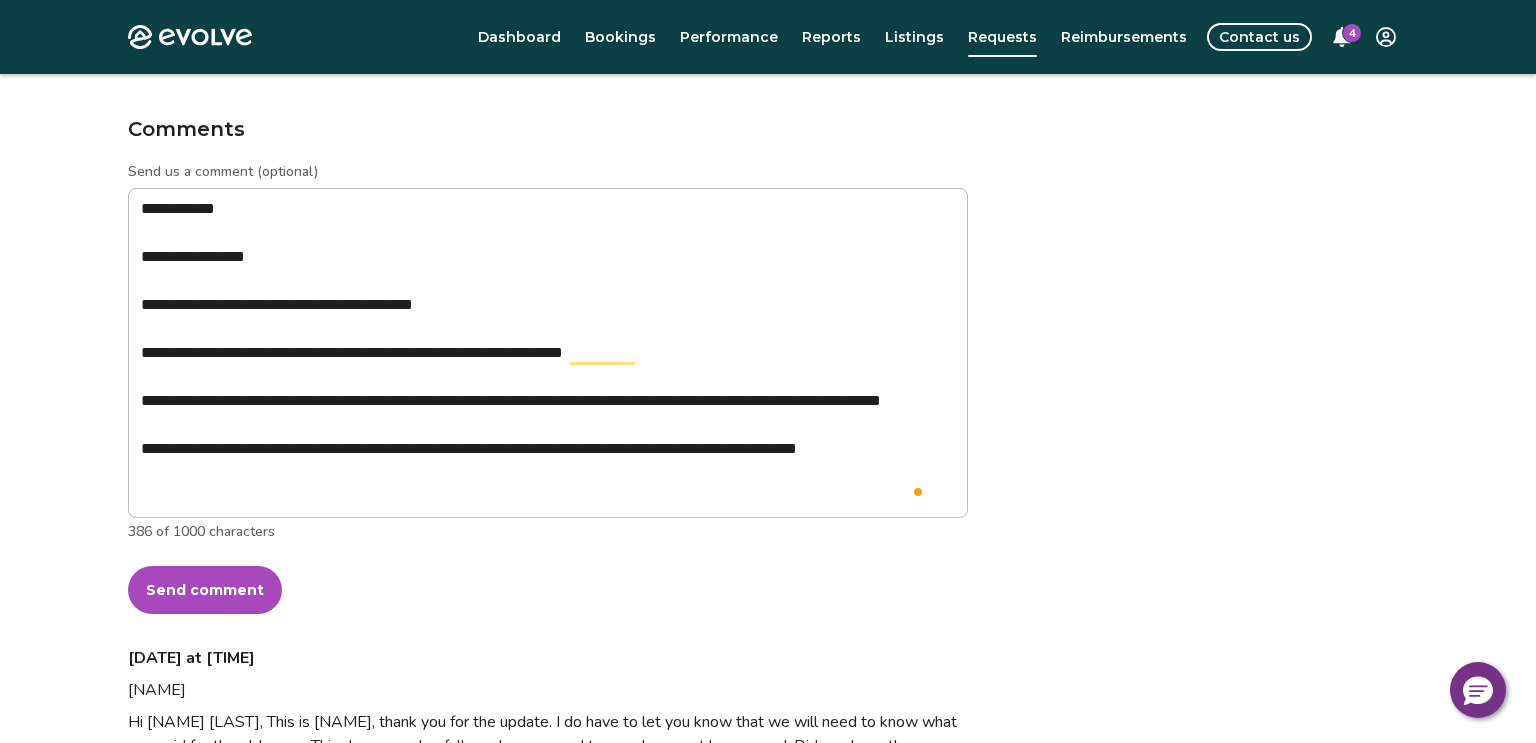click on "Send comment" at bounding box center [205, 590] 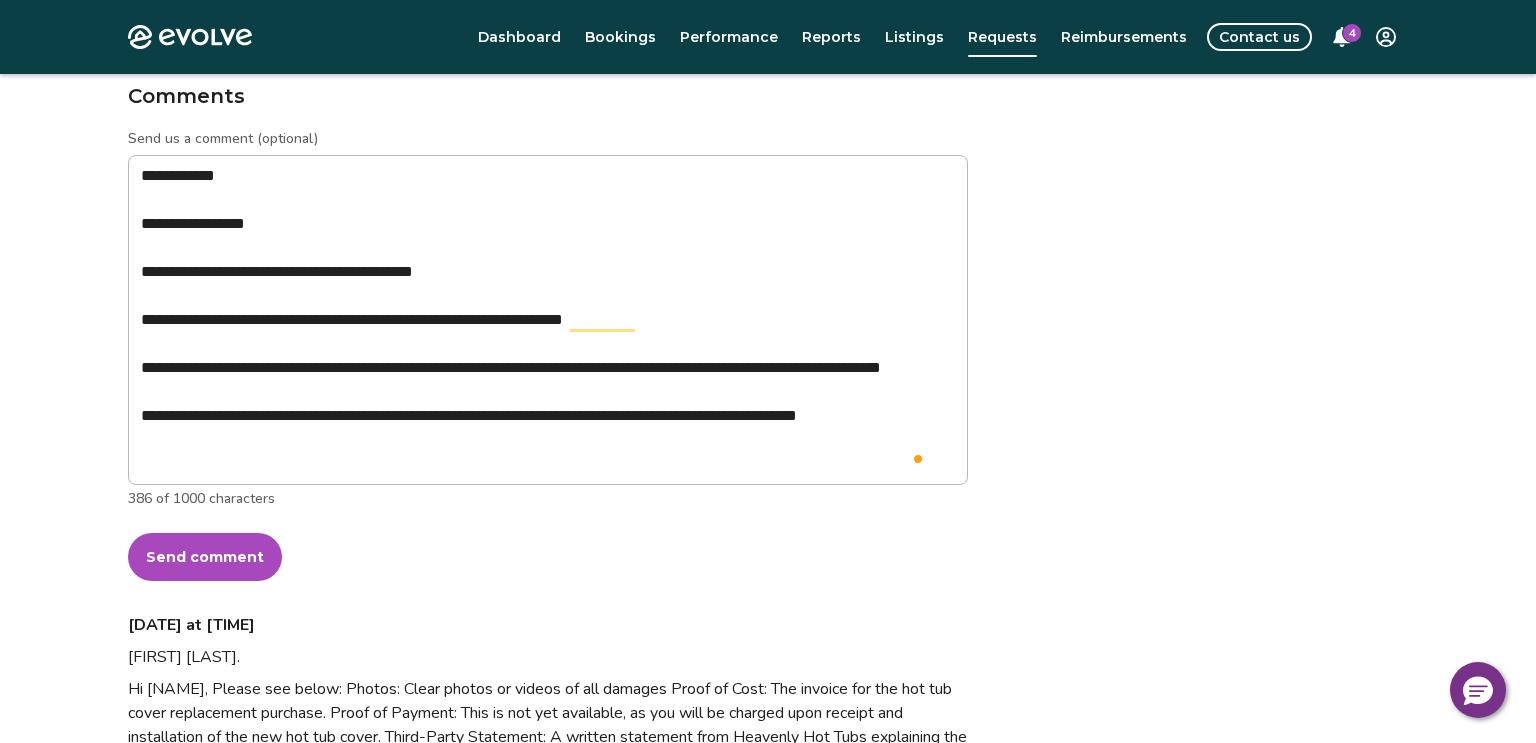 scroll, scrollTop: 1192, scrollLeft: 0, axis: vertical 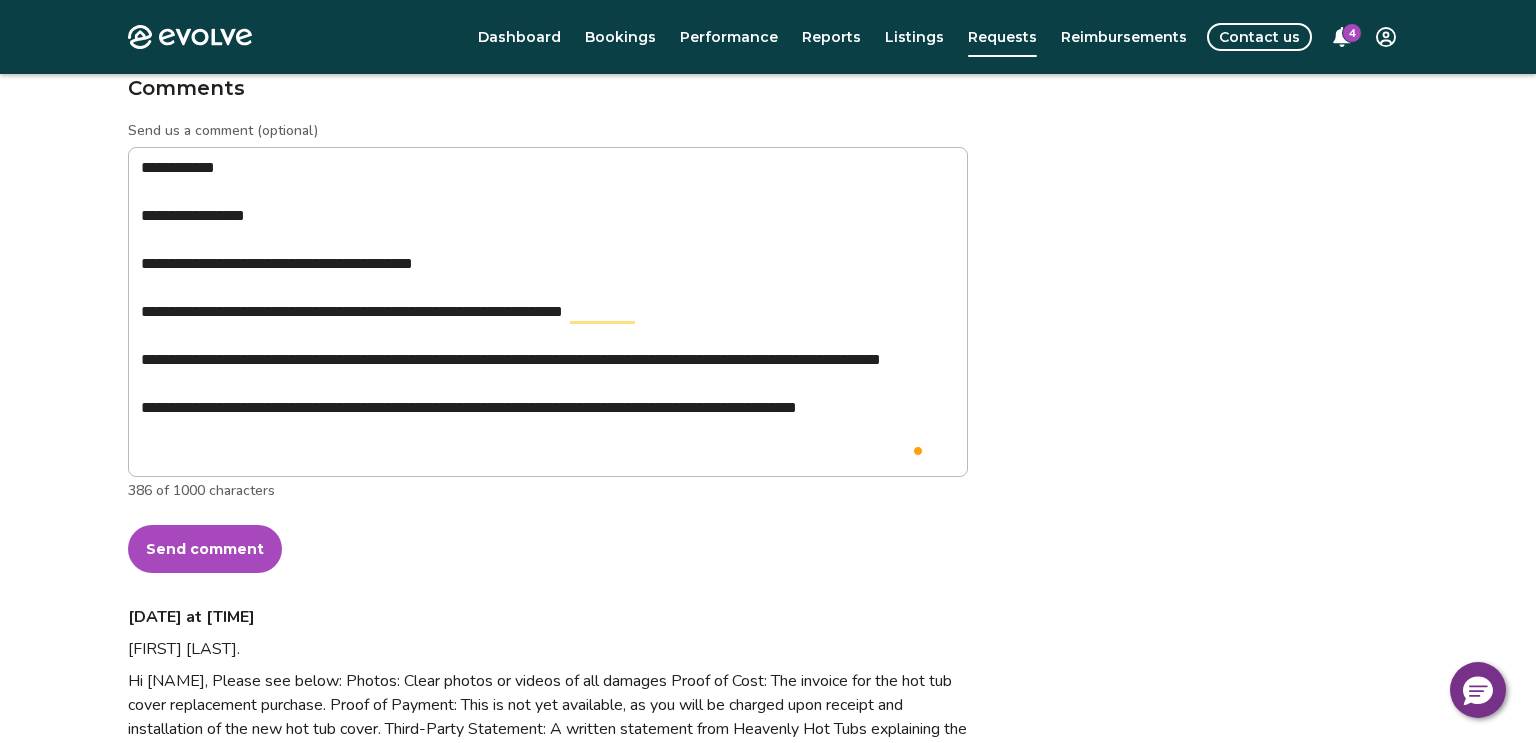 click on "Send comment" at bounding box center [205, 549] 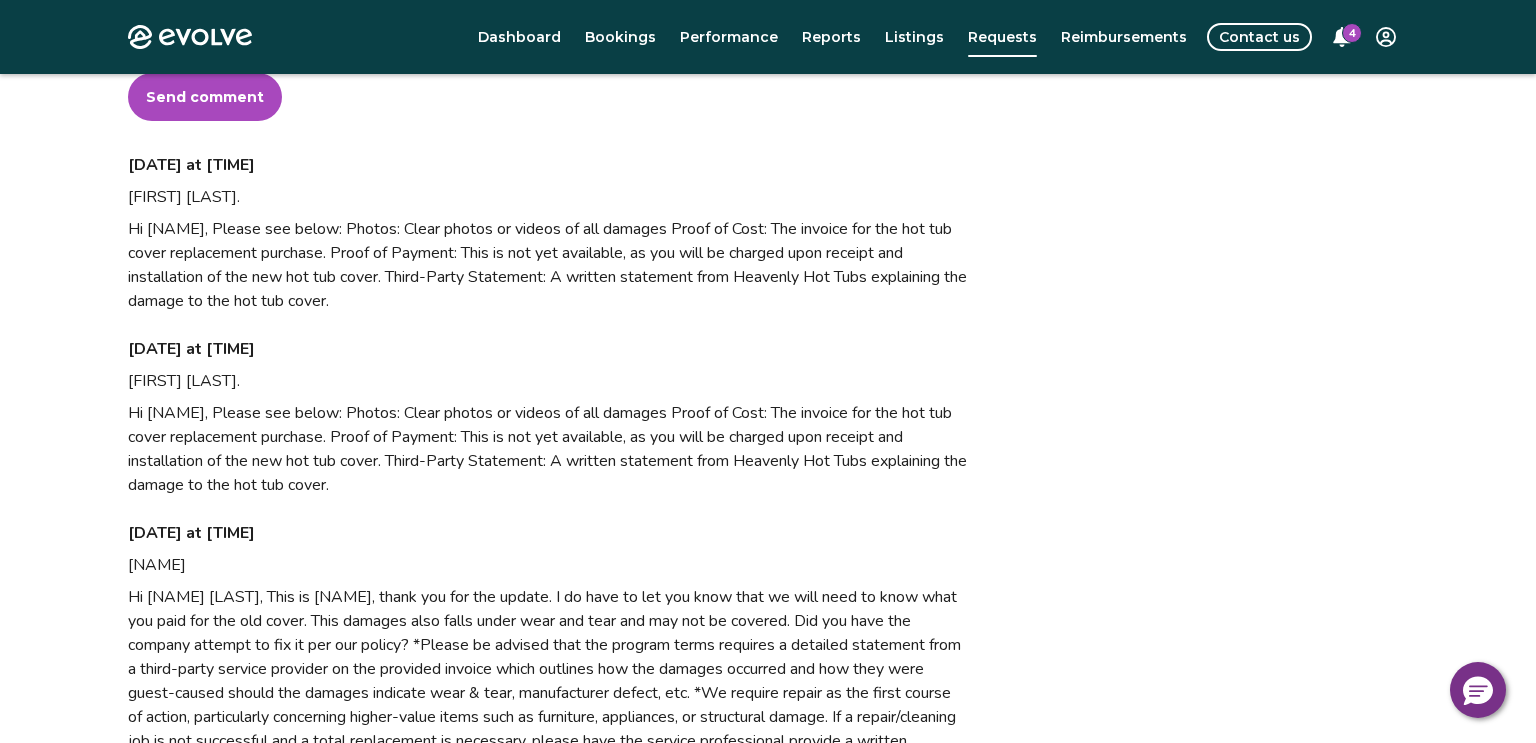 scroll, scrollTop: 1649, scrollLeft: 0, axis: vertical 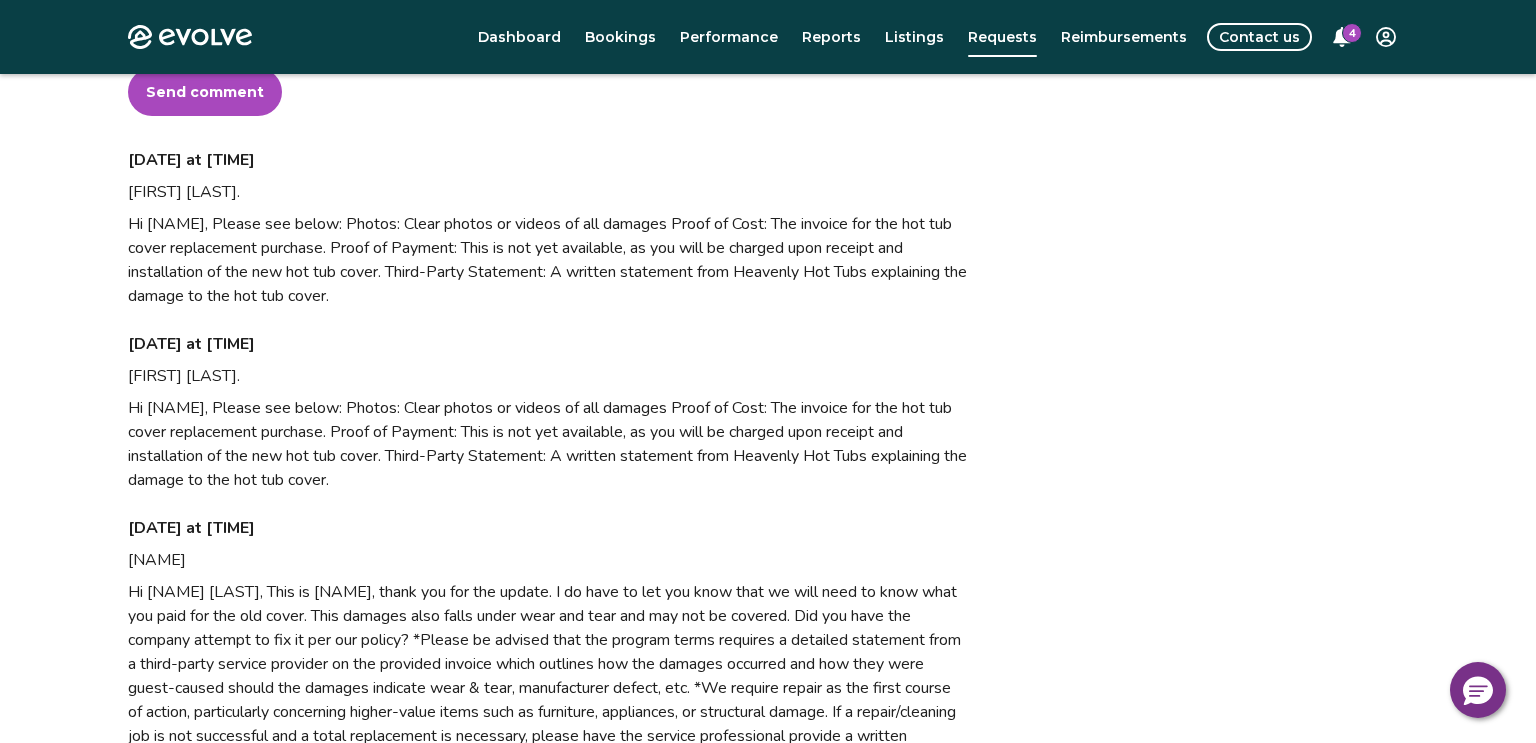 click on "Hi [NAME],
Please see below:
Photos: Clear photos or videos of all damages
Proof of Cost: The invoice for the hot tub cover replacement purchase.
Proof of Payment: This is not yet available, as you will be charged upon receipt and installation of the new hot tub cover.
Third-Party Statement: A written statement from Heavenly Hot Tubs explaining the damage to the hot tub cover." at bounding box center (548, 444) 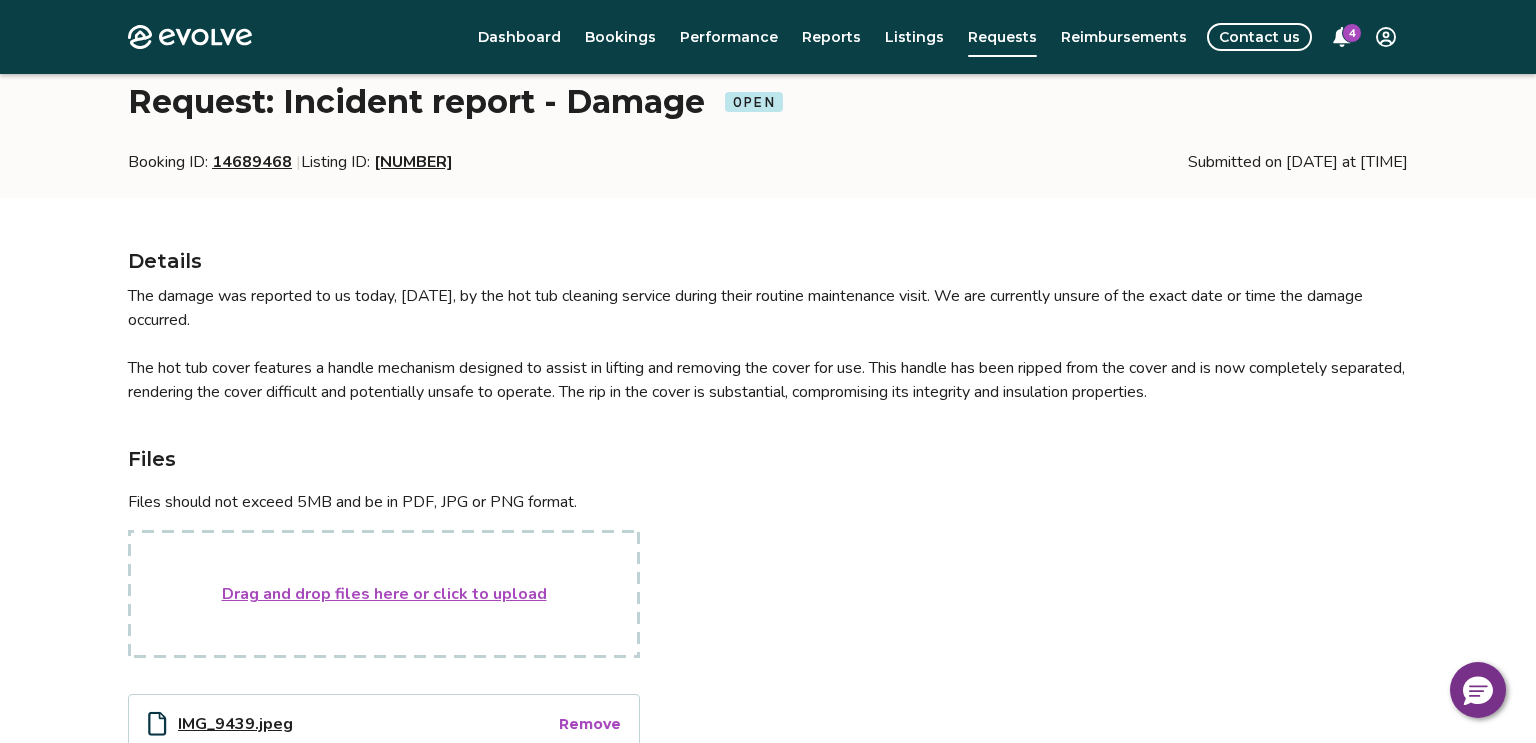 scroll, scrollTop: 96, scrollLeft: 0, axis: vertical 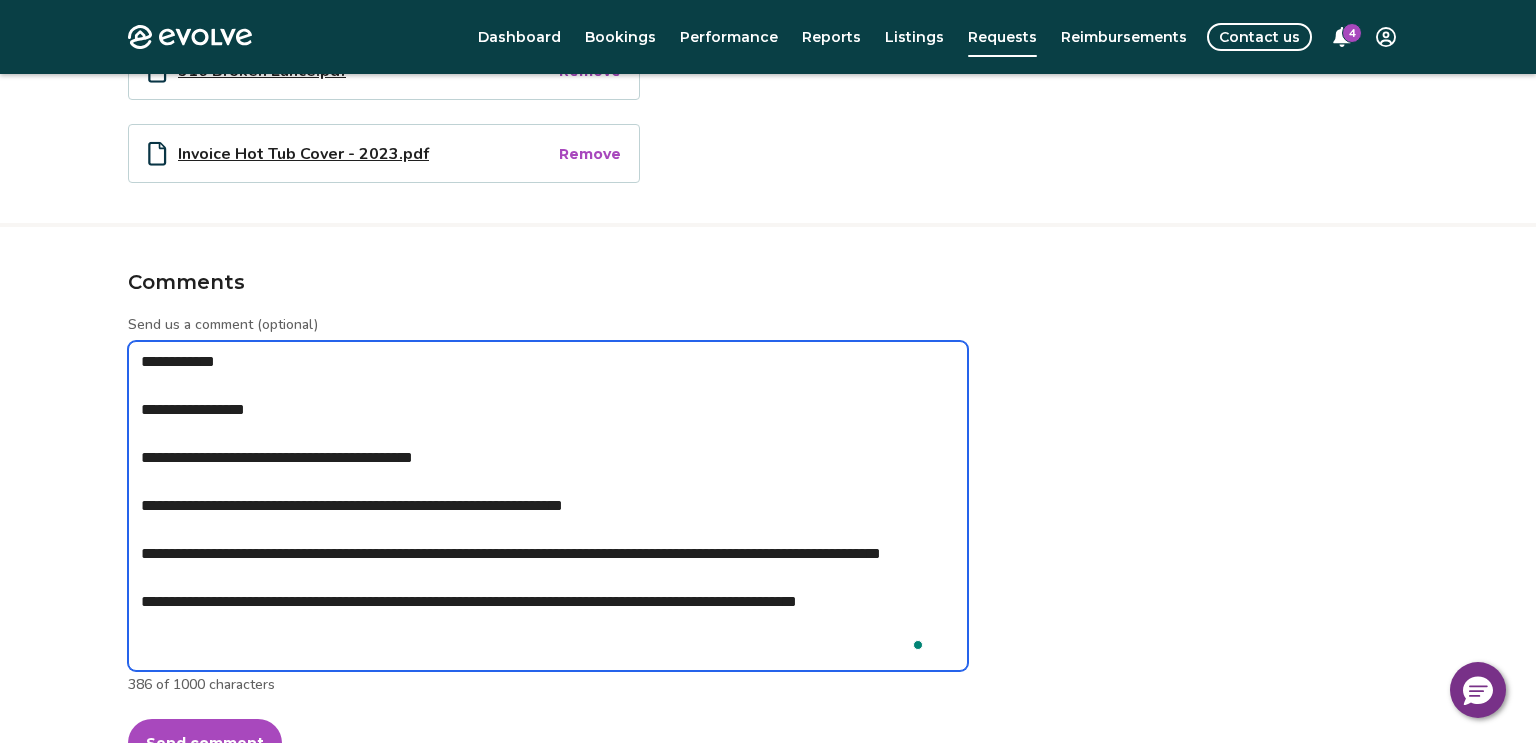 drag, startPoint x: 188, startPoint y: 646, endPoint x: 136, endPoint y: 408, distance: 243.61446 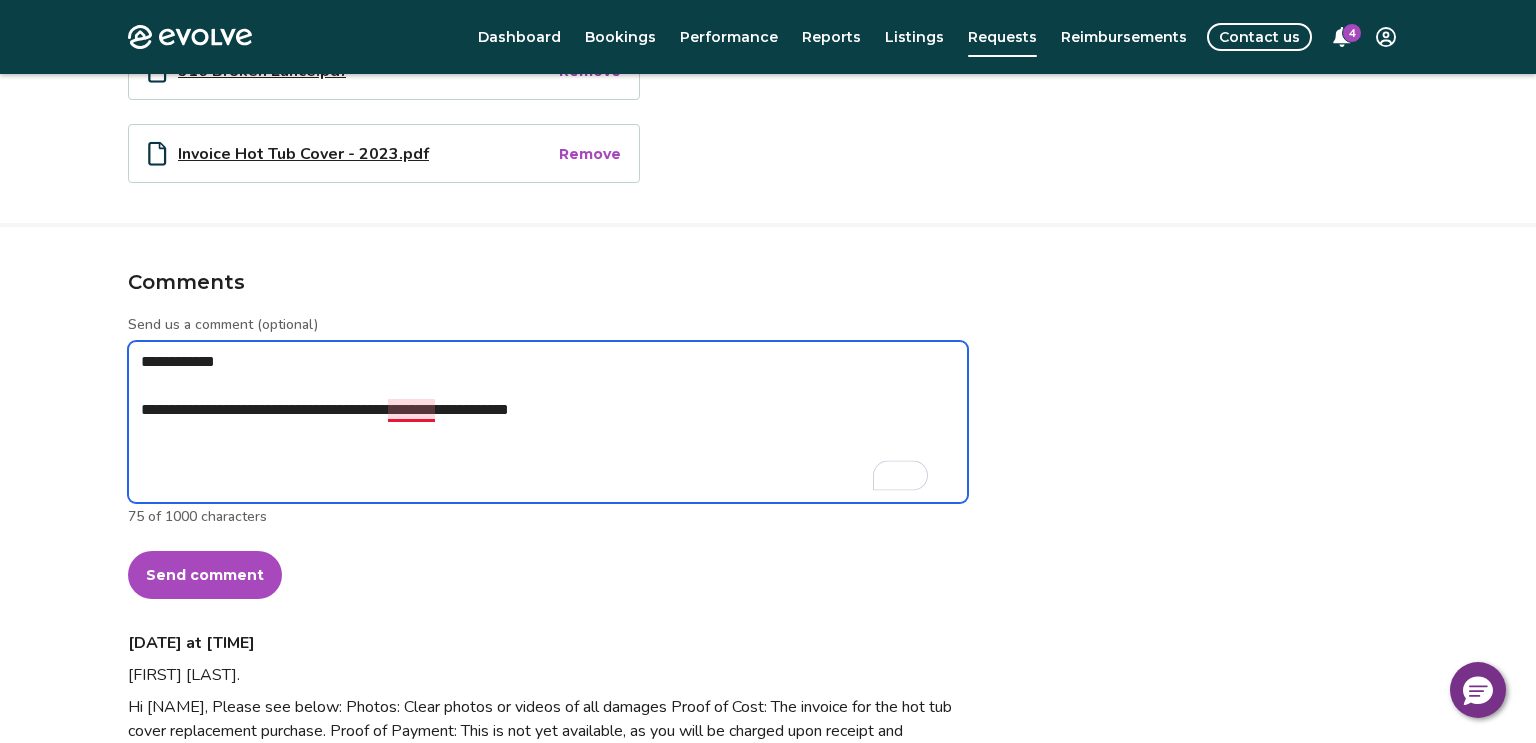 click on "**********" at bounding box center (548, 422) 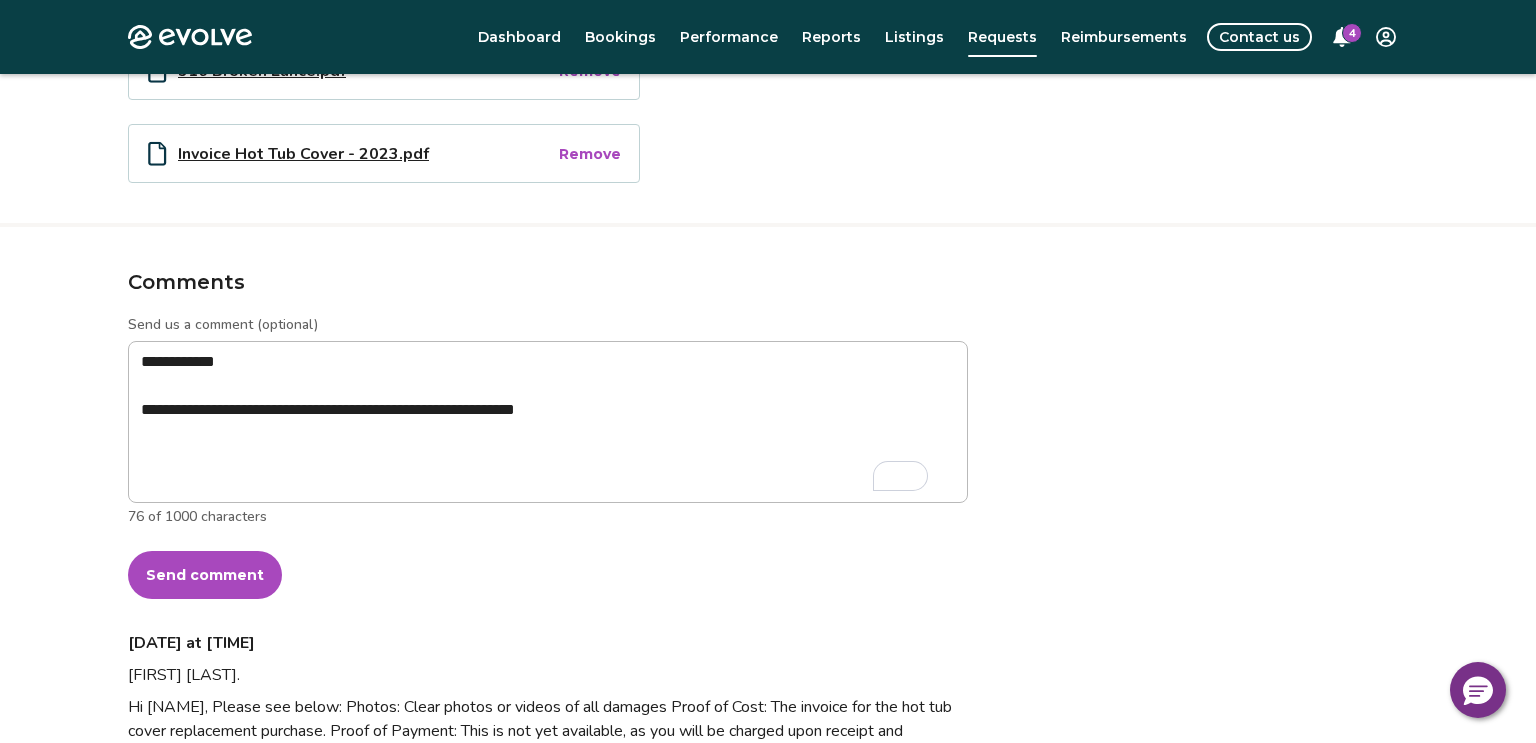click on "Send comment" at bounding box center [205, 575] 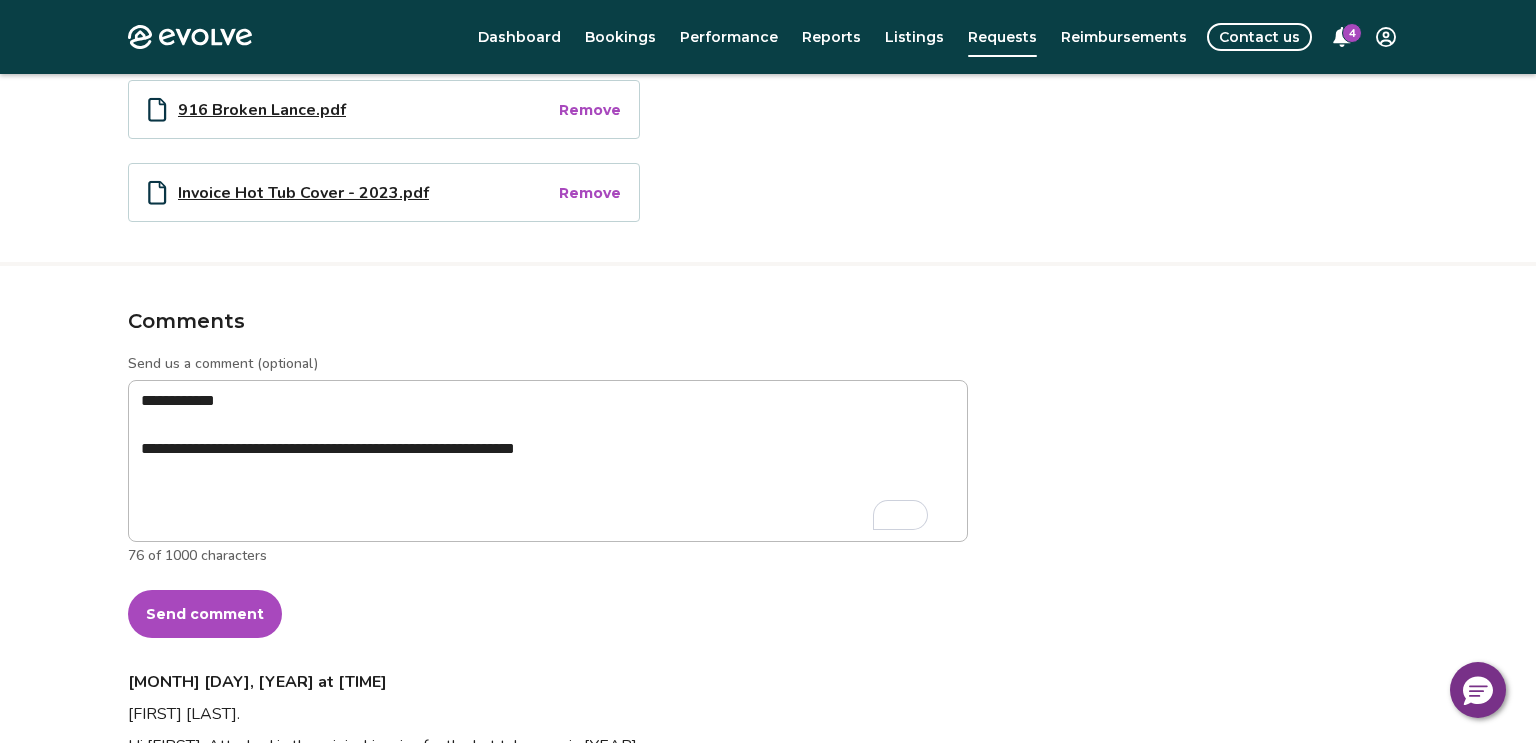 scroll, scrollTop: 507, scrollLeft: 0, axis: vertical 